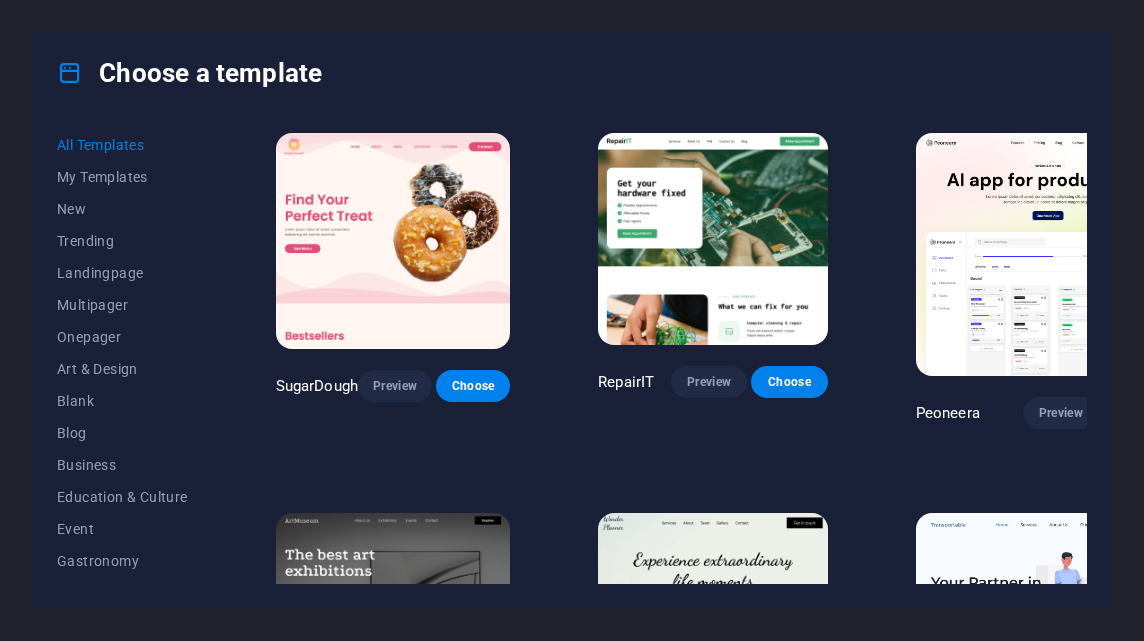 scroll, scrollTop: 0, scrollLeft: 0, axis: both 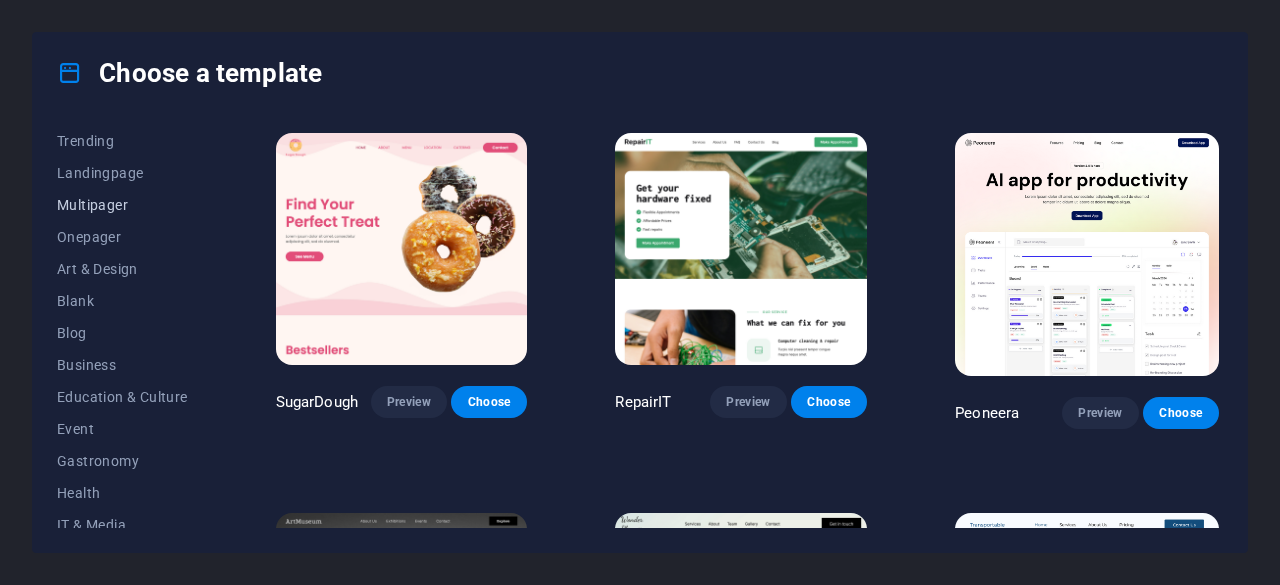 click on "Multipager" at bounding box center (122, 205) 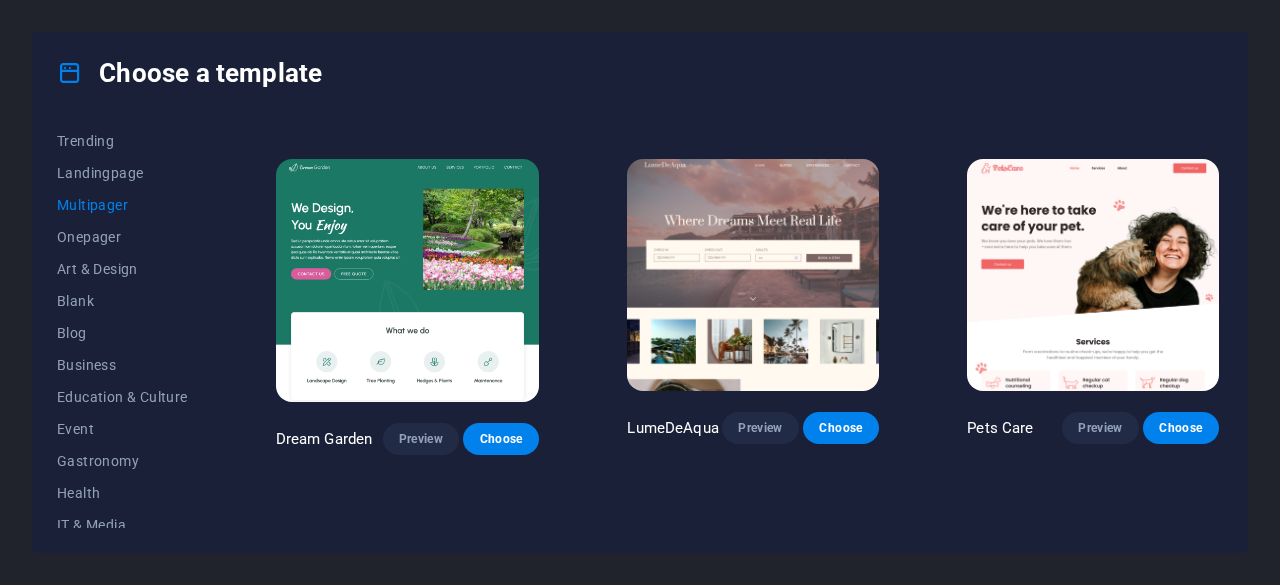 scroll, scrollTop: 1500, scrollLeft: 0, axis: vertical 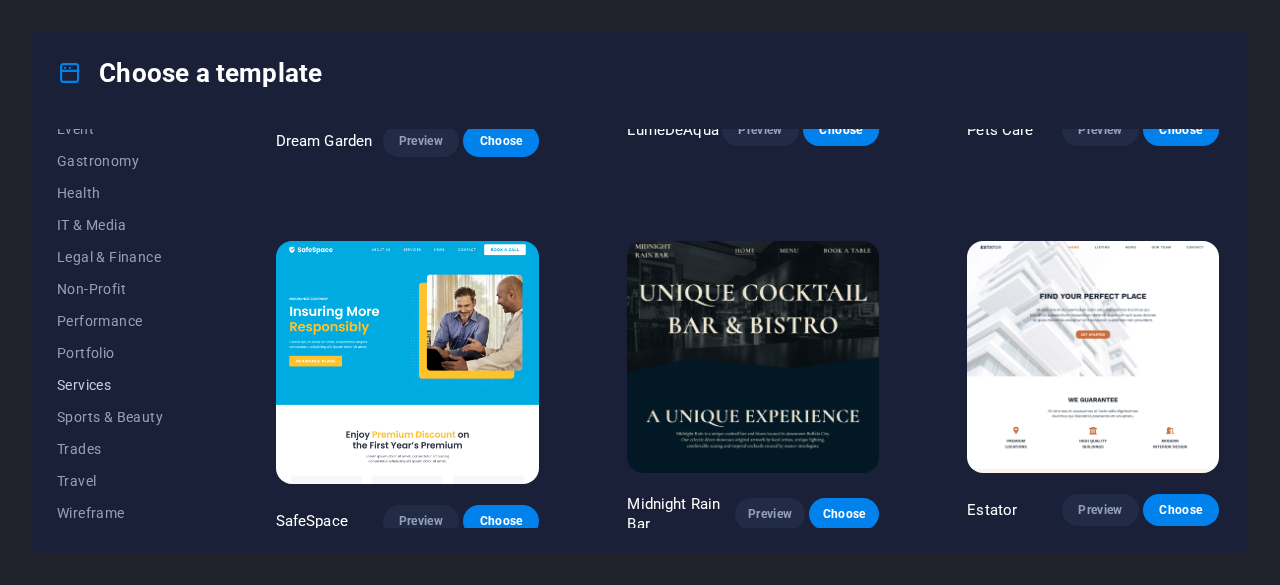 click on "Services" at bounding box center [122, 385] 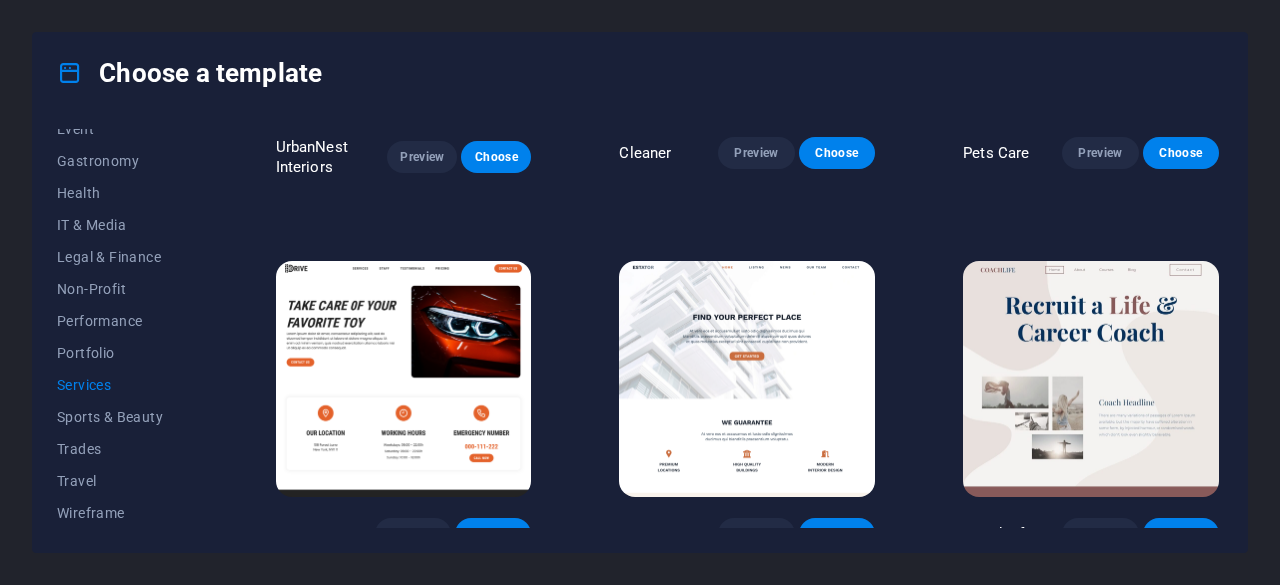 scroll, scrollTop: 657, scrollLeft: 0, axis: vertical 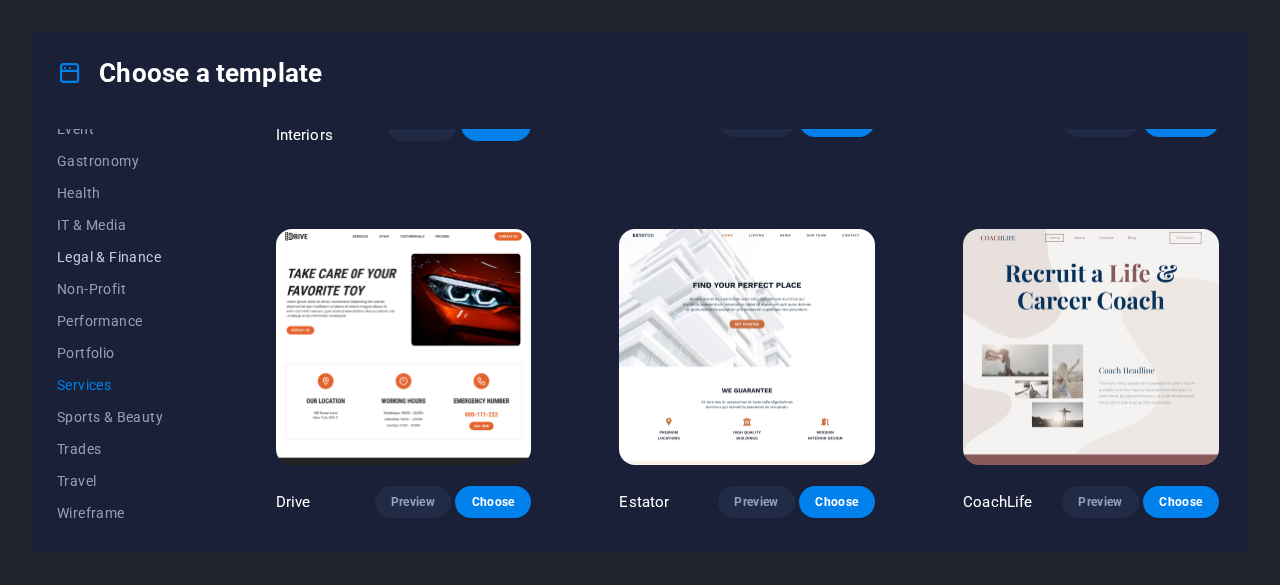 click on "Legal & Finance" at bounding box center (122, 257) 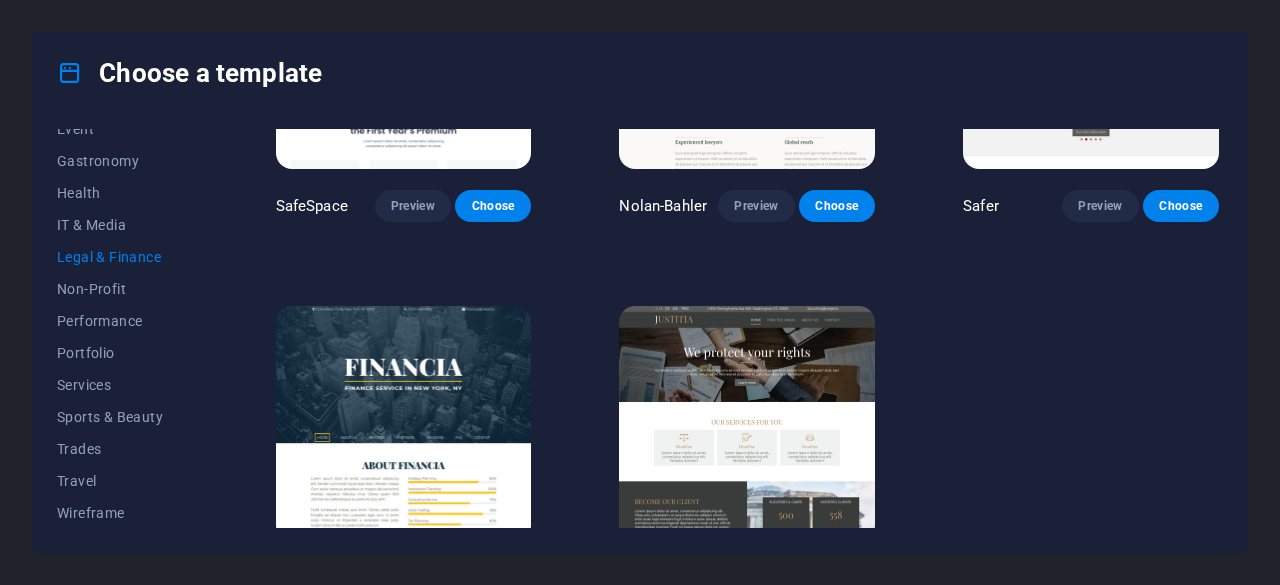 scroll, scrollTop: 260, scrollLeft: 0, axis: vertical 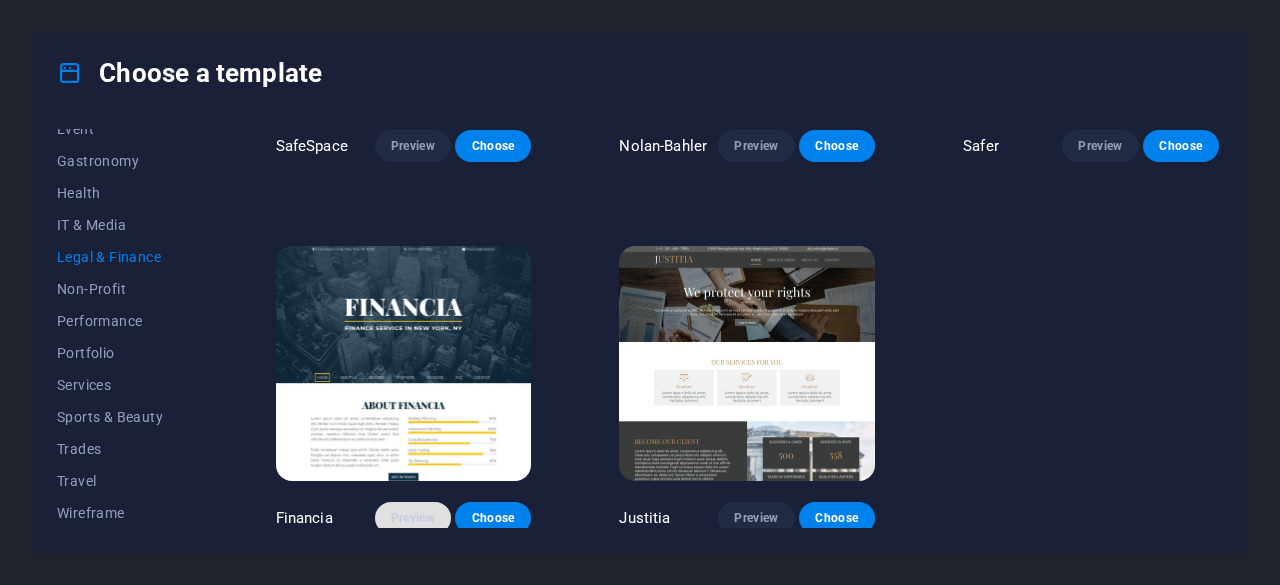 click on "Preview" at bounding box center [413, 518] 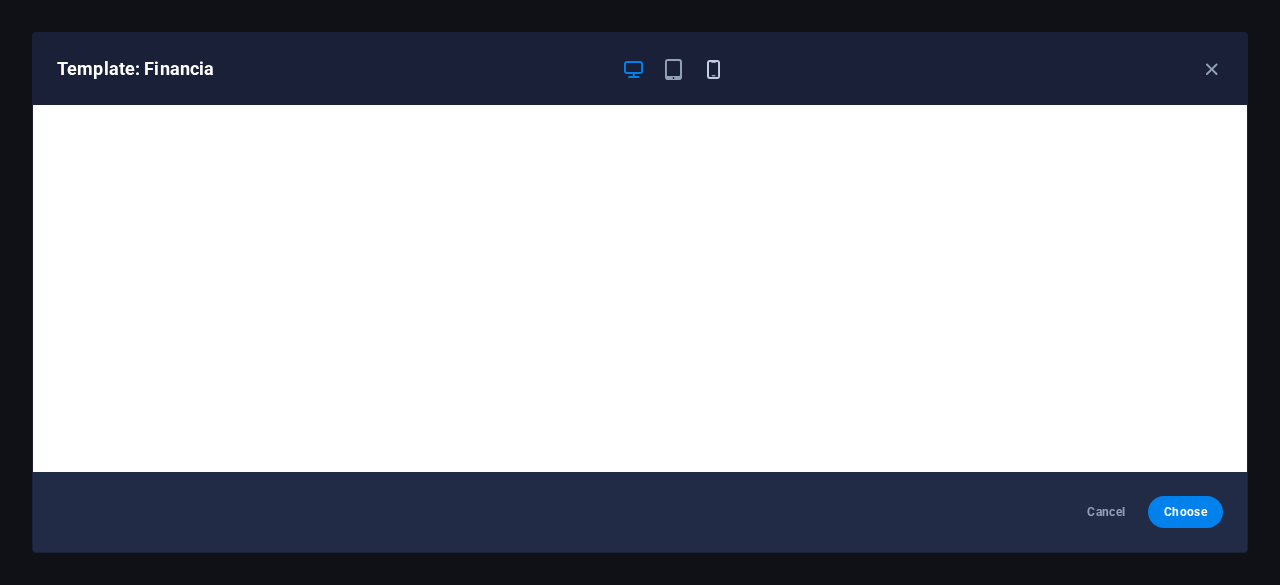 click at bounding box center (713, 69) 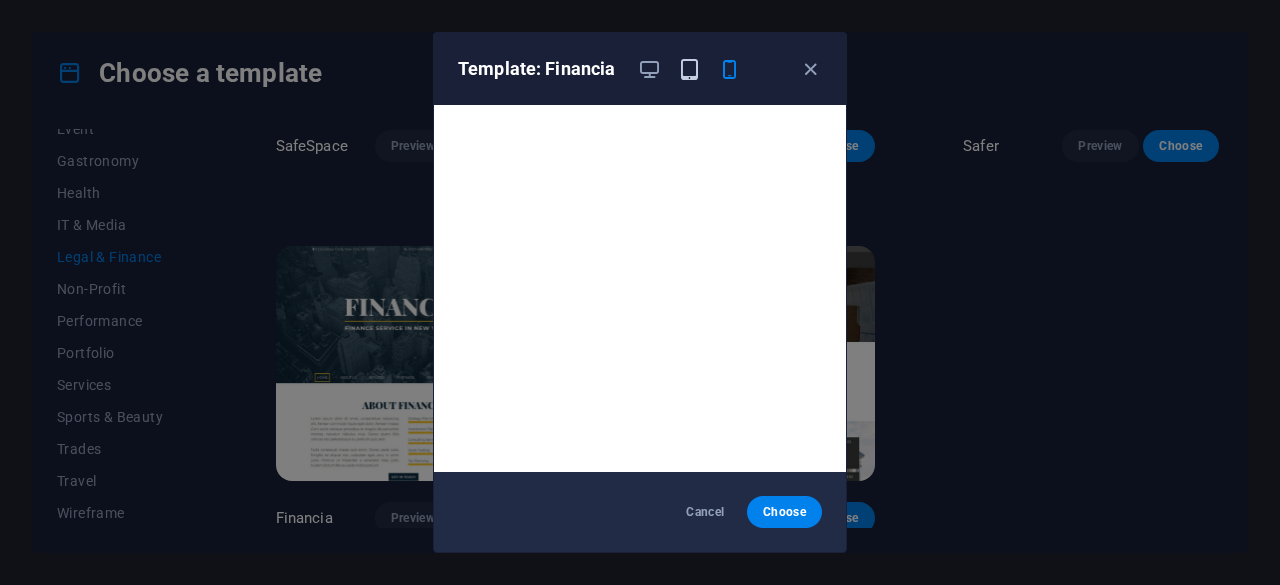 click at bounding box center [689, 69] 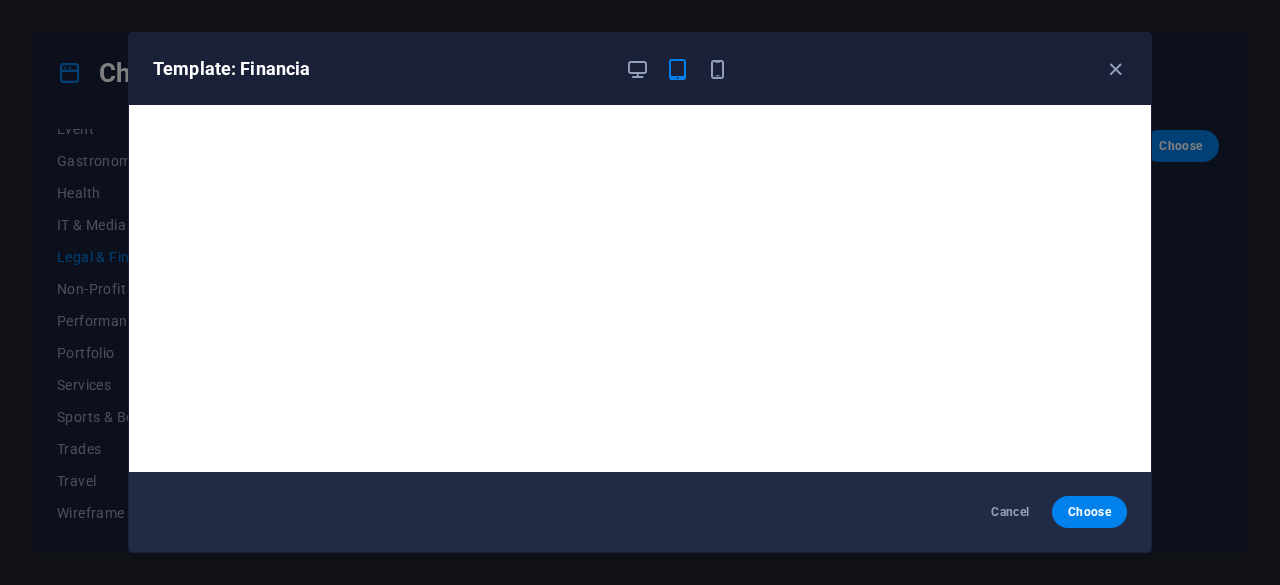 scroll, scrollTop: 4, scrollLeft: 0, axis: vertical 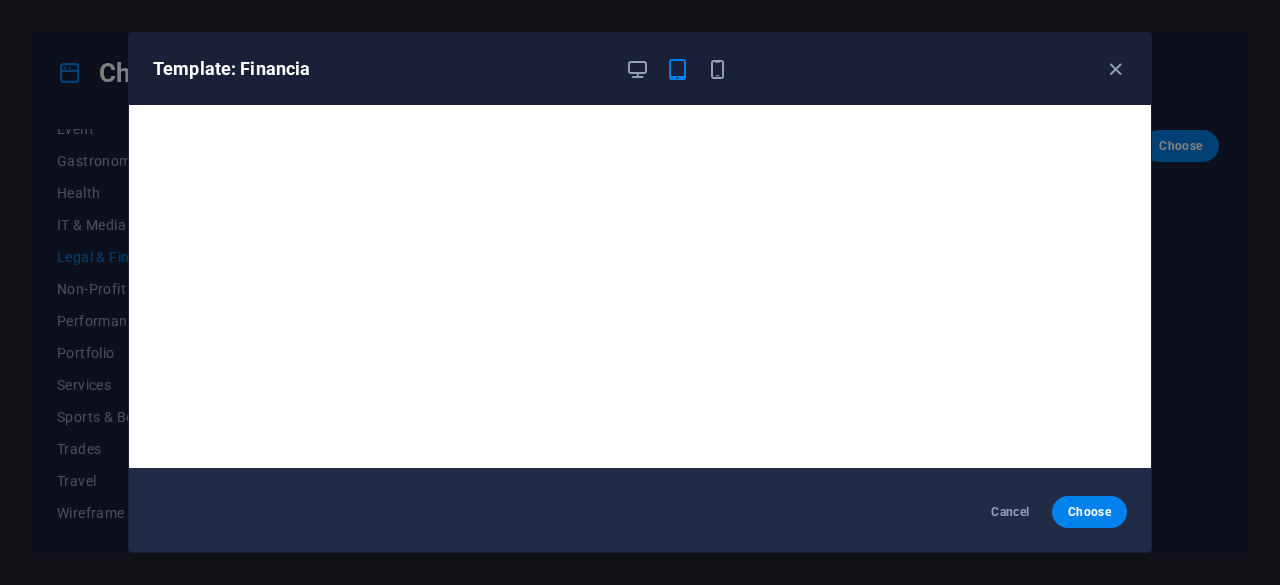 click on "Template: Financia" at bounding box center (640, 69) 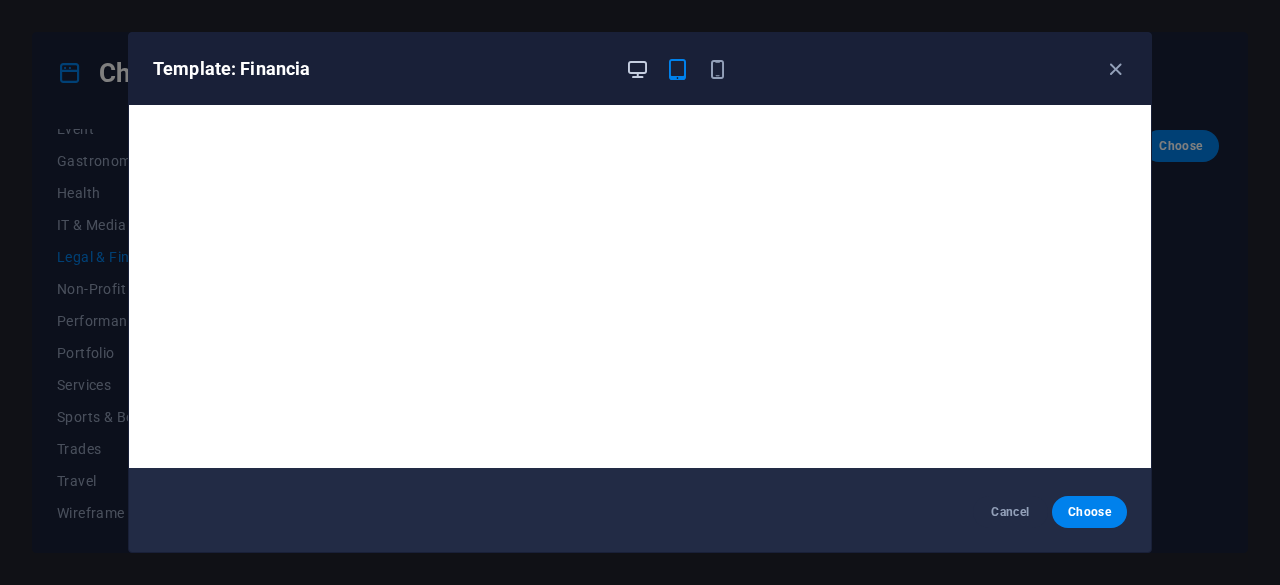 click at bounding box center (637, 69) 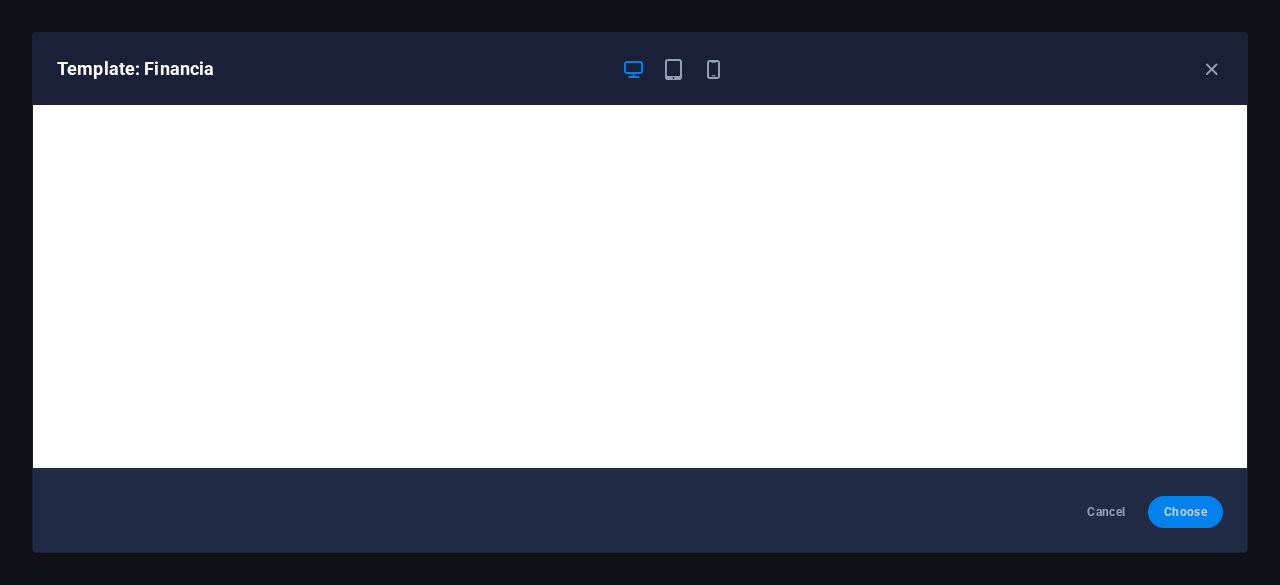 click on "Choose" at bounding box center (1185, 512) 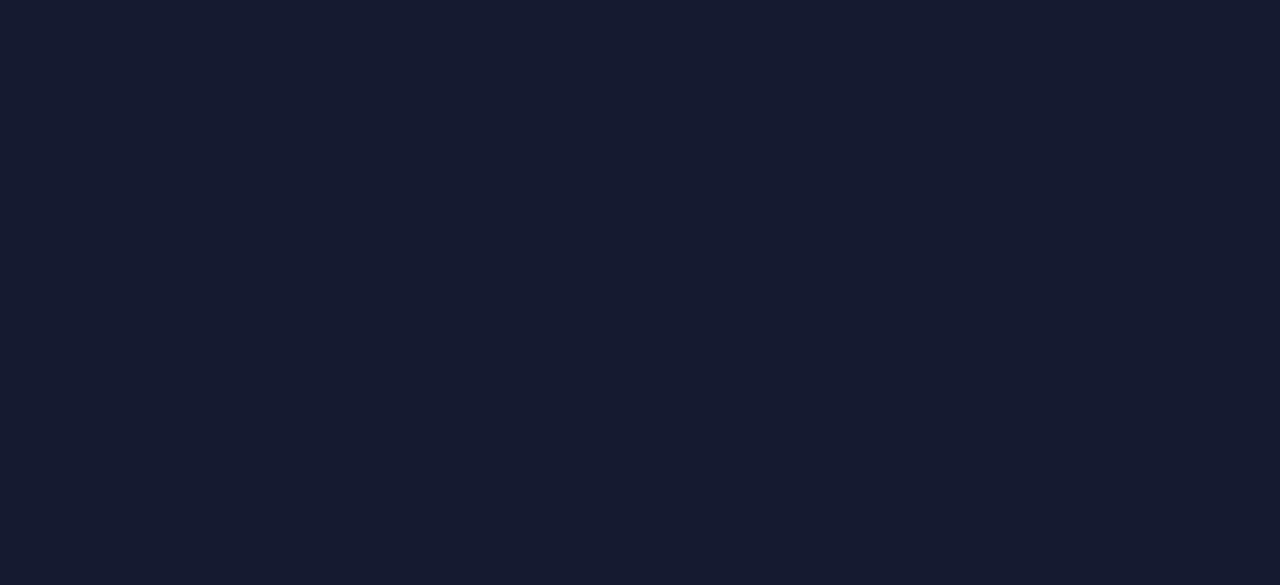 scroll, scrollTop: 0, scrollLeft: 0, axis: both 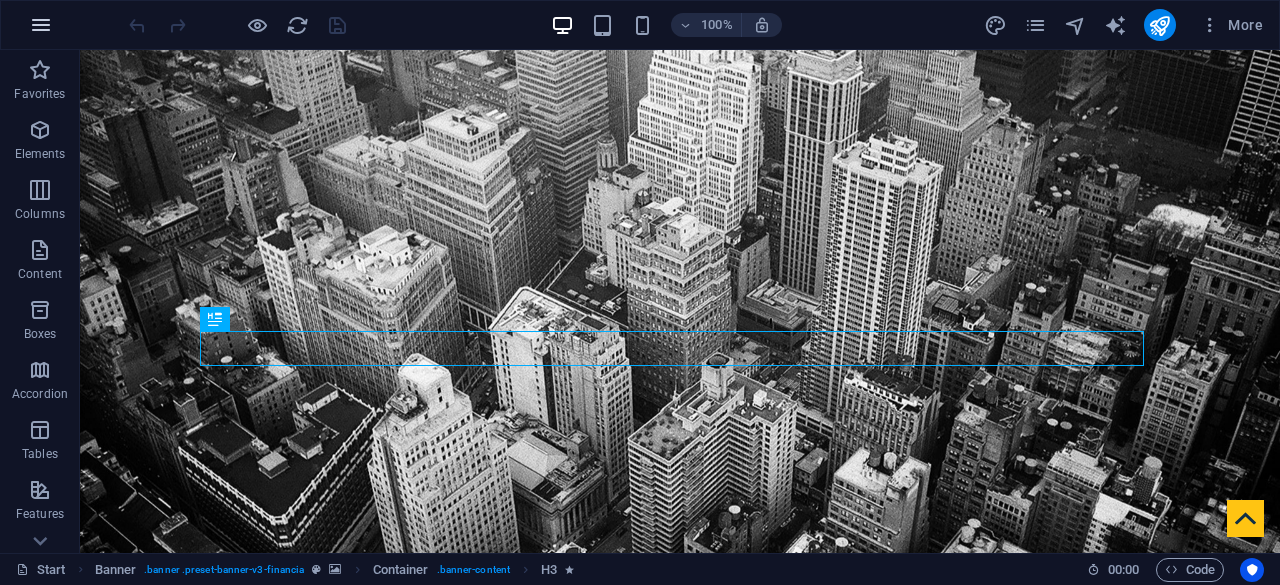 click at bounding box center (41, 25) 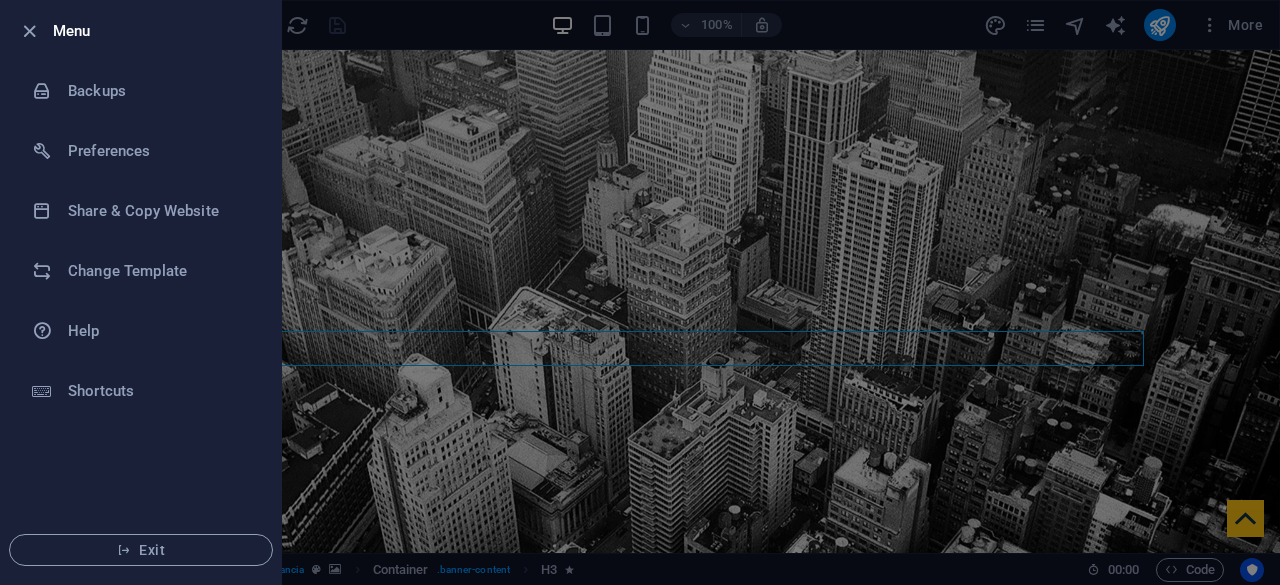 click on "Menu" at bounding box center [159, 31] 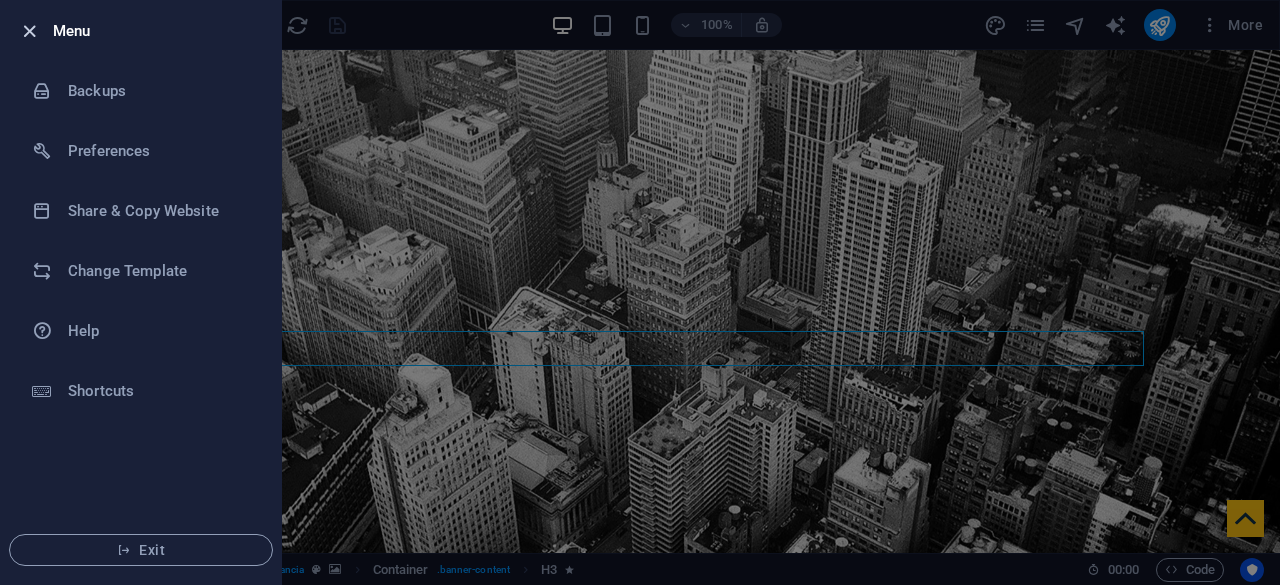 click at bounding box center (29, 31) 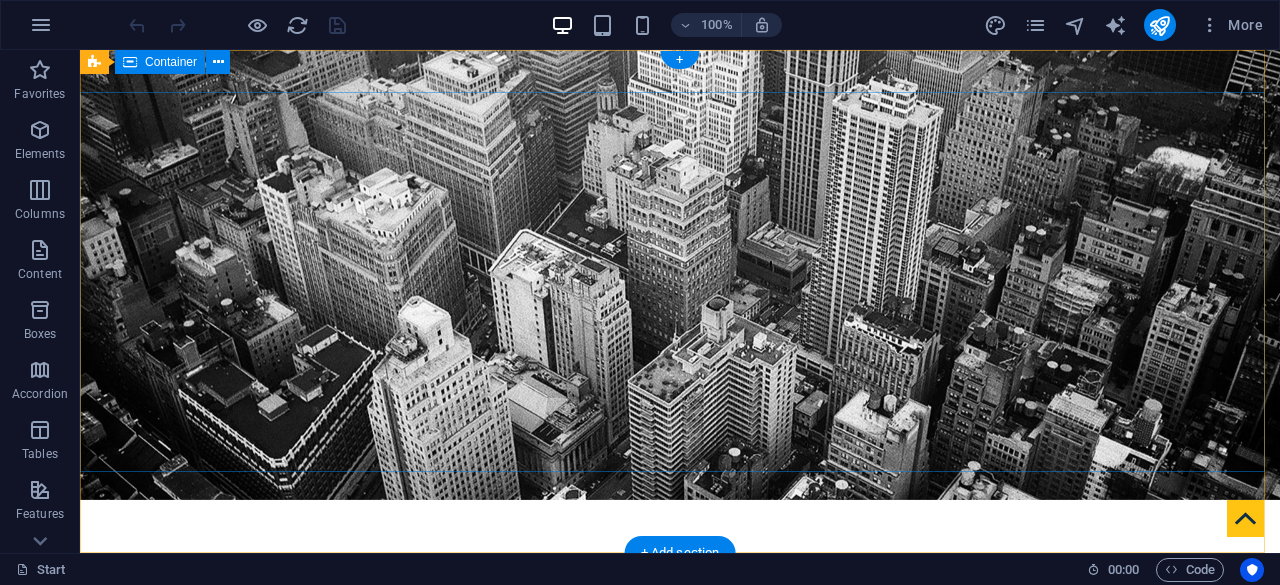 scroll, scrollTop: 0, scrollLeft: 0, axis: both 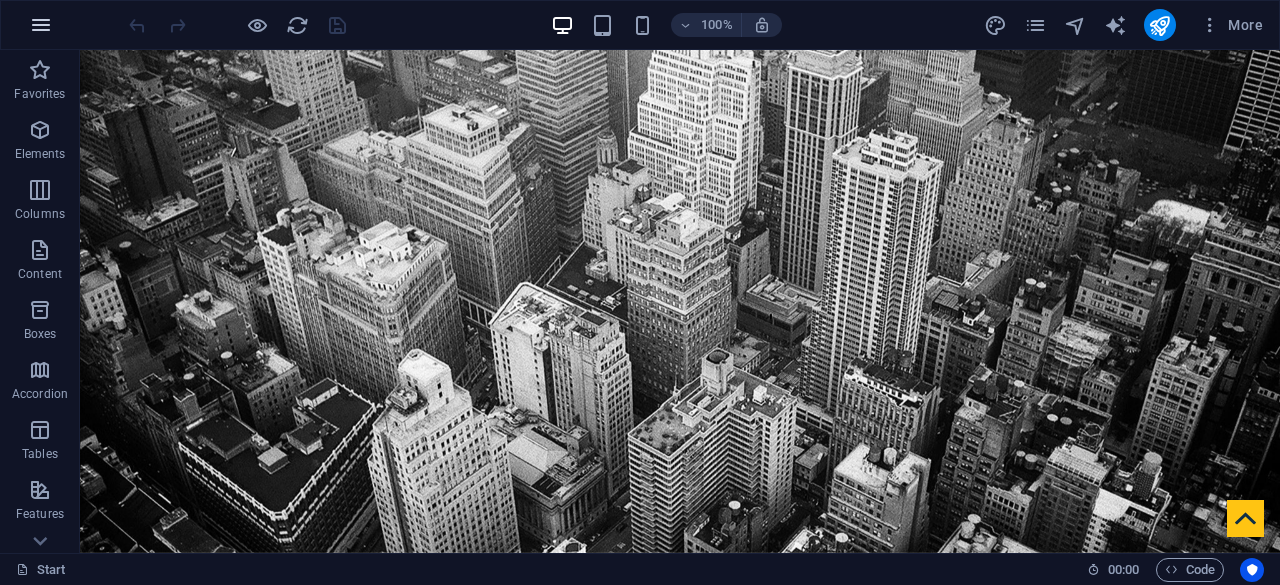 click at bounding box center (41, 25) 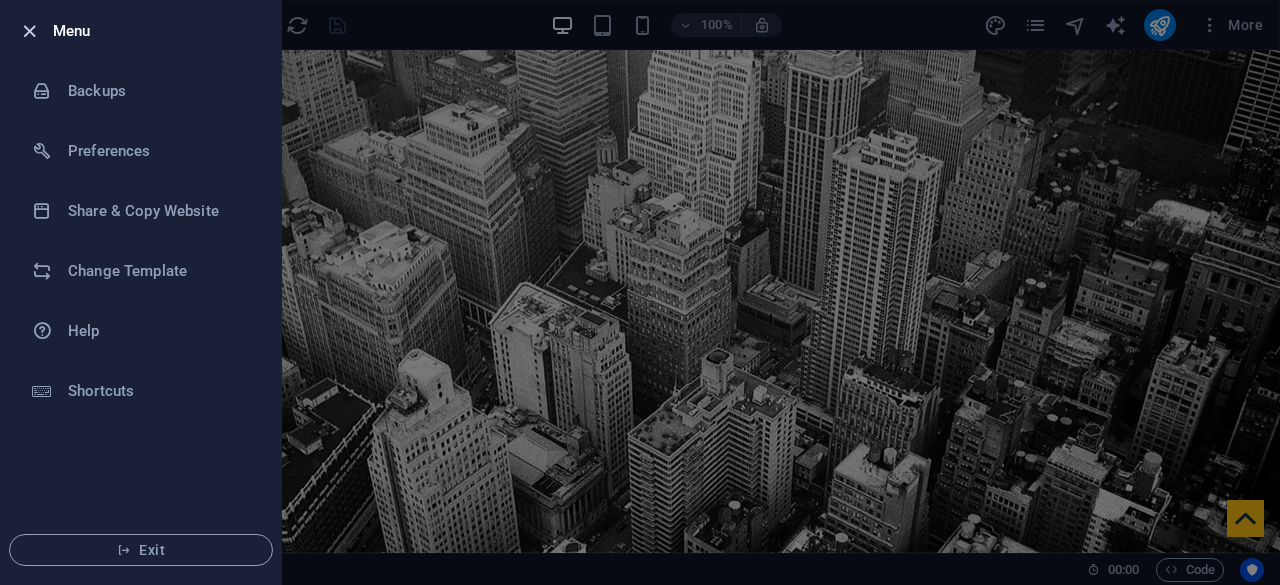 click at bounding box center (29, 31) 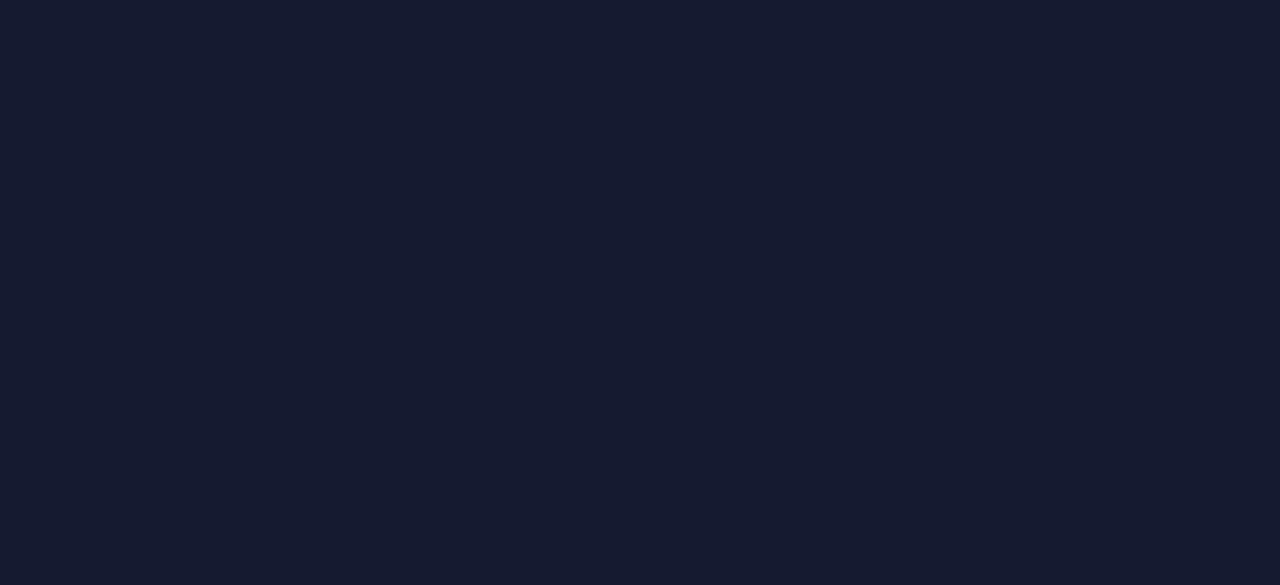 scroll, scrollTop: 0, scrollLeft: 0, axis: both 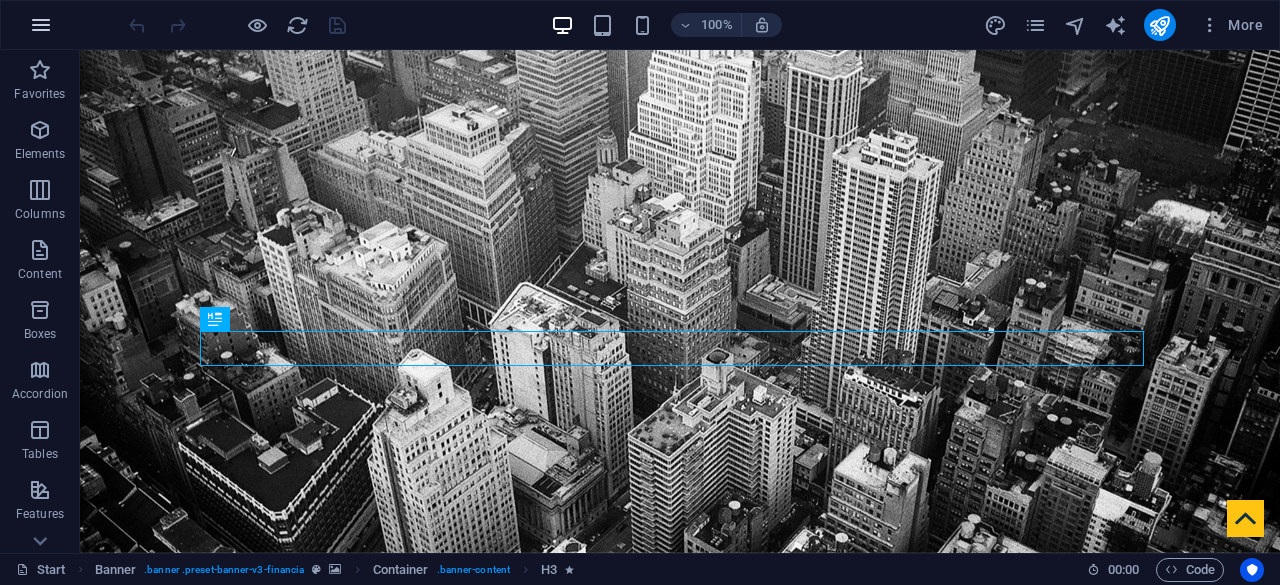 click at bounding box center (41, 25) 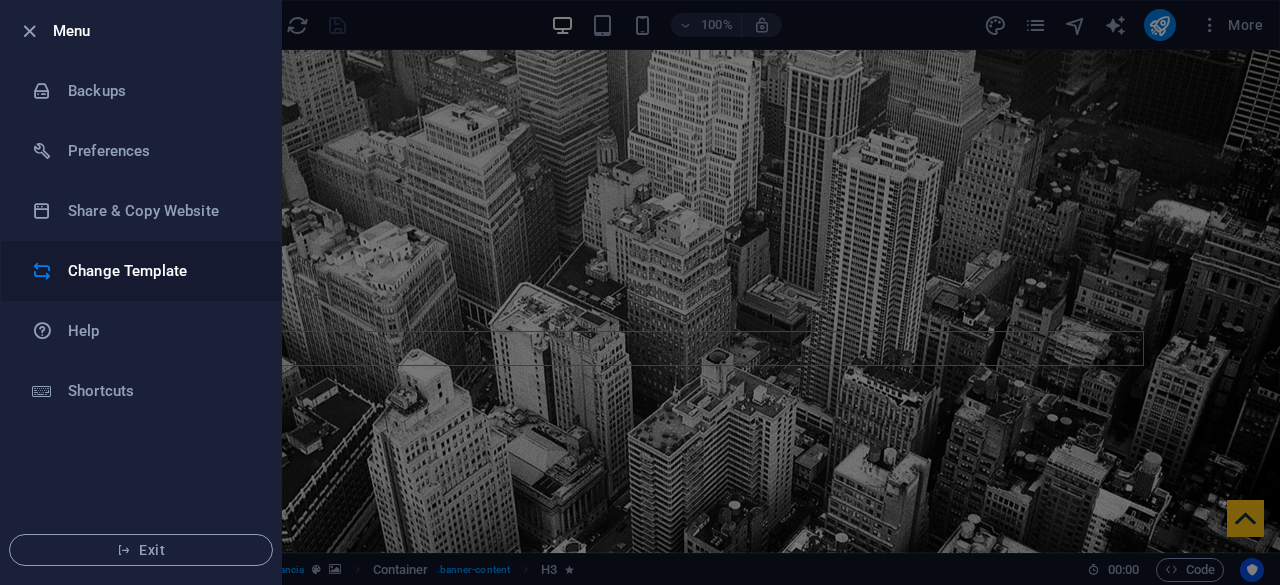 click on "Change Template" at bounding box center [141, 271] 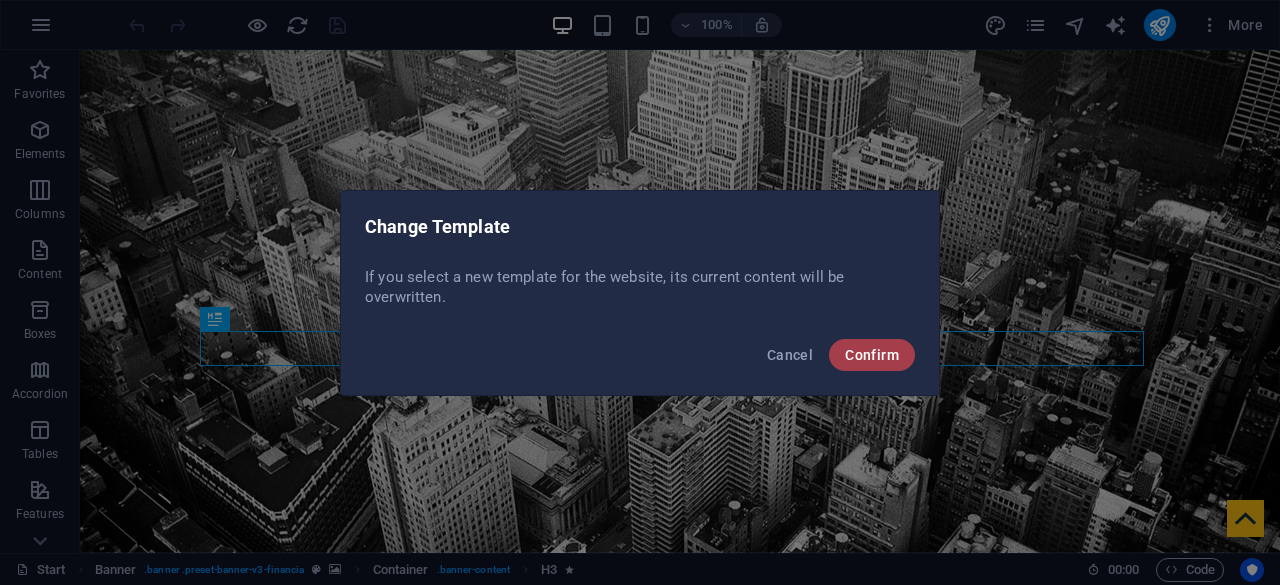 click on "Confirm" at bounding box center (872, 355) 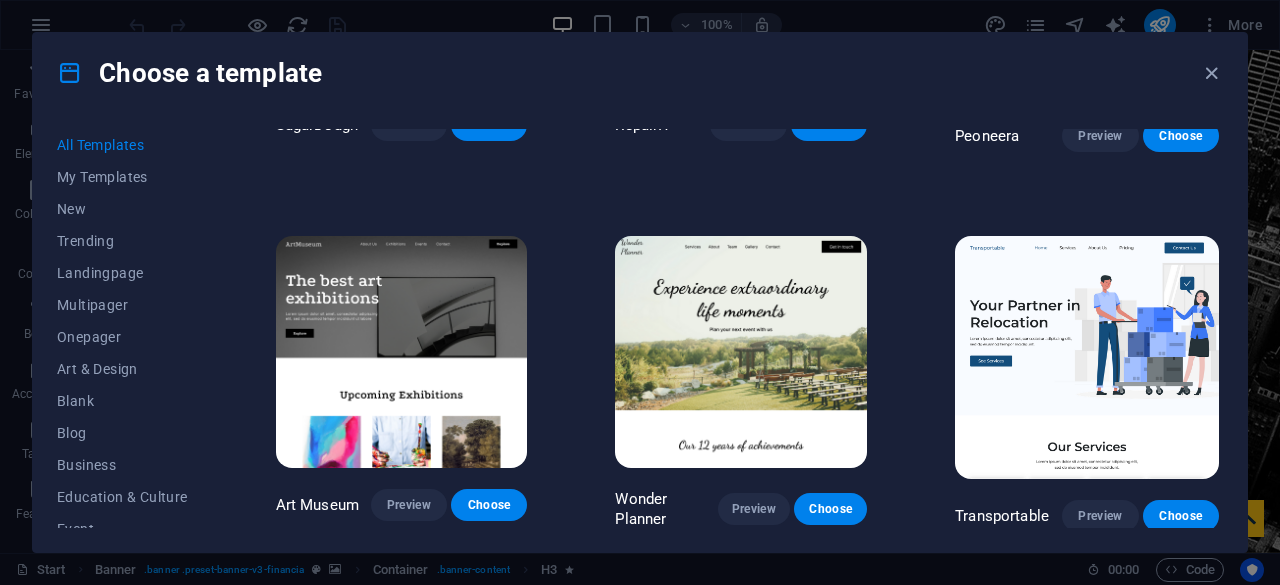 scroll, scrollTop: 300, scrollLeft: 0, axis: vertical 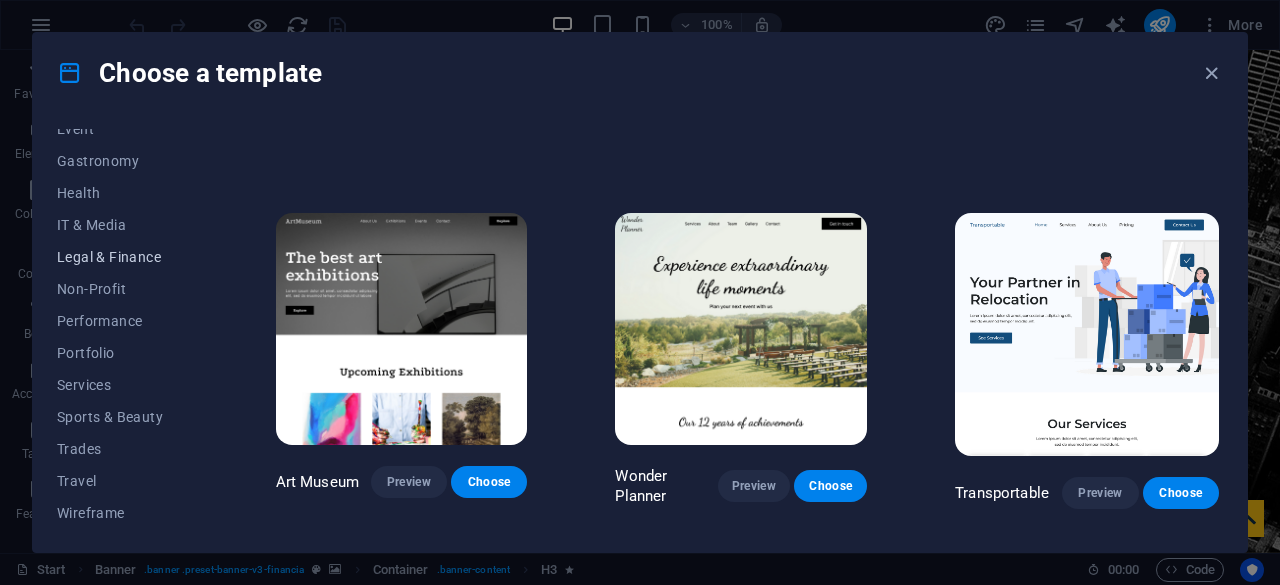 click on "Legal & Finance" at bounding box center (122, 257) 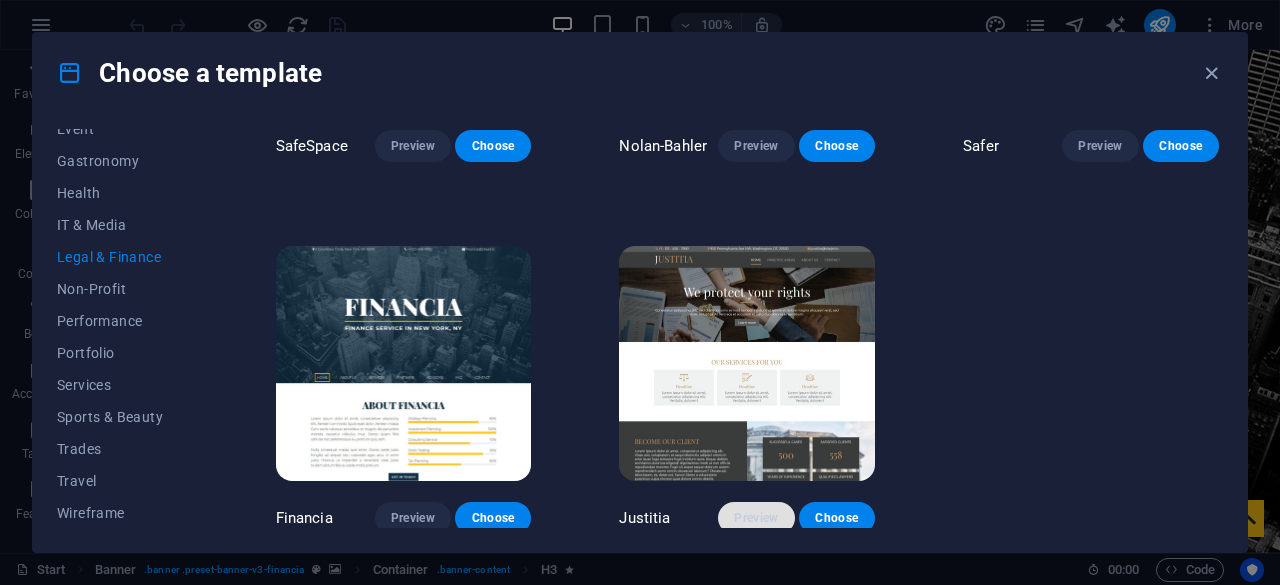 scroll, scrollTop: 260, scrollLeft: 0, axis: vertical 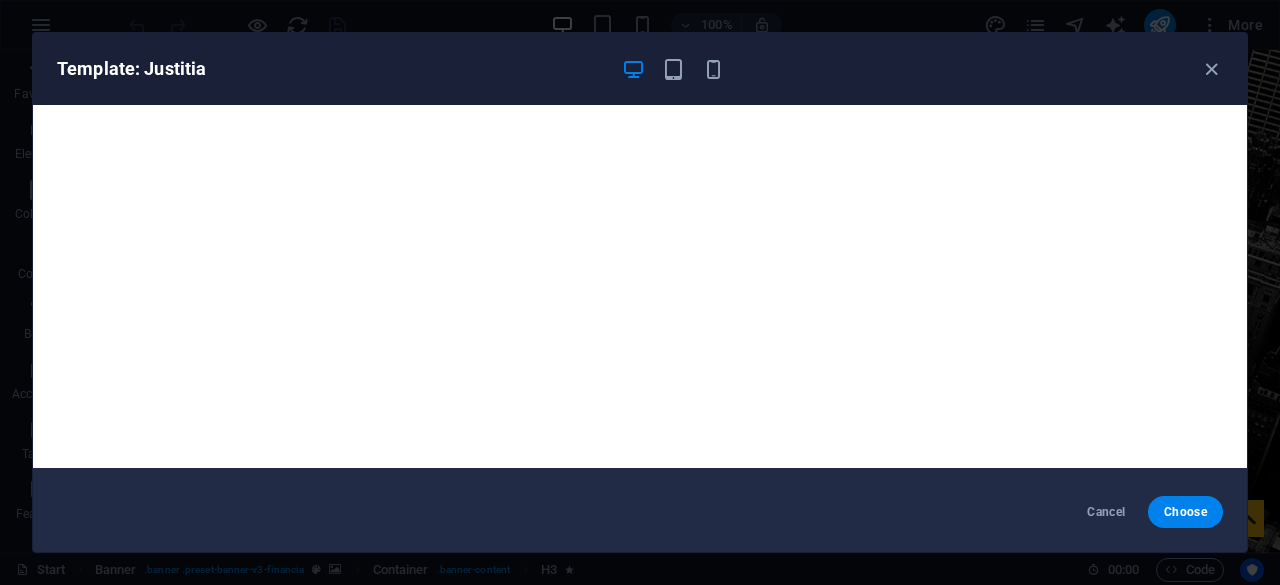 click on "Template: Justitia" at bounding box center [640, 69] 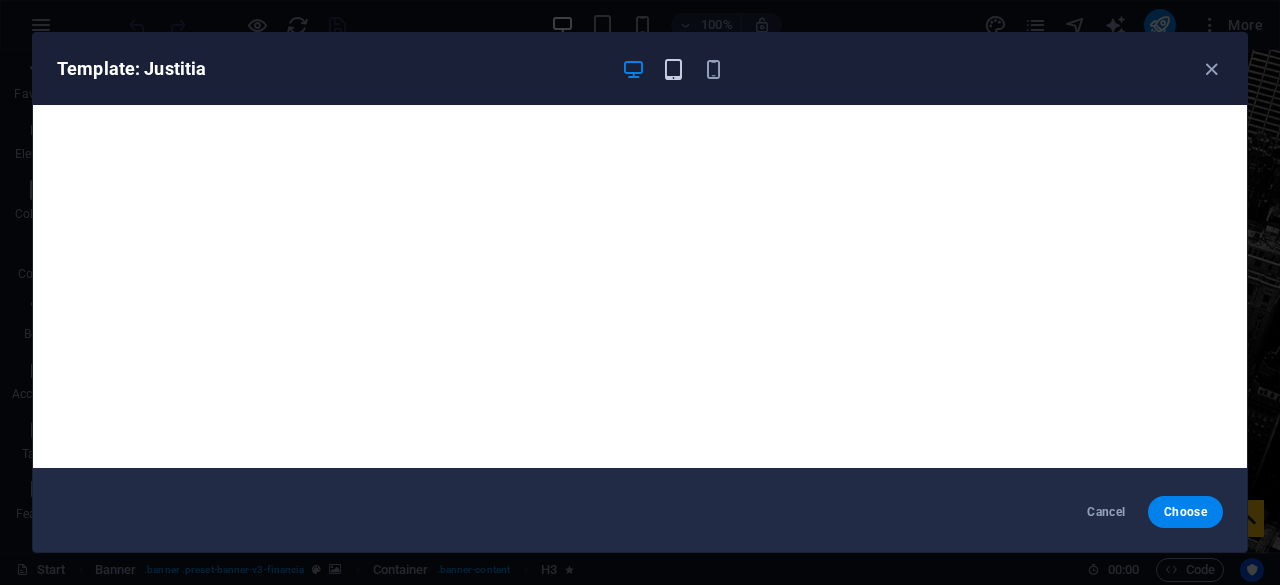 click at bounding box center [673, 69] 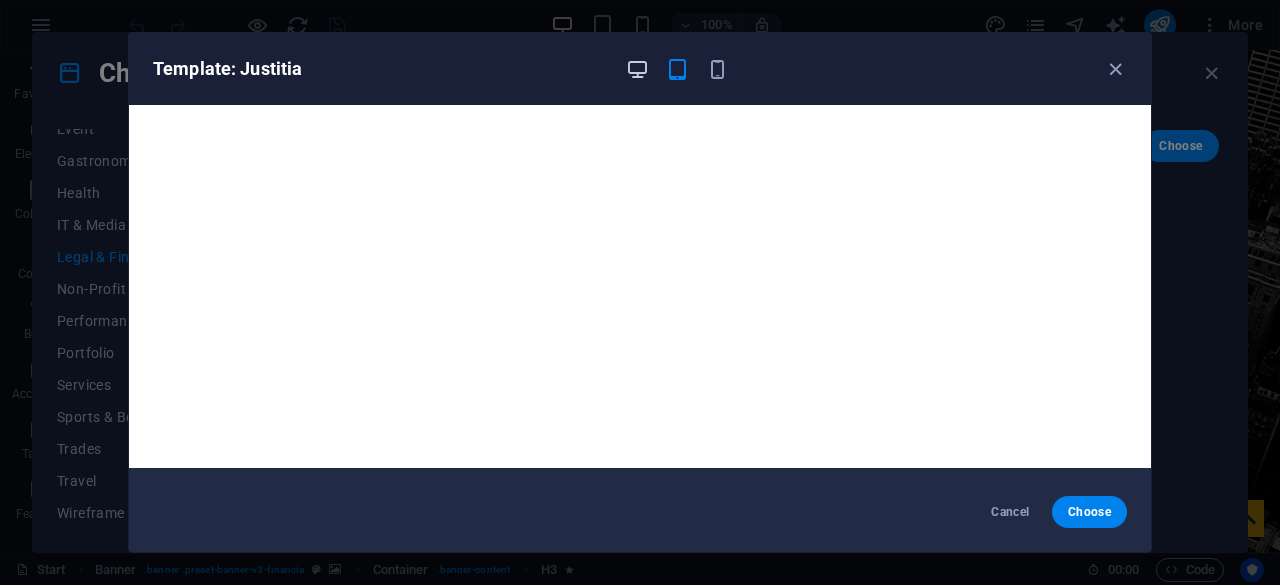 click at bounding box center [637, 69] 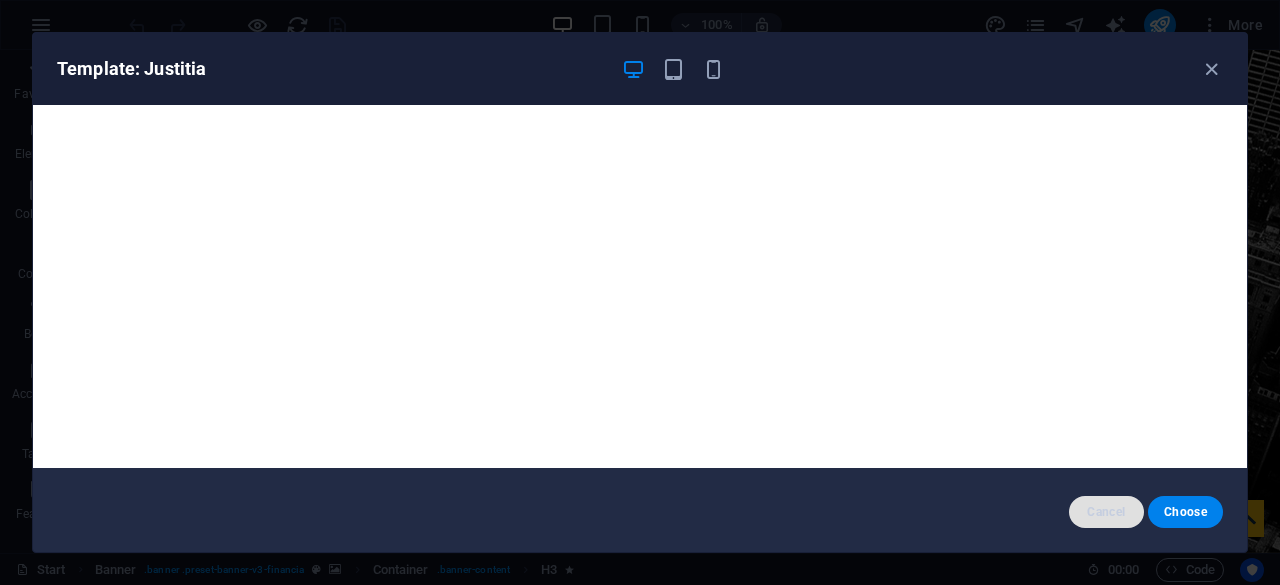 click on "Cancel" at bounding box center [1106, 512] 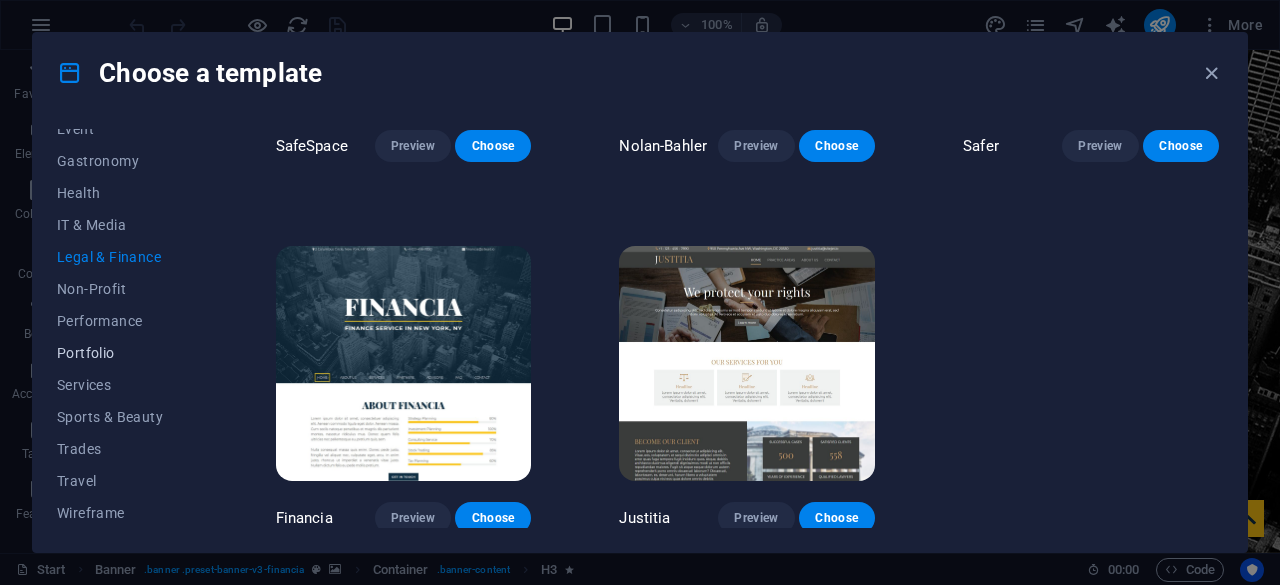 click on "Portfolio" at bounding box center [122, 353] 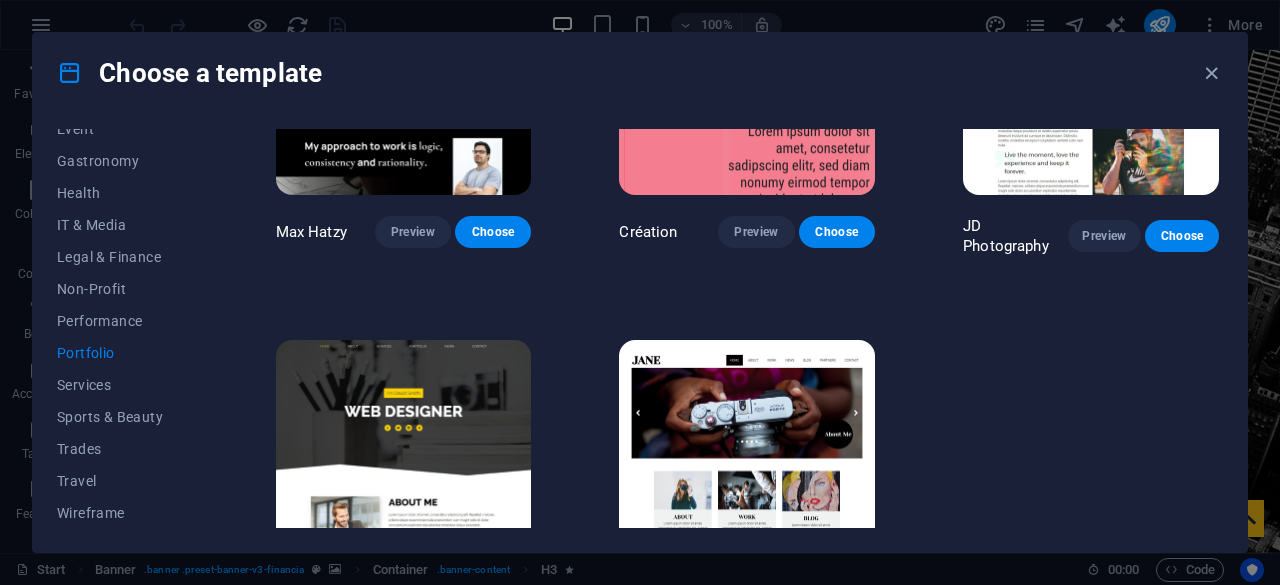scroll, scrollTop: 600, scrollLeft: 0, axis: vertical 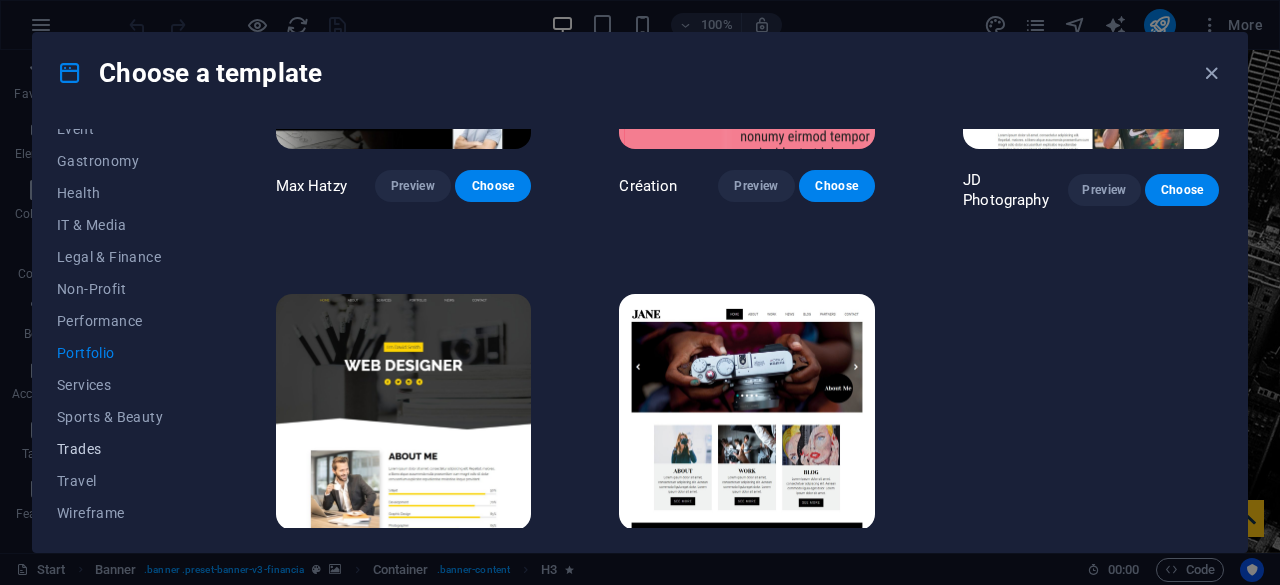 click on "Trades" at bounding box center [122, 449] 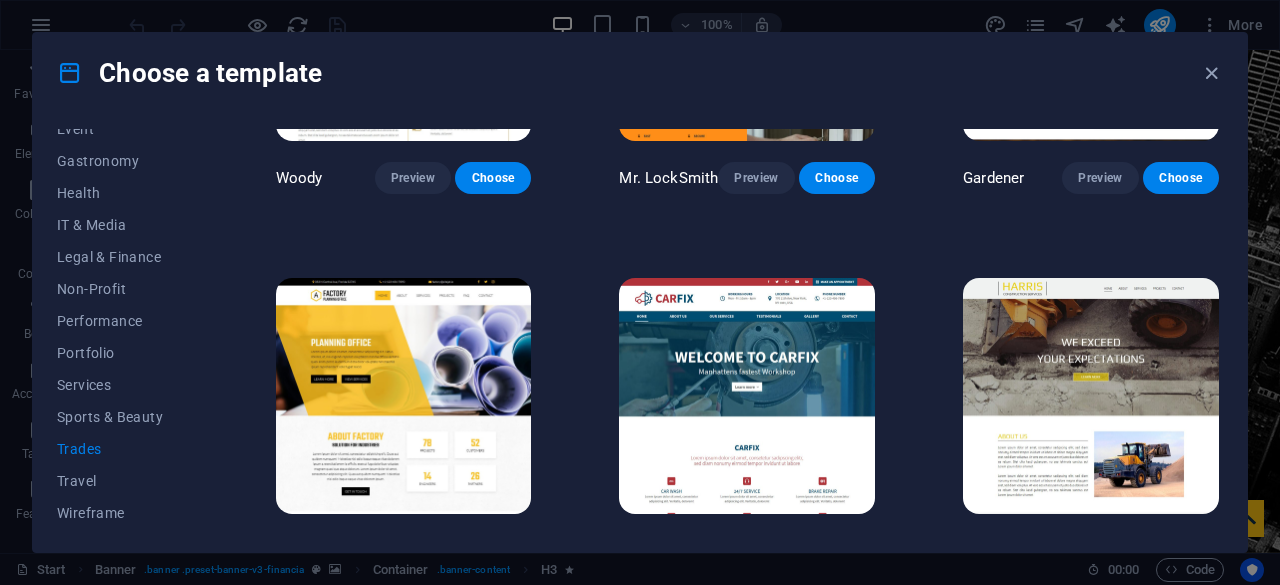 scroll, scrollTop: 638, scrollLeft: 0, axis: vertical 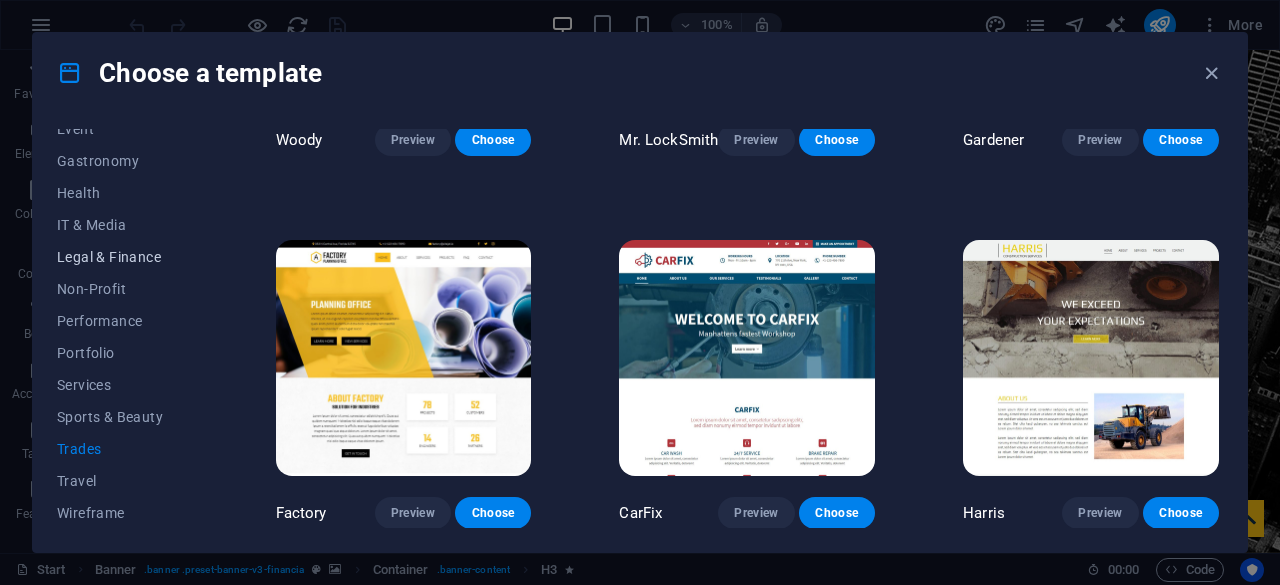 click on "Legal & Finance" at bounding box center (122, 257) 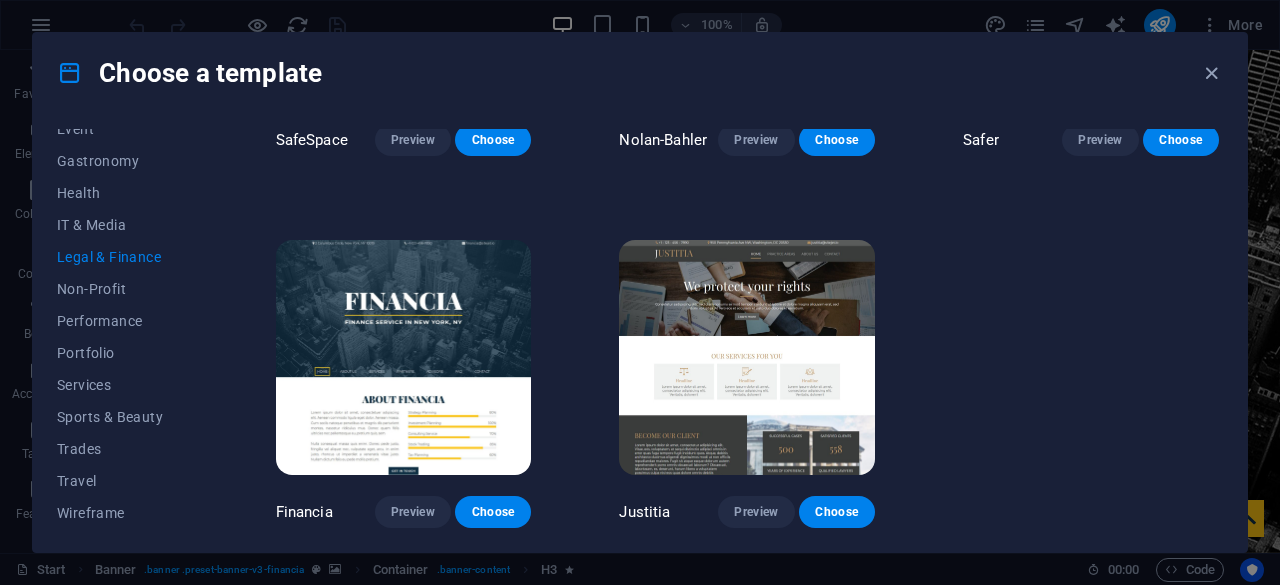 scroll, scrollTop: 260, scrollLeft: 0, axis: vertical 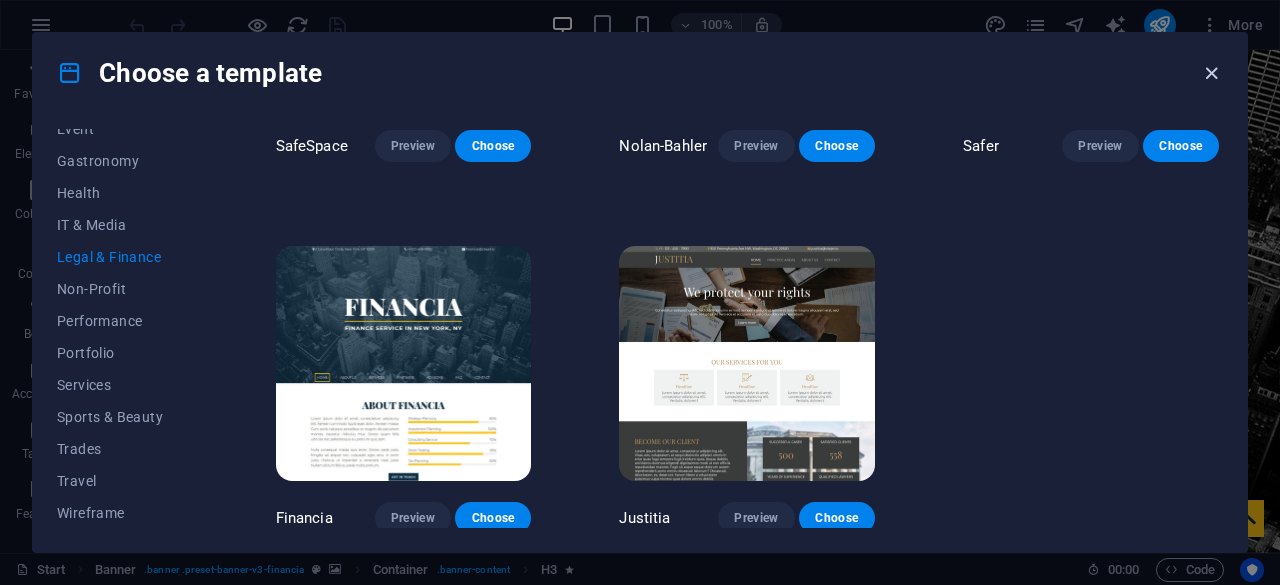 drag, startPoint x: 1213, startPoint y: 75, endPoint x: 1132, endPoint y: 27, distance: 94.15413 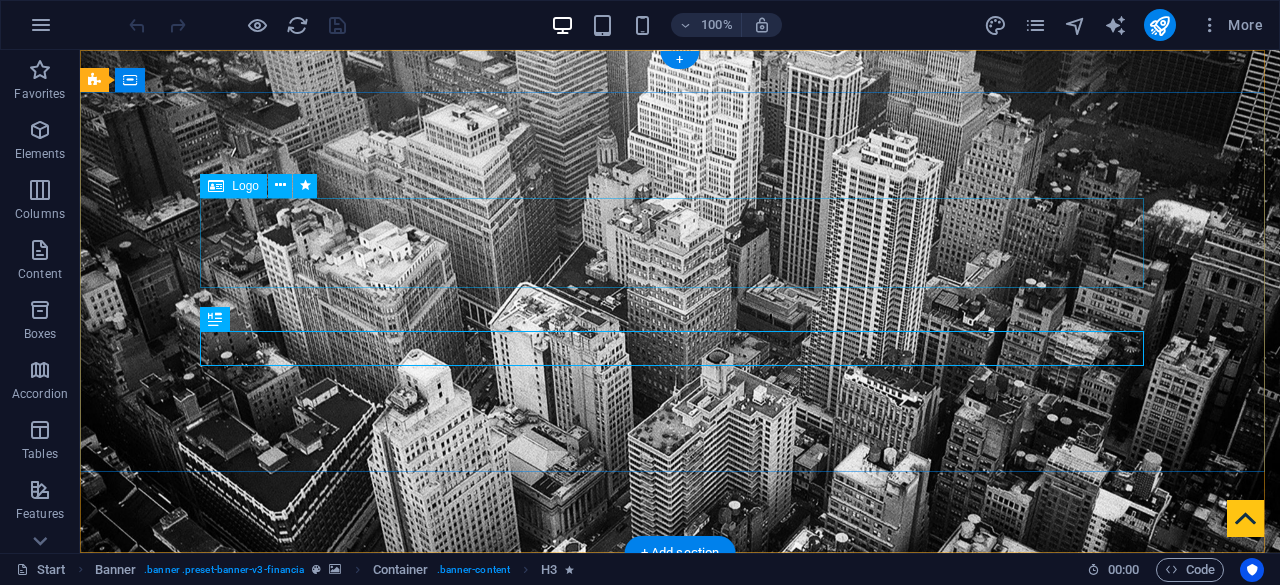 click at bounding box center (680, 817) 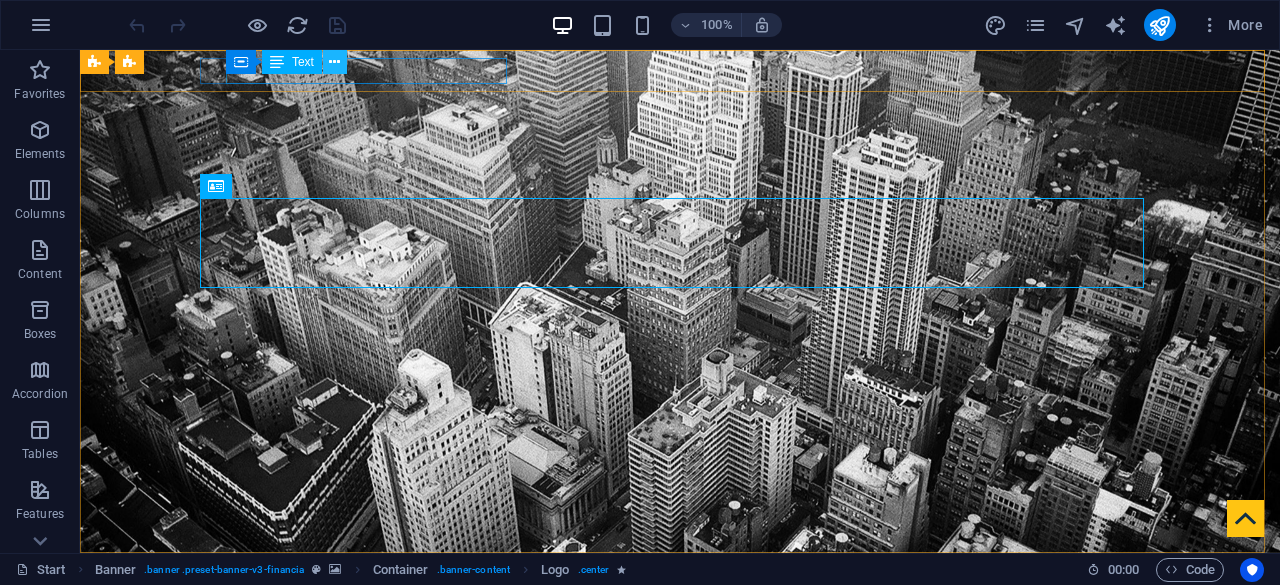 click at bounding box center (335, 62) 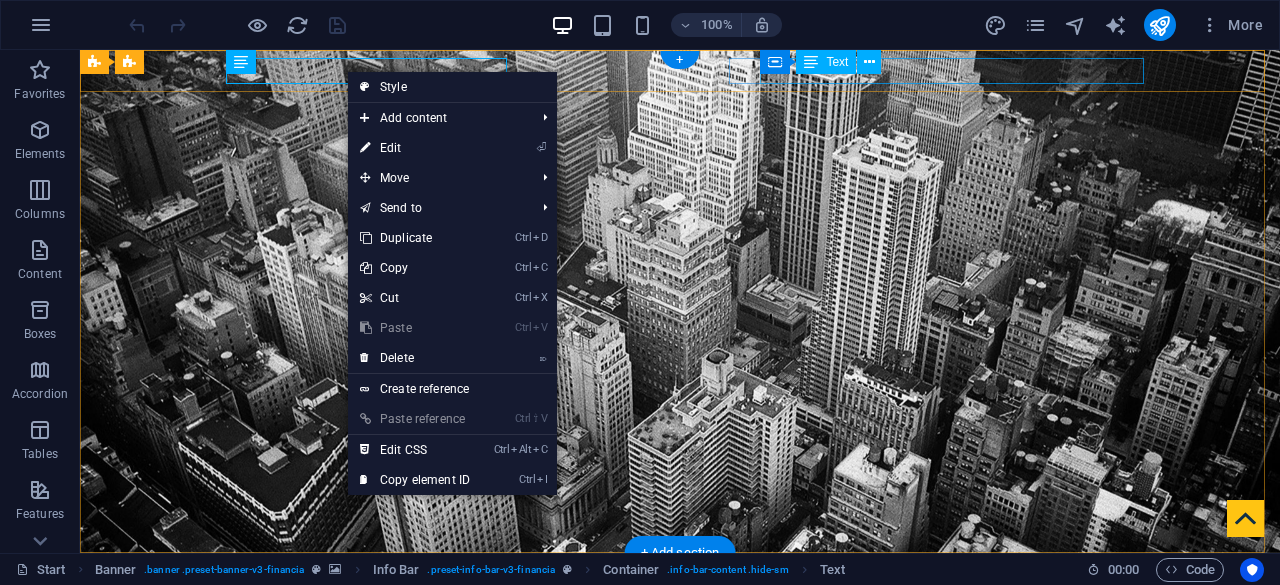 click on "[EMAIL]" at bounding box center [683, 671] 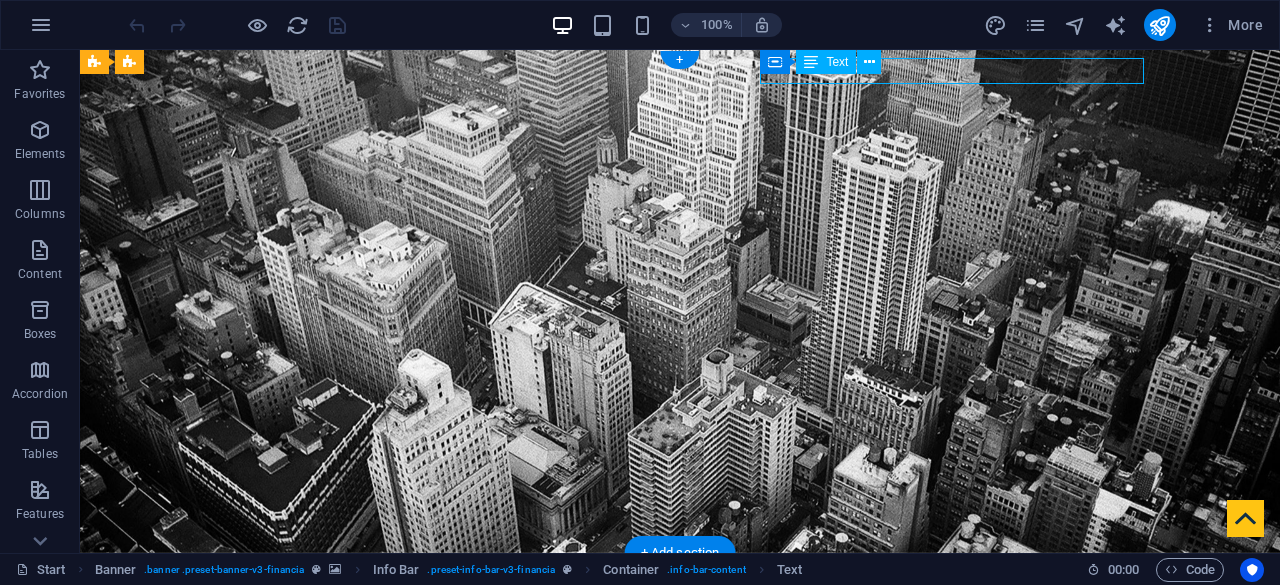 click on "[EMAIL]" at bounding box center (683, 671) 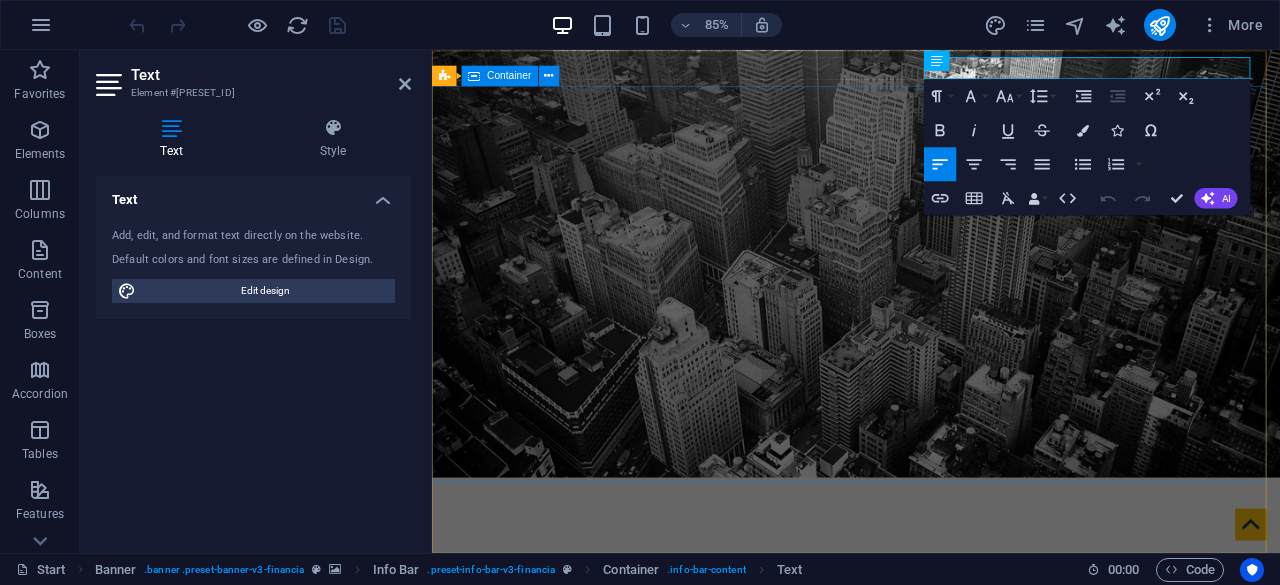 click on "Finance Service in [CITY], [STATE]" at bounding box center (931, 856) 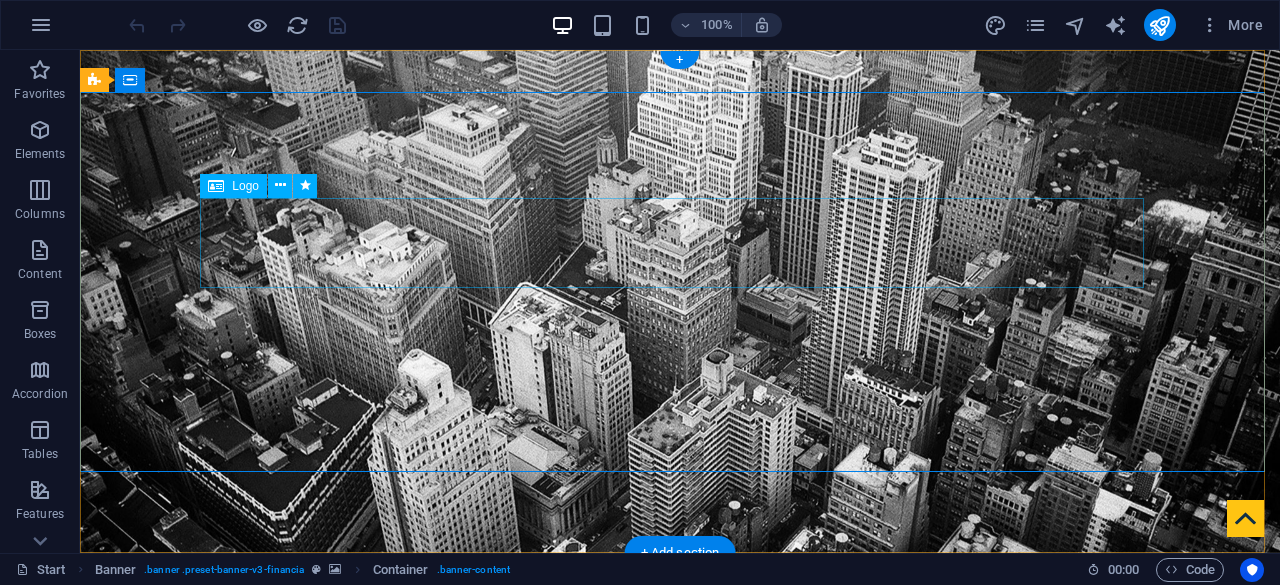 click at bounding box center (680, 817) 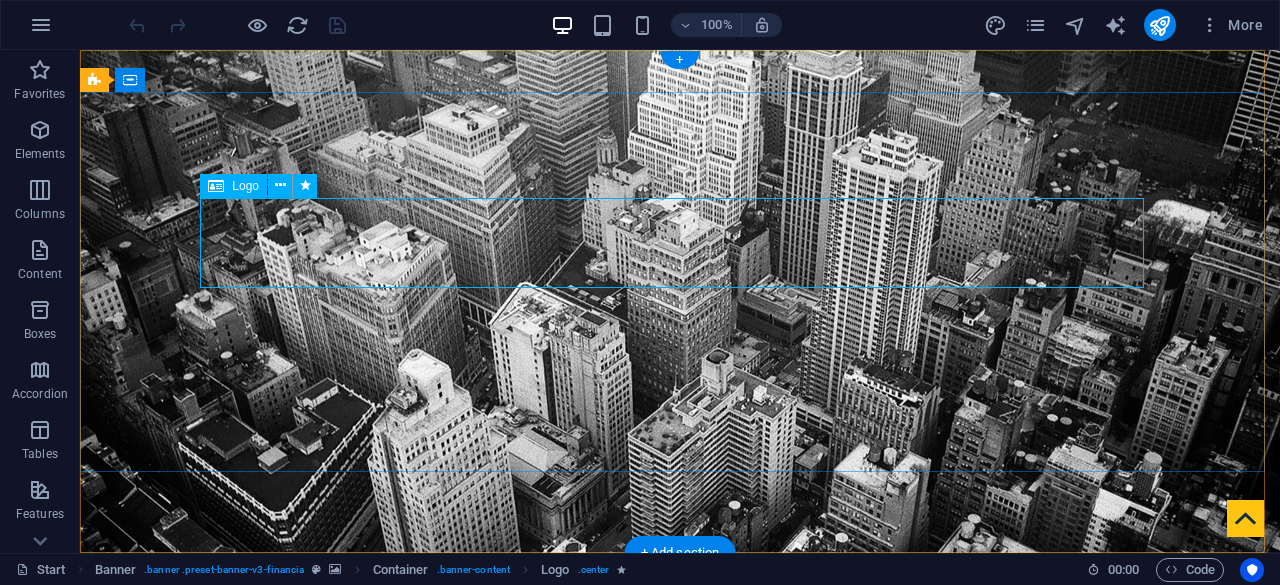 click at bounding box center (680, 817) 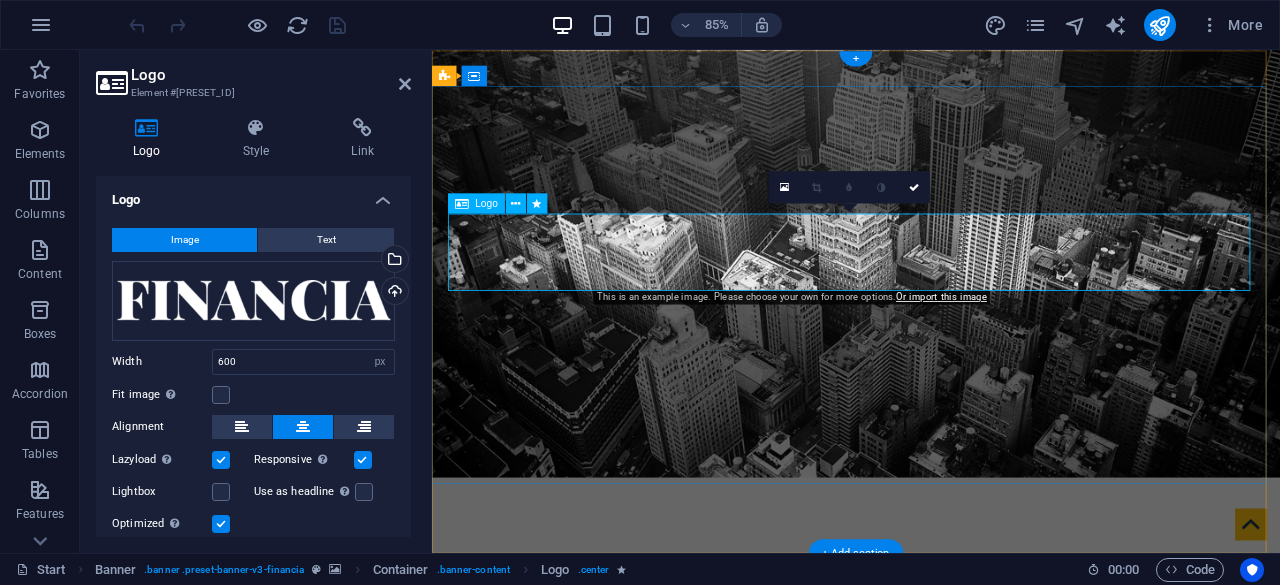 click at bounding box center (931, 817) 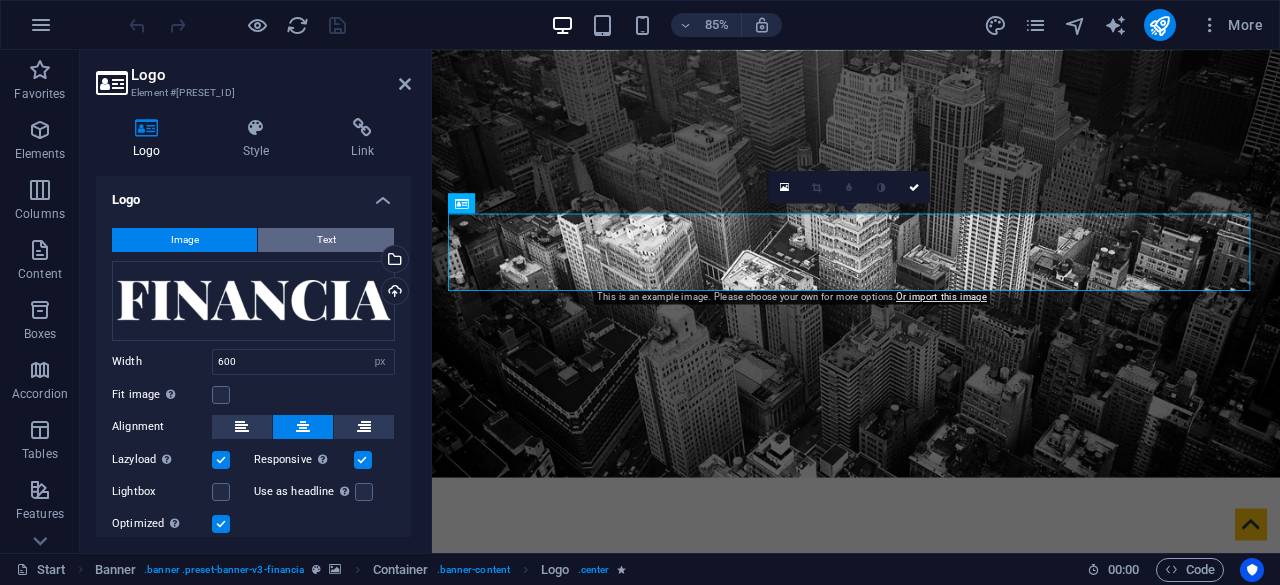 click on "Text" at bounding box center [326, 240] 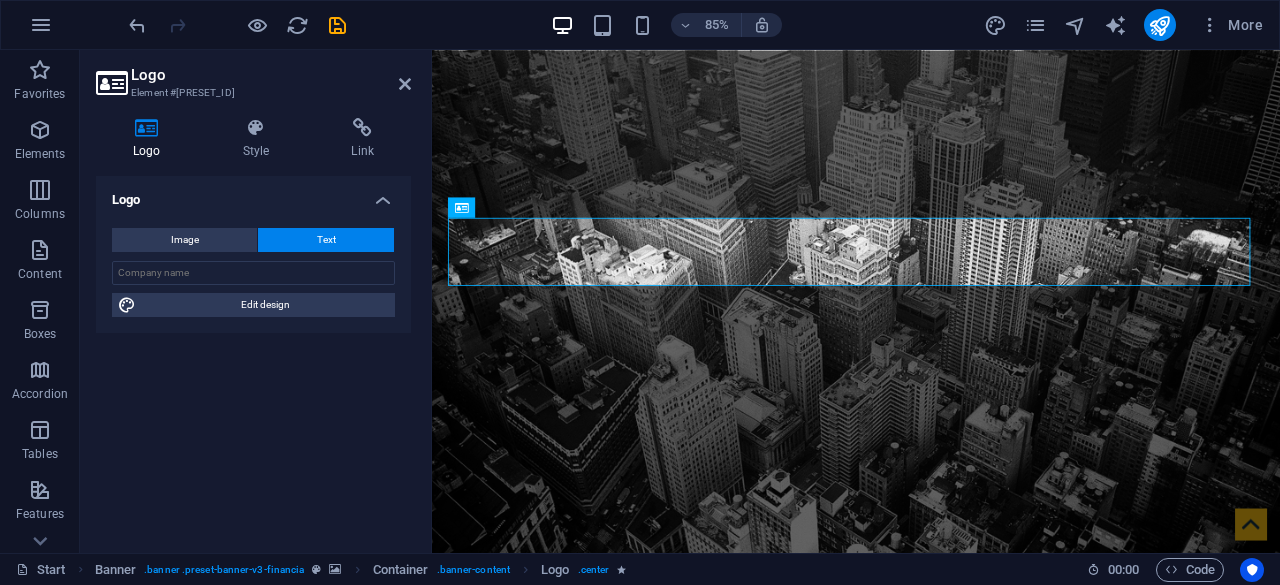 type 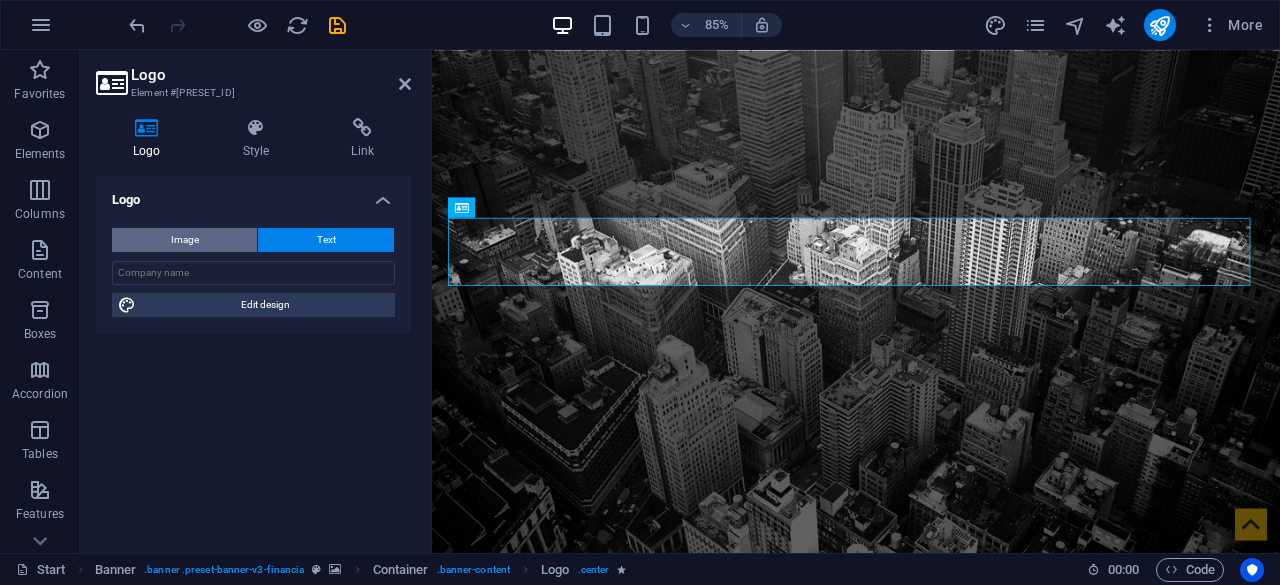 click on "Image" at bounding box center [185, 240] 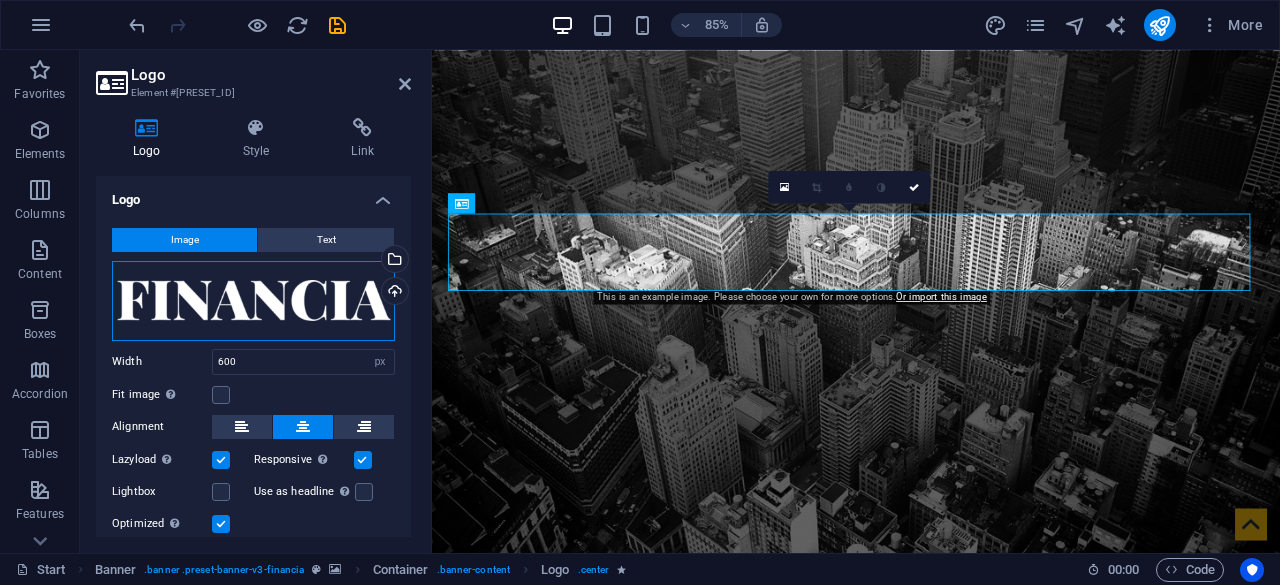 click on "Drag files here, click to choose files or select files from Files or our free stock photos & videos" at bounding box center [253, 301] 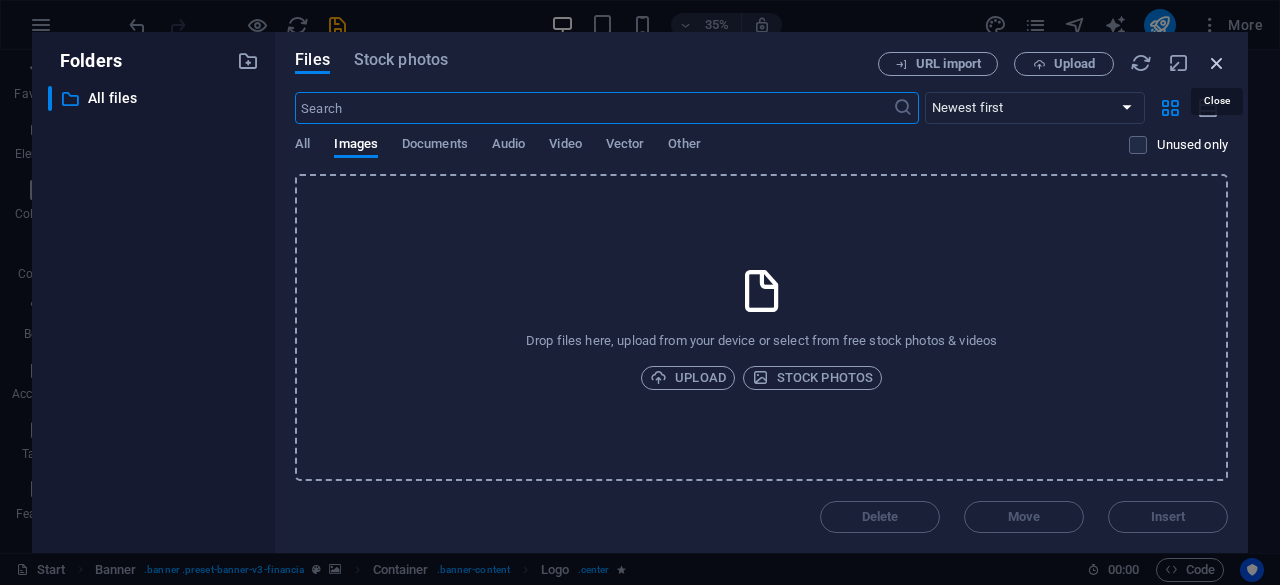 click at bounding box center (1217, 63) 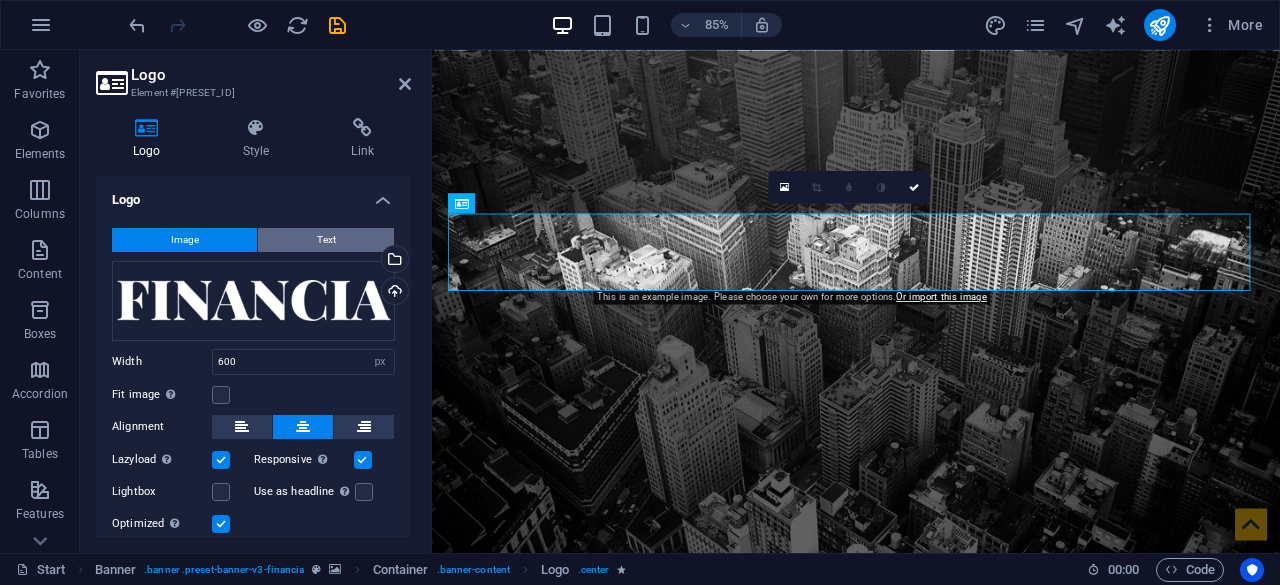 click on "Text" at bounding box center [326, 240] 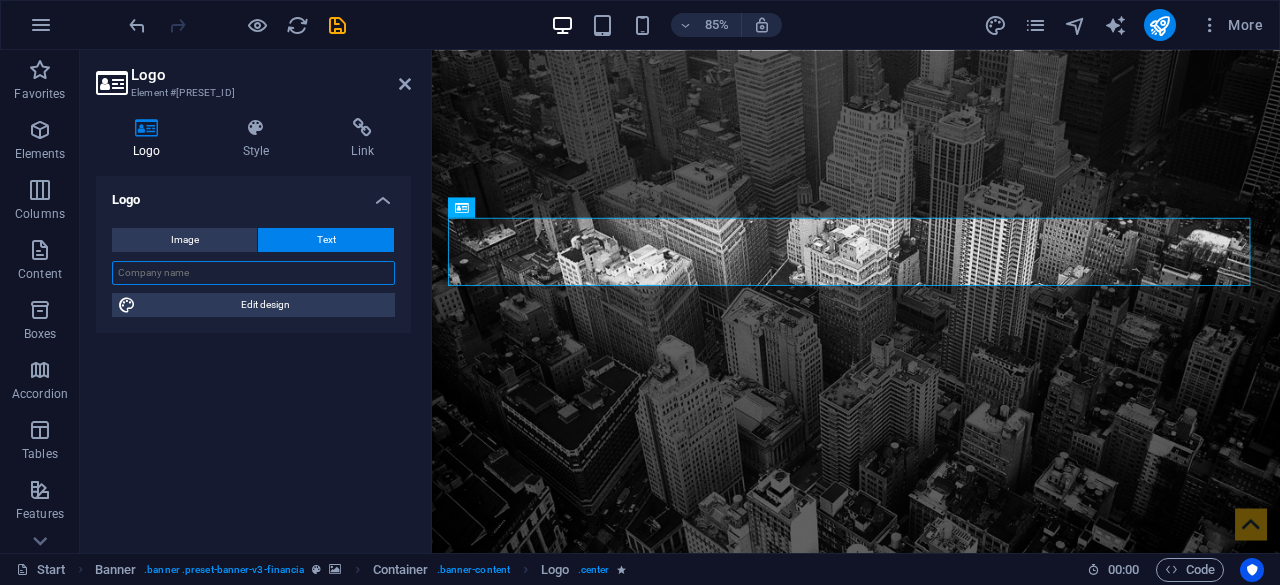 click at bounding box center (253, 273) 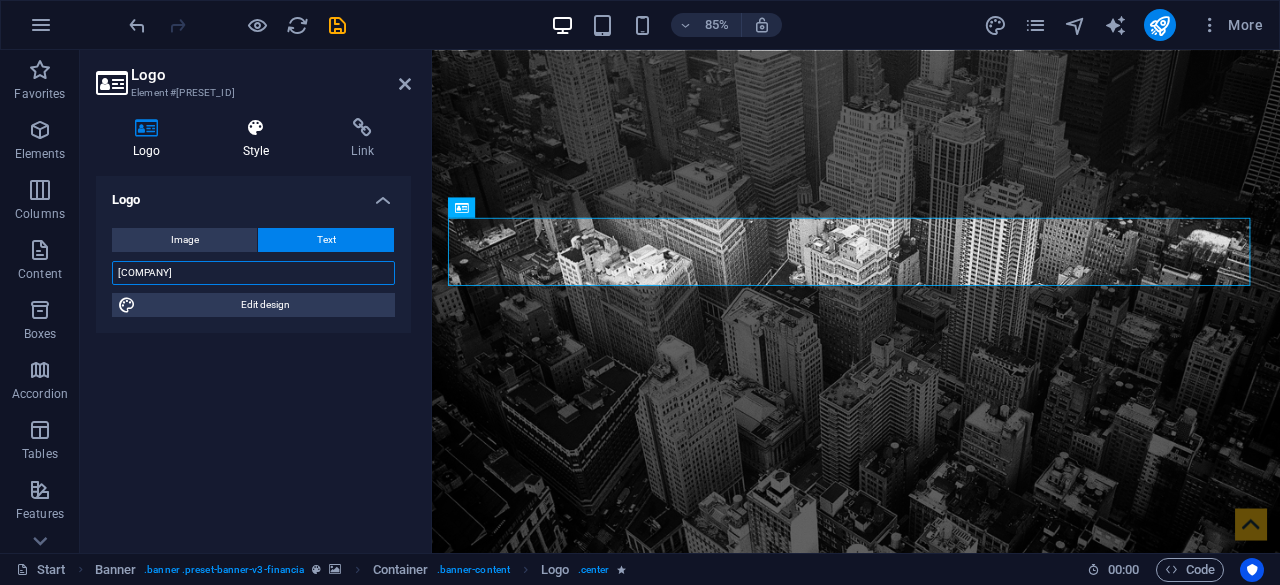 type on "[COMPANY]" 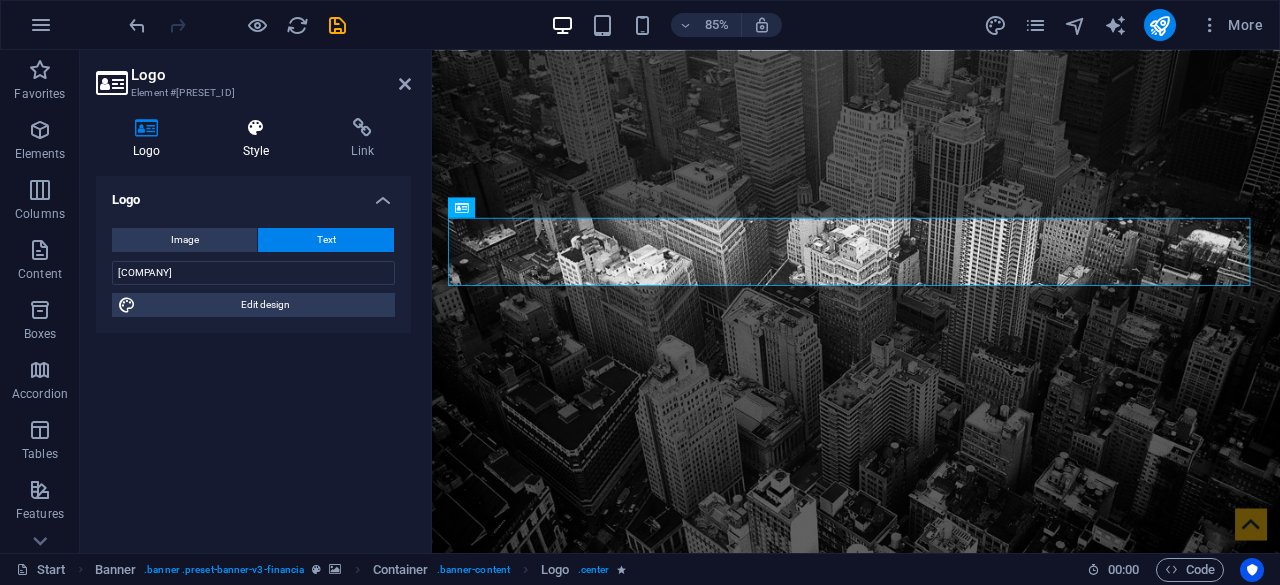 click at bounding box center (256, 128) 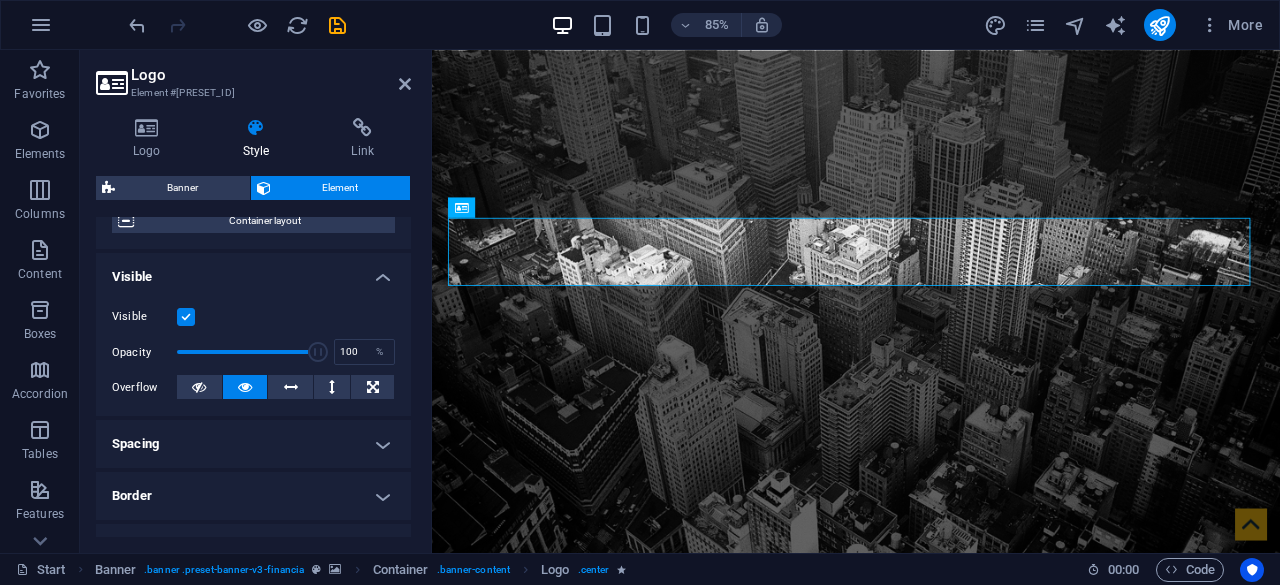 scroll, scrollTop: 200, scrollLeft: 0, axis: vertical 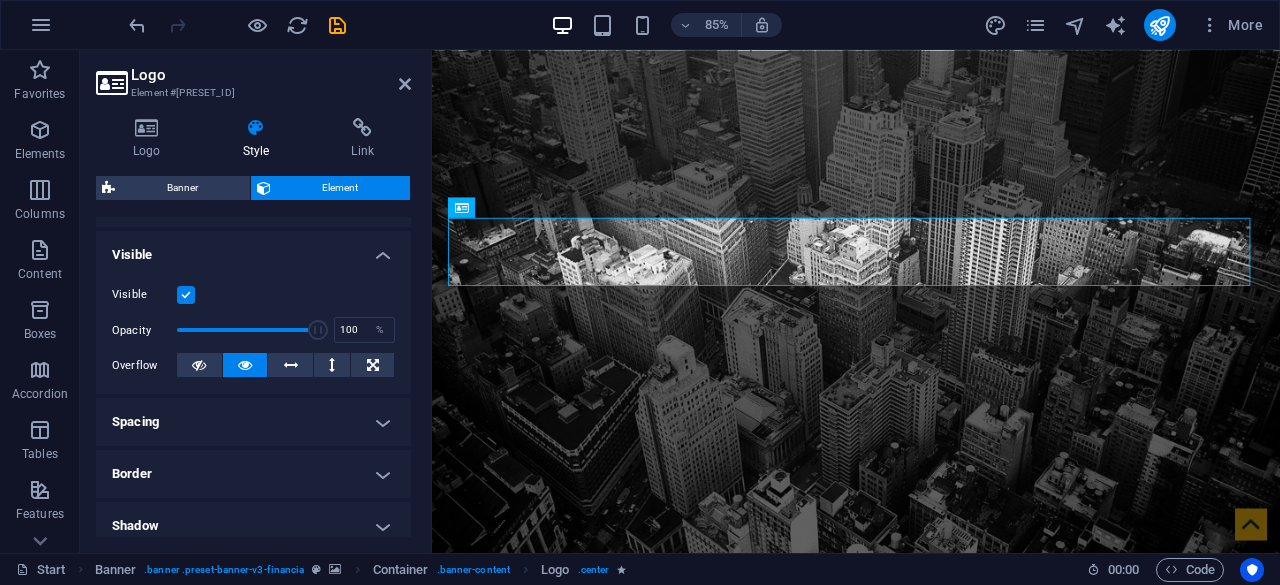 click on "Spacing" at bounding box center [253, 422] 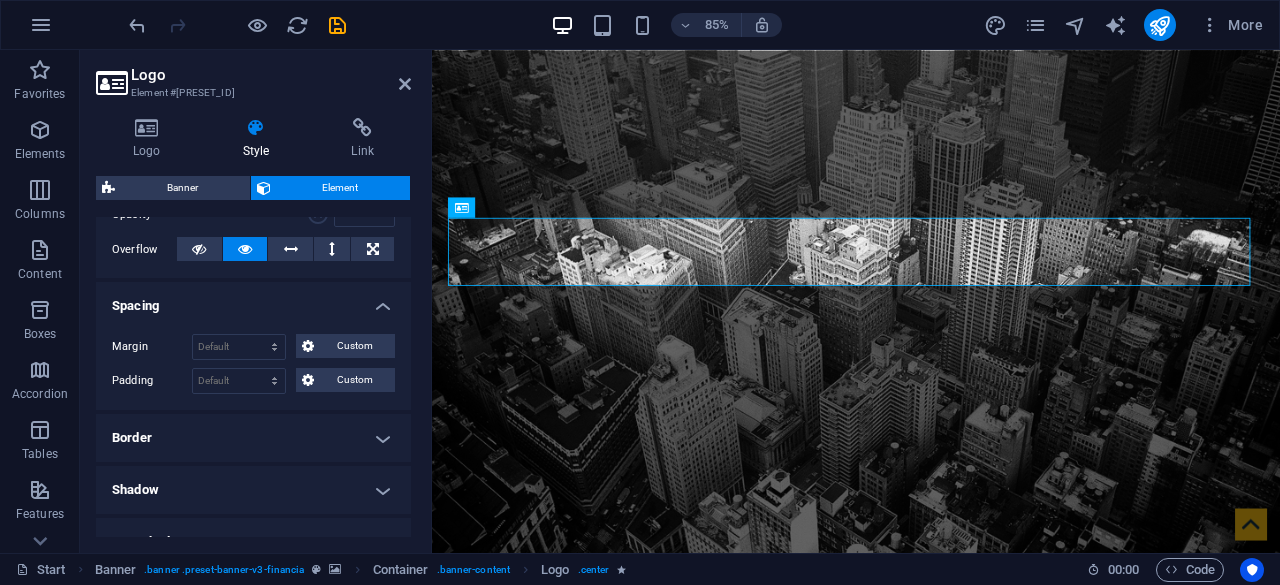 scroll, scrollTop: 400, scrollLeft: 0, axis: vertical 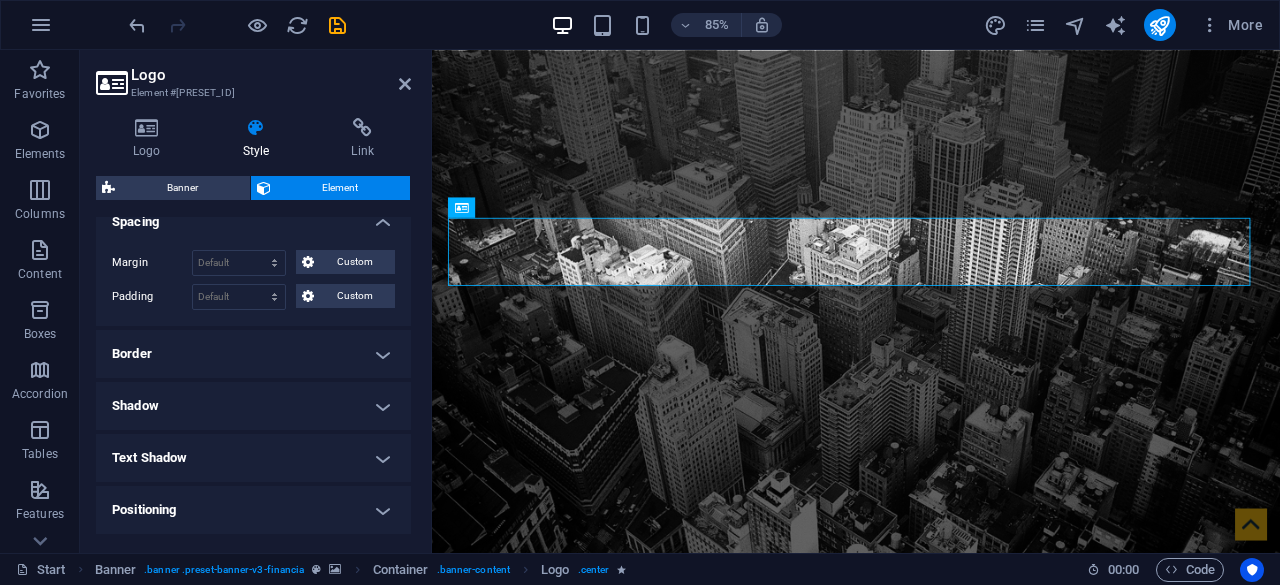 click on "Text Shadow" at bounding box center [253, 458] 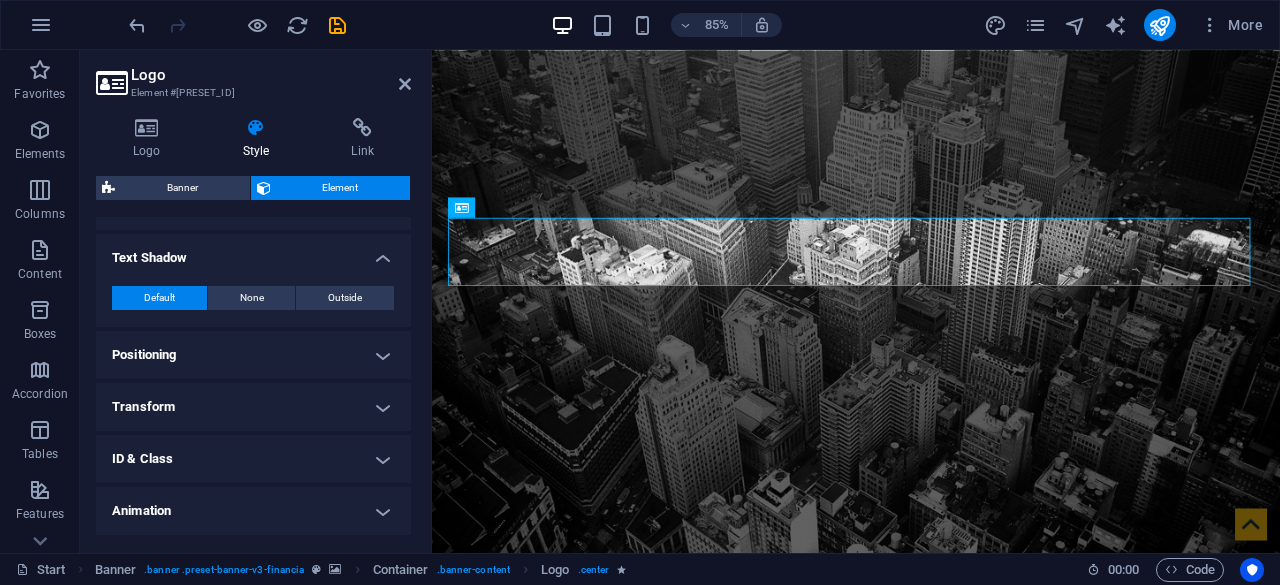 scroll, scrollTop: 648, scrollLeft: 0, axis: vertical 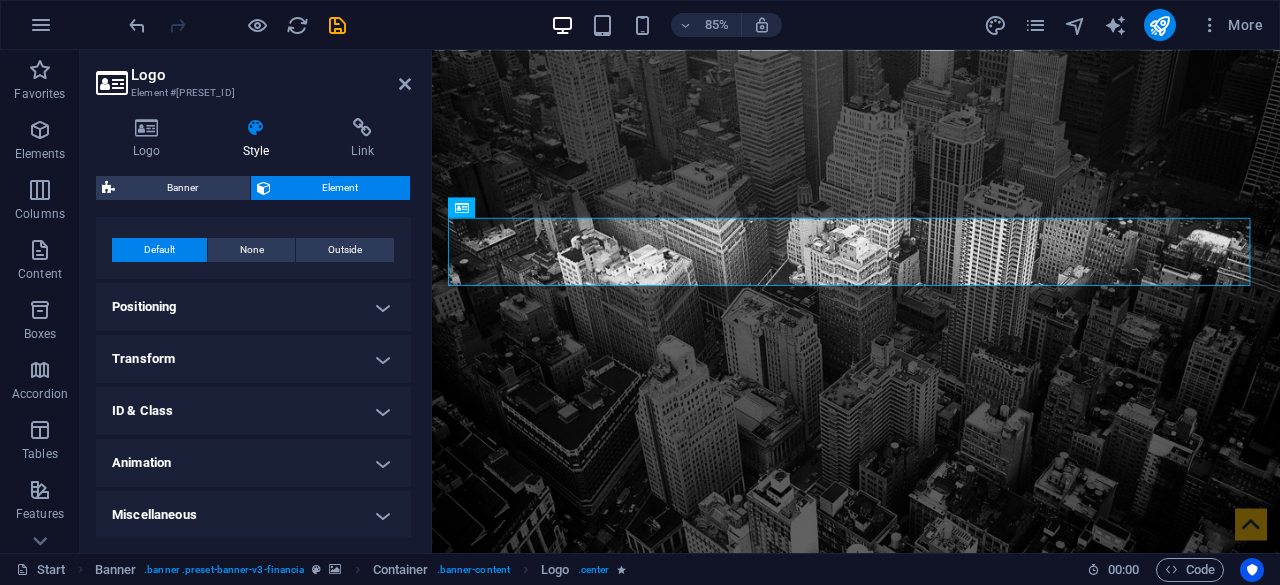 click on "Animation" at bounding box center (253, 463) 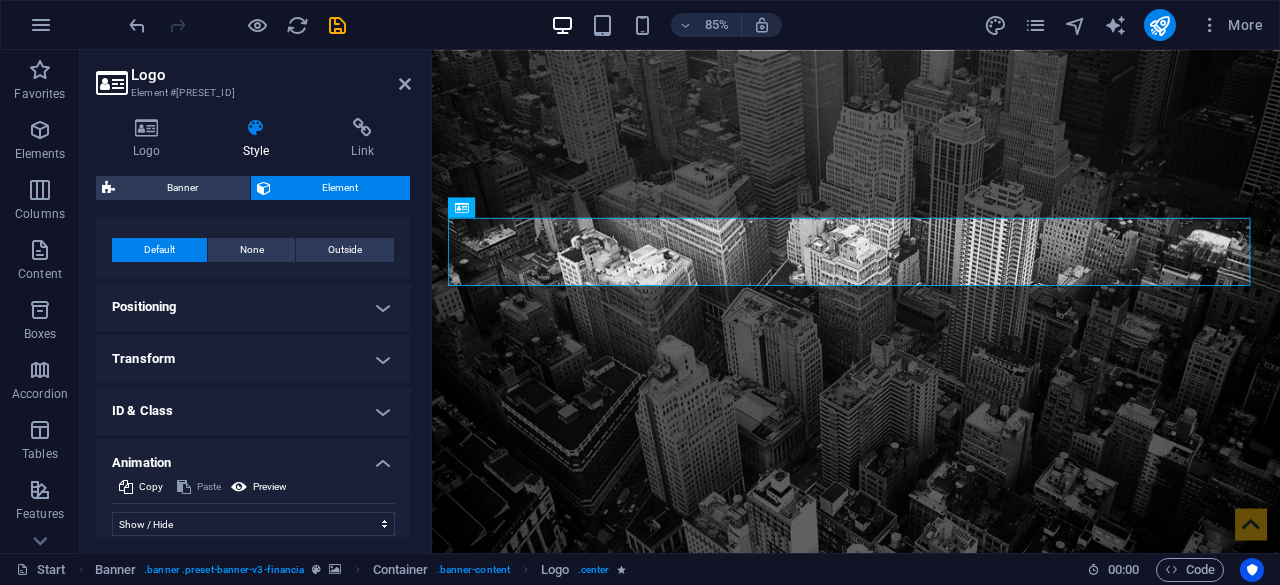 click on "ID & Class" at bounding box center (253, 411) 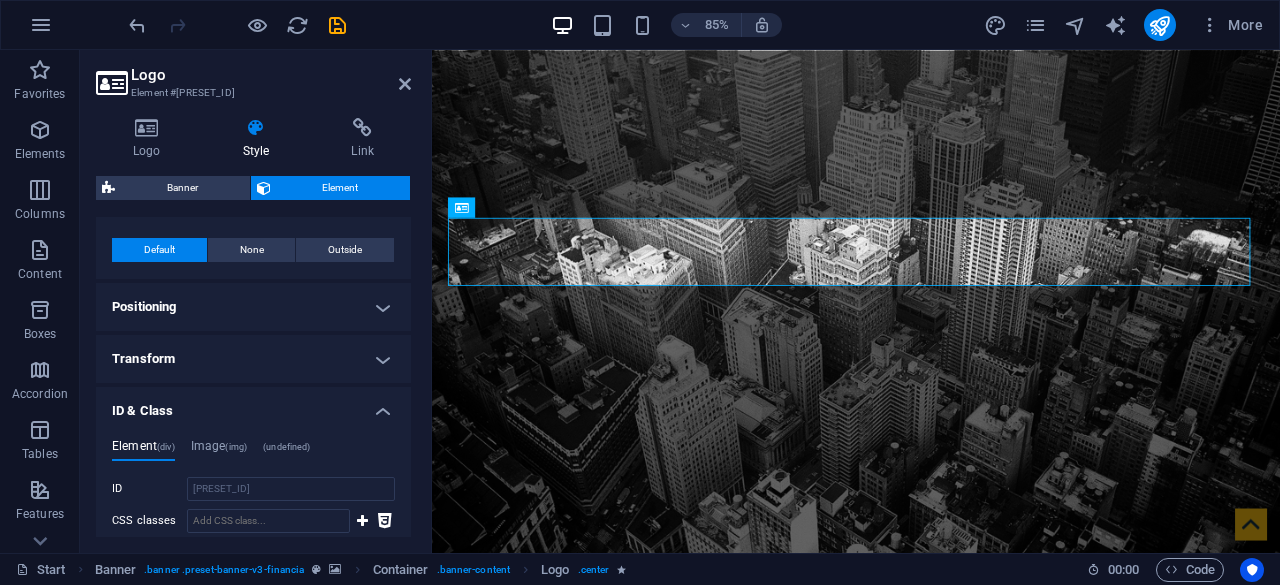click on "ID & Class" at bounding box center [253, 405] 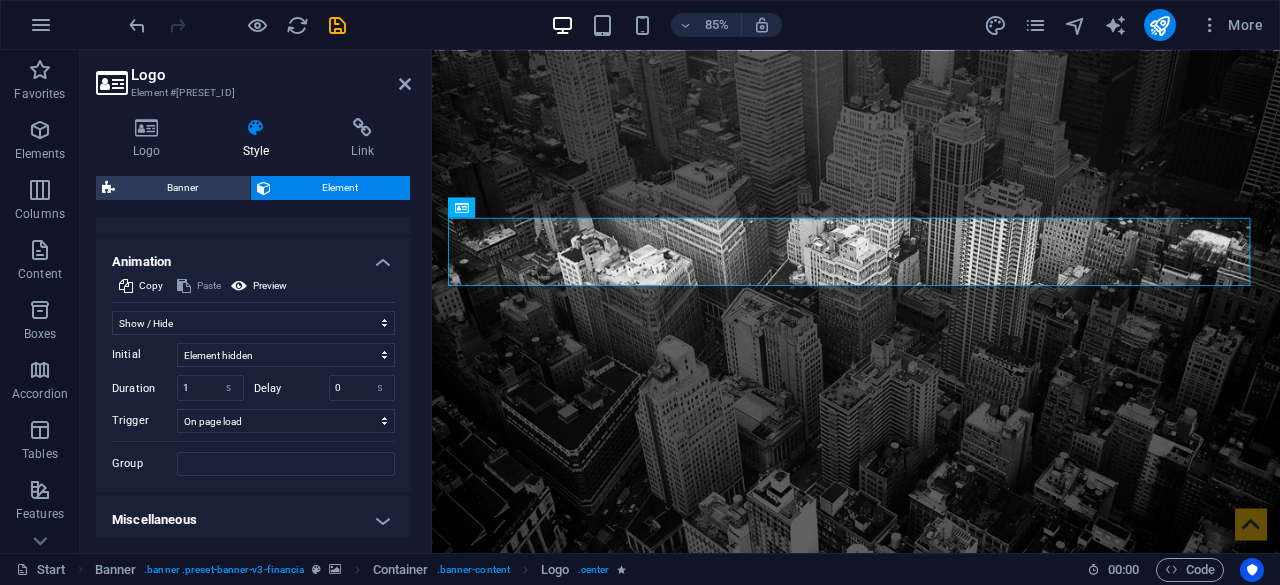 scroll, scrollTop: 852, scrollLeft: 0, axis: vertical 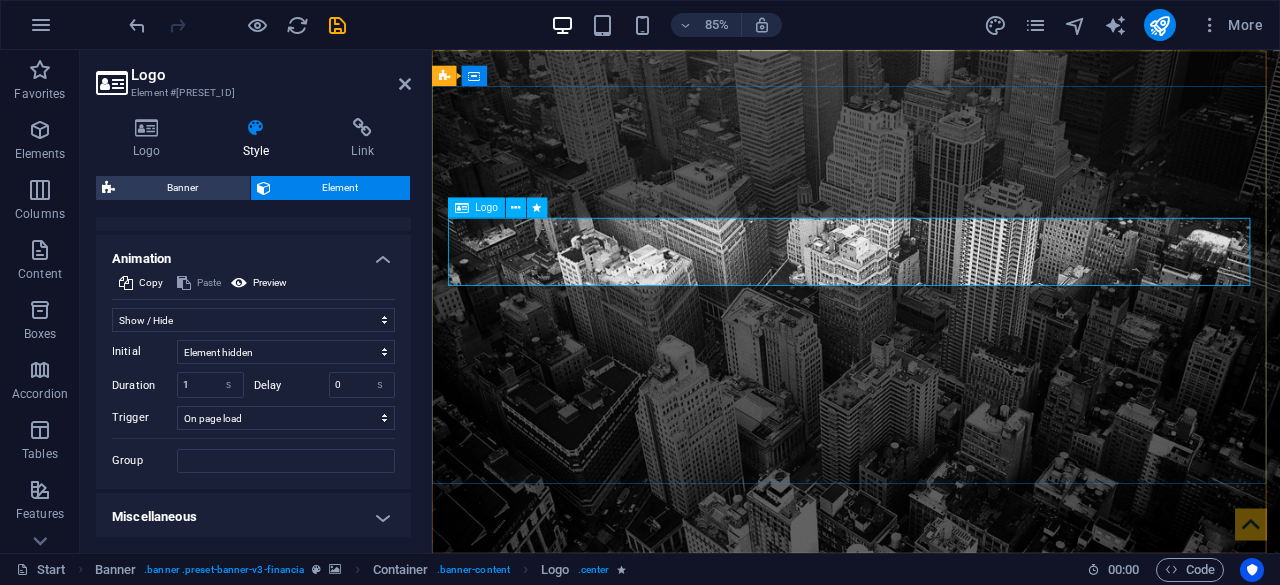 click on "[COMPANY]" at bounding box center [931, 901] 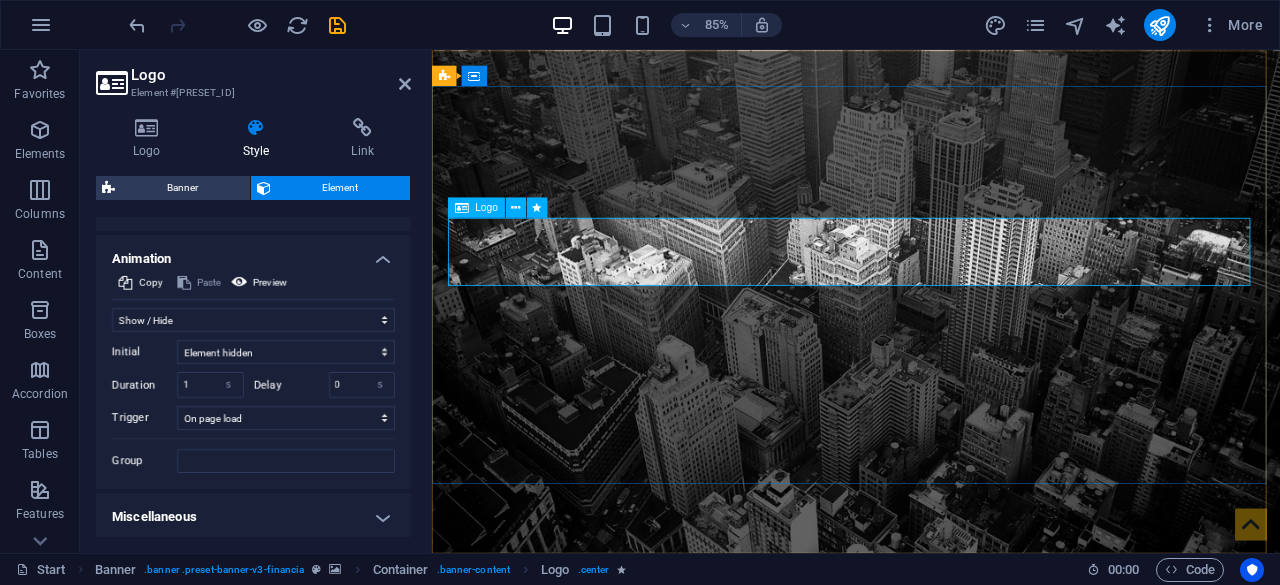 click on "[COMPANY]" at bounding box center (931, 901) 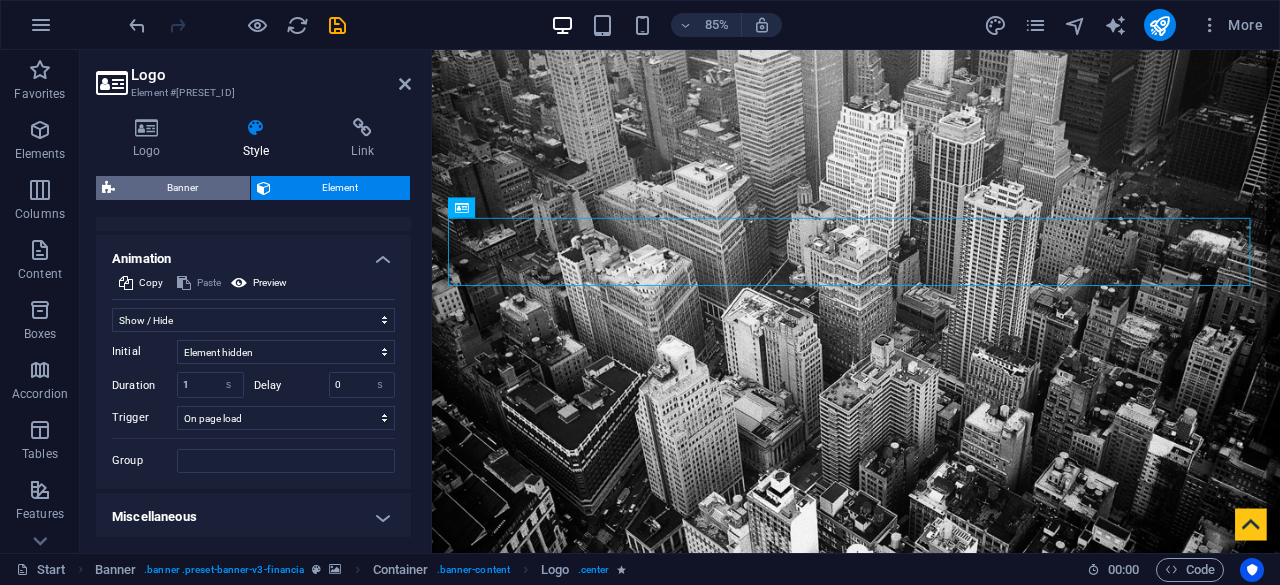 click on "Banner" at bounding box center (182, 188) 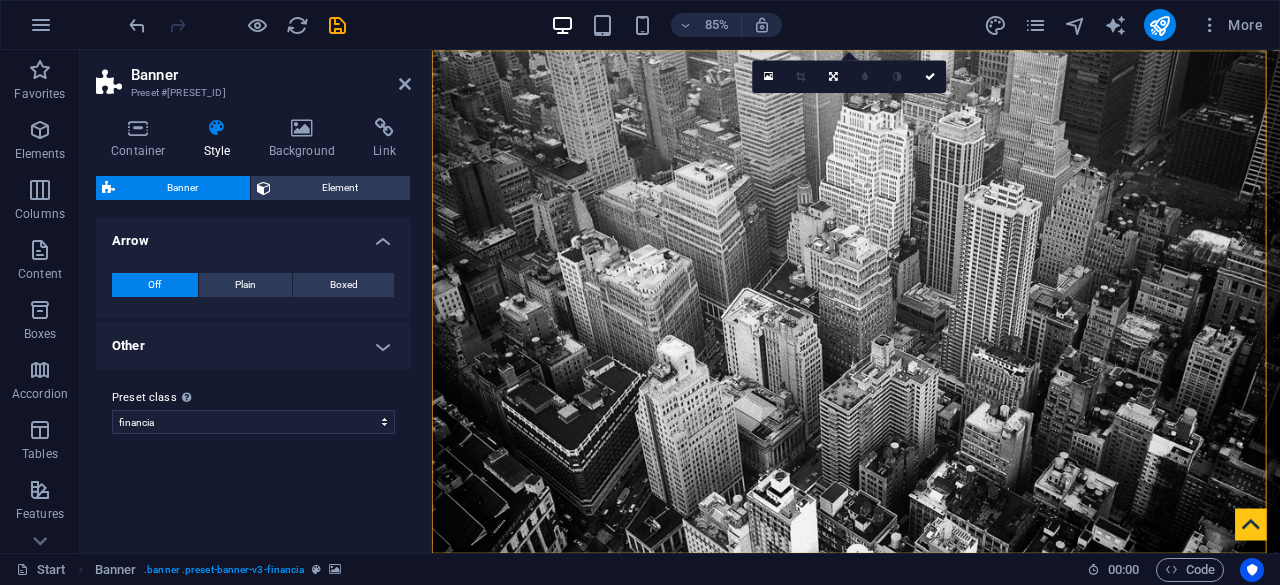 click at bounding box center [217, 128] 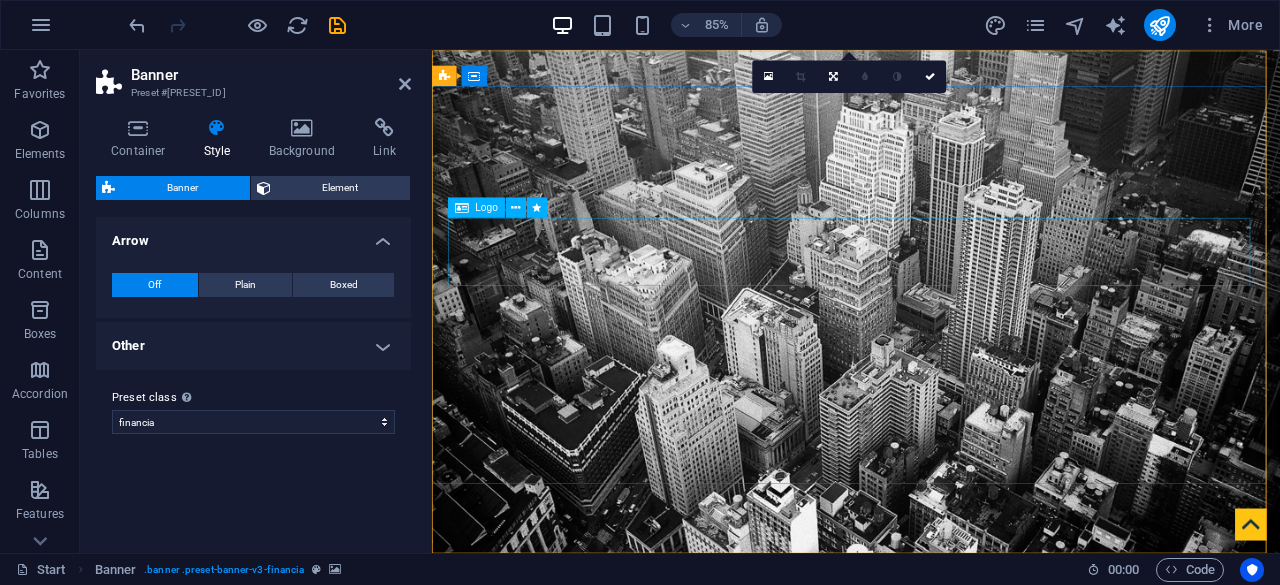 click on "[COMPANY]" at bounding box center [931, 901] 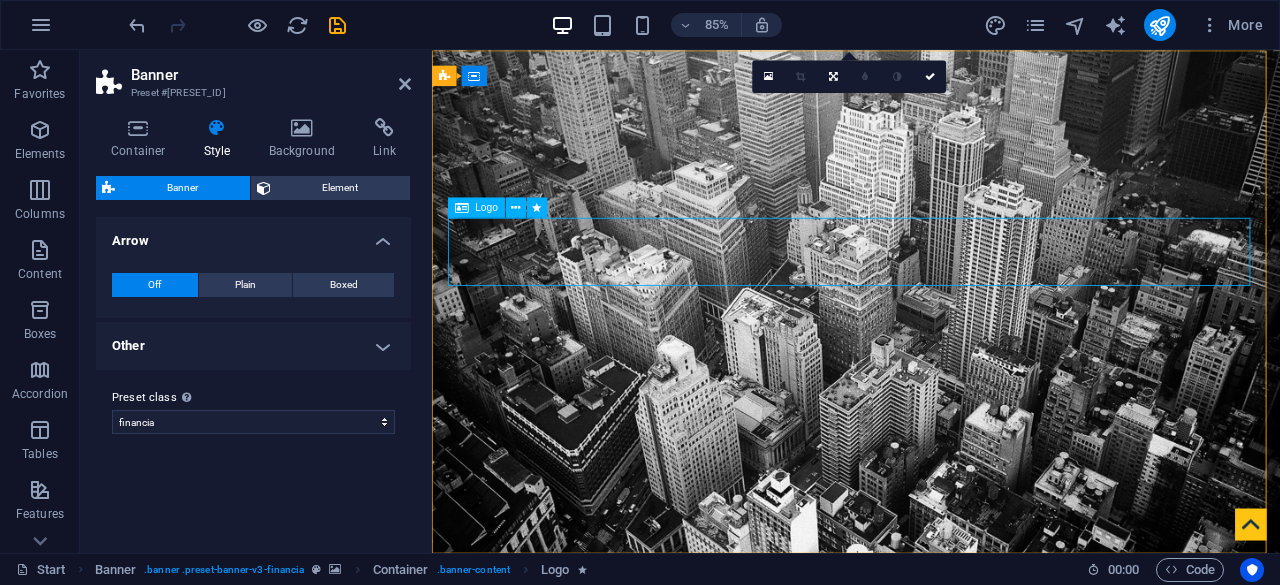 click on "[COMPANY]" at bounding box center (931, 901) 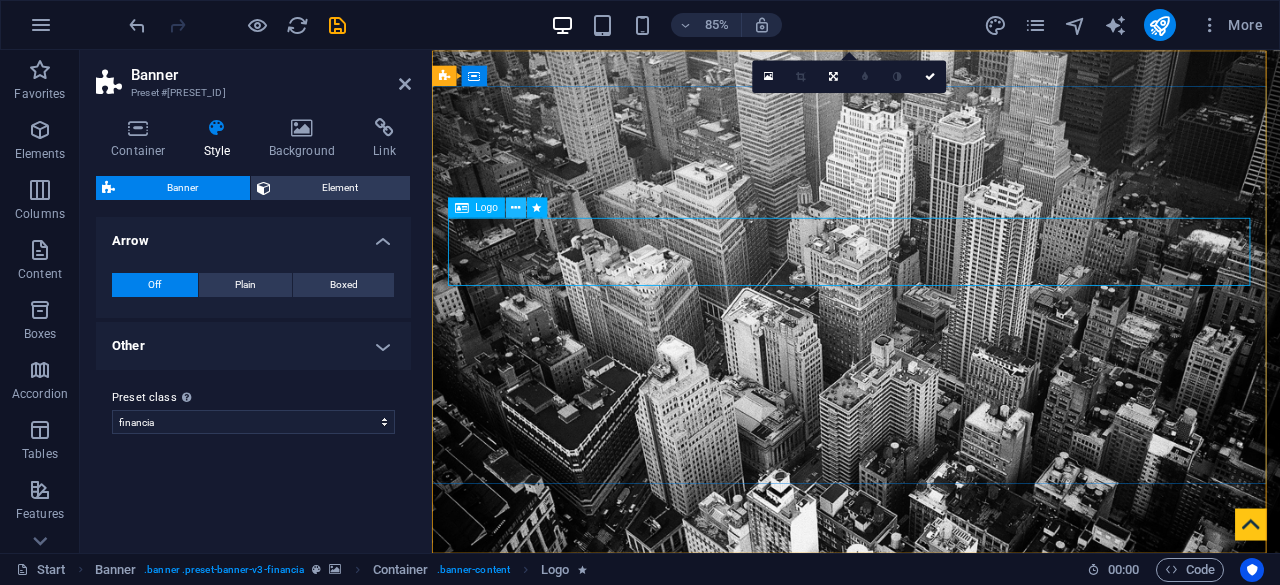 click at bounding box center [515, 208] 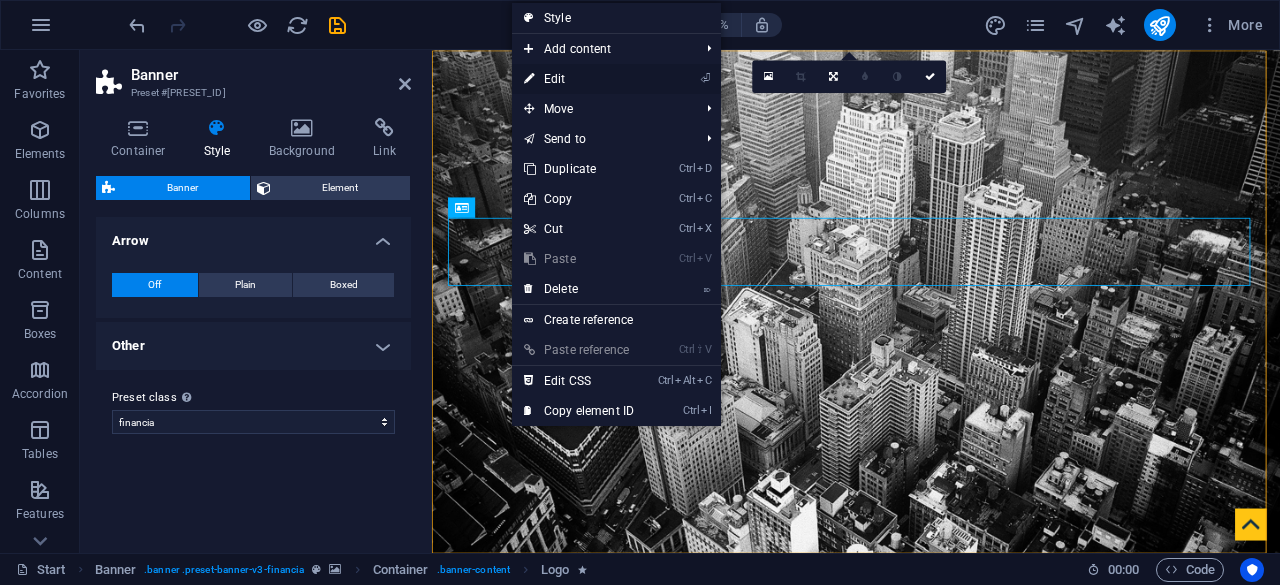 click on "⏎  Edit" at bounding box center [579, 79] 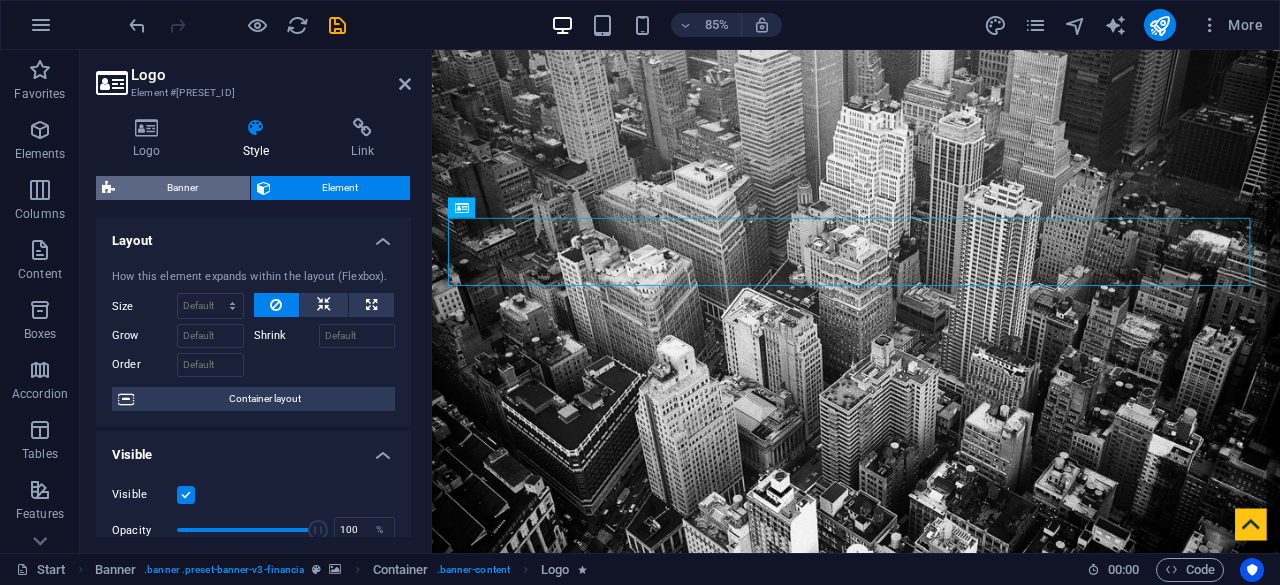 click on "Banner" at bounding box center [182, 188] 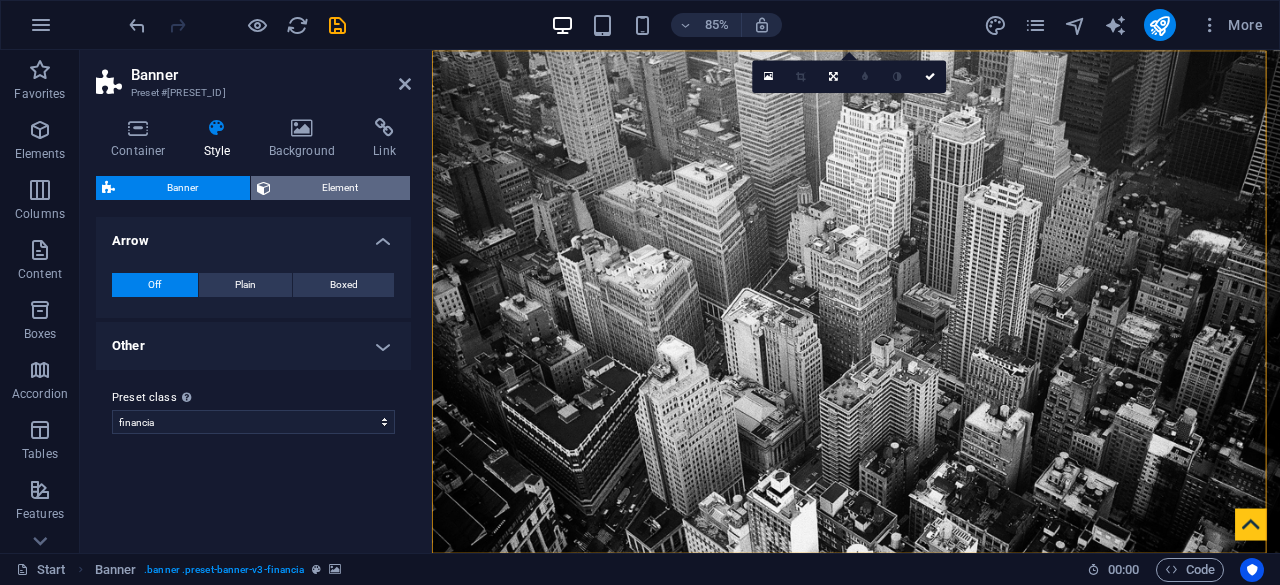 click on "Element" at bounding box center [341, 188] 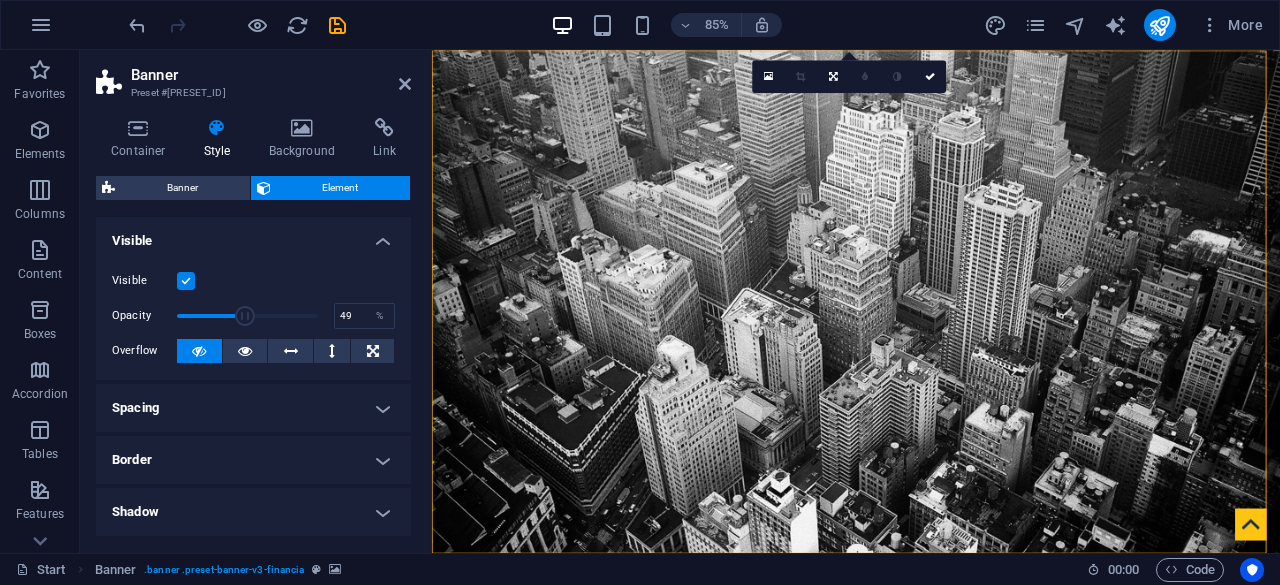 drag, startPoint x: 311, startPoint y: 317, endPoint x: 244, endPoint y: 319, distance: 67.02985 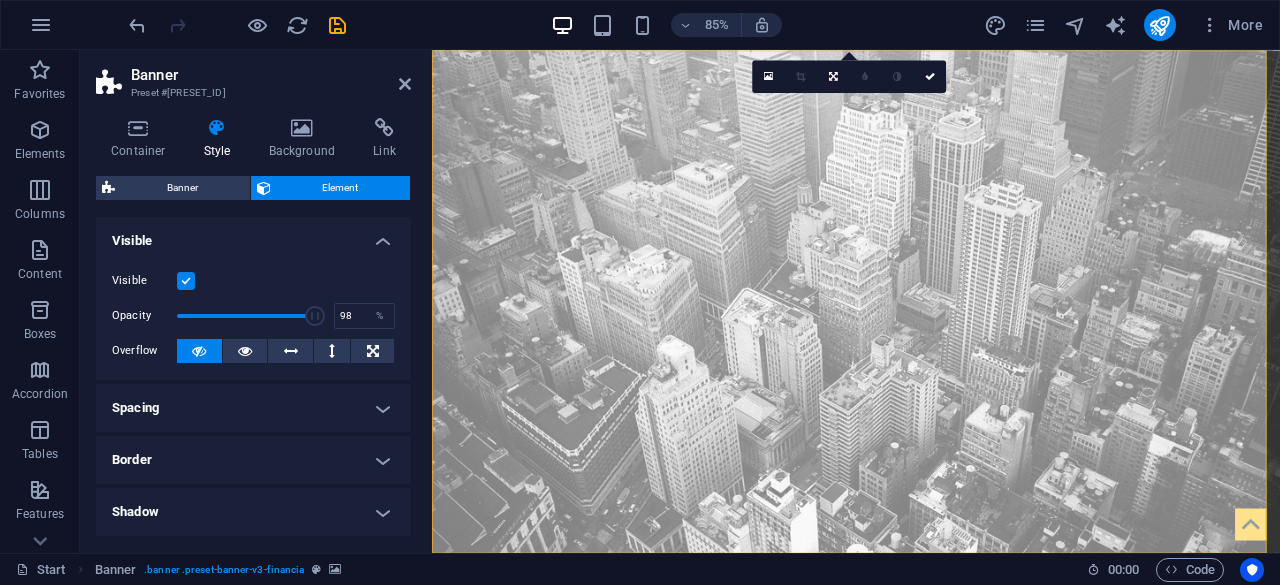 type on "100" 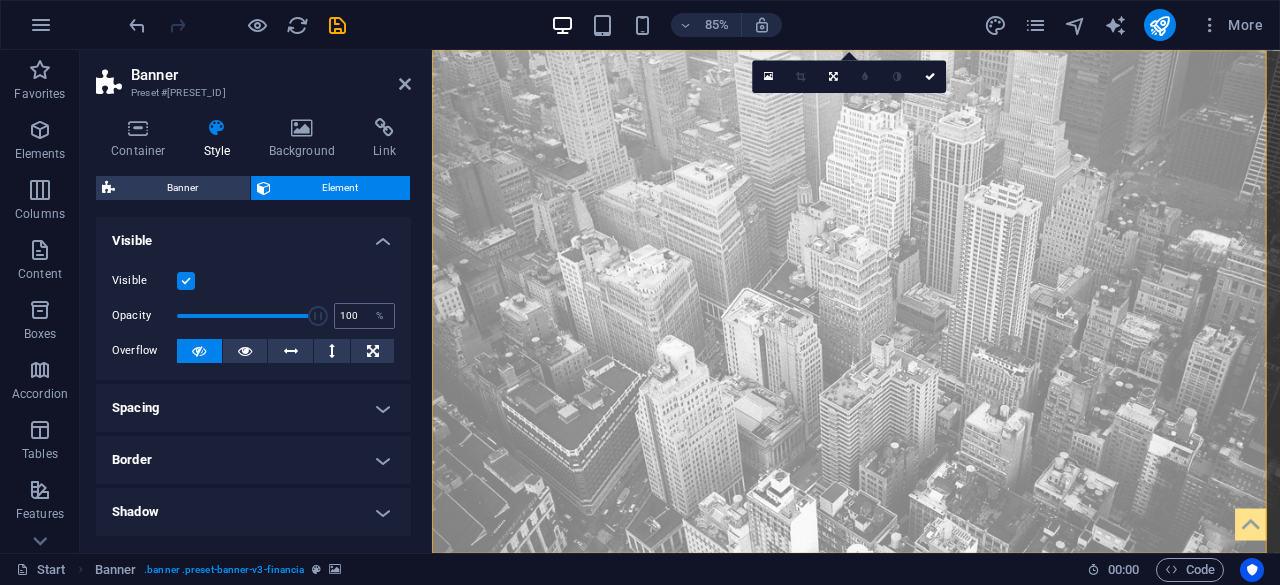 drag, startPoint x: 246, startPoint y: 313, endPoint x: 352, endPoint y: 303, distance: 106.47065 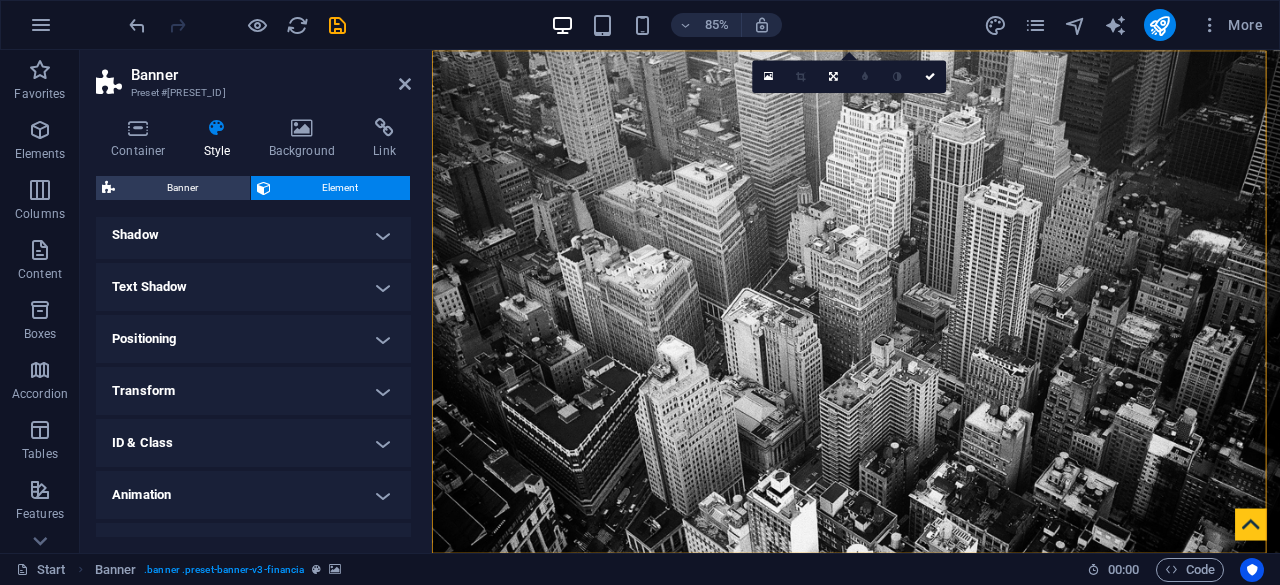 scroll, scrollTop: 310, scrollLeft: 0, axis: vertical 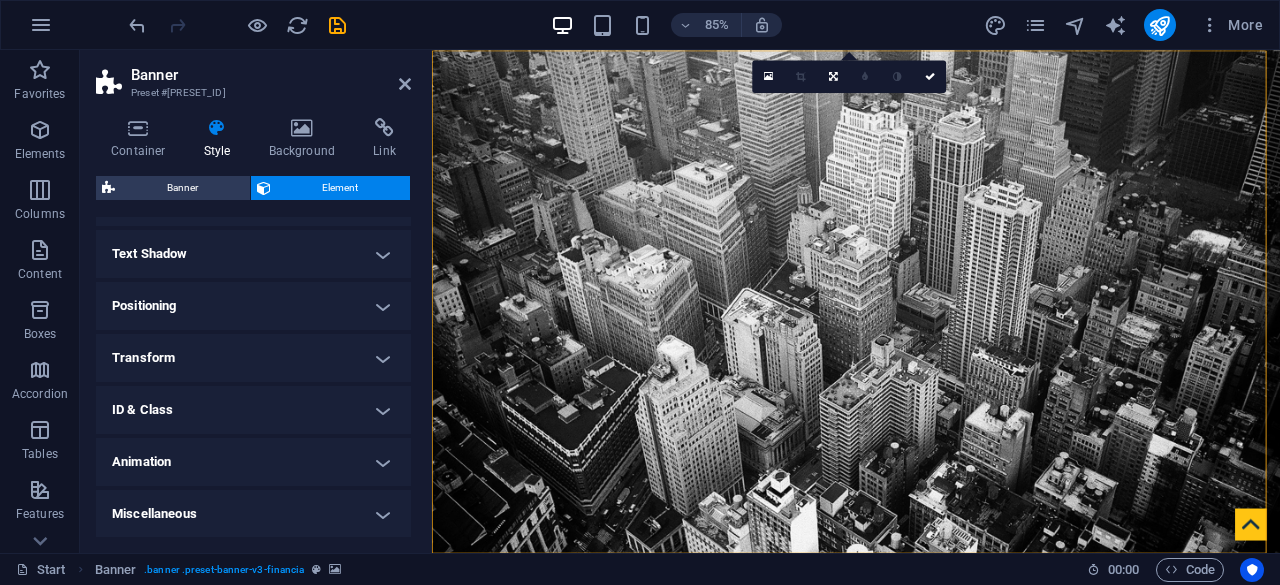 click on "Animation" at bounding box center [253, 462] 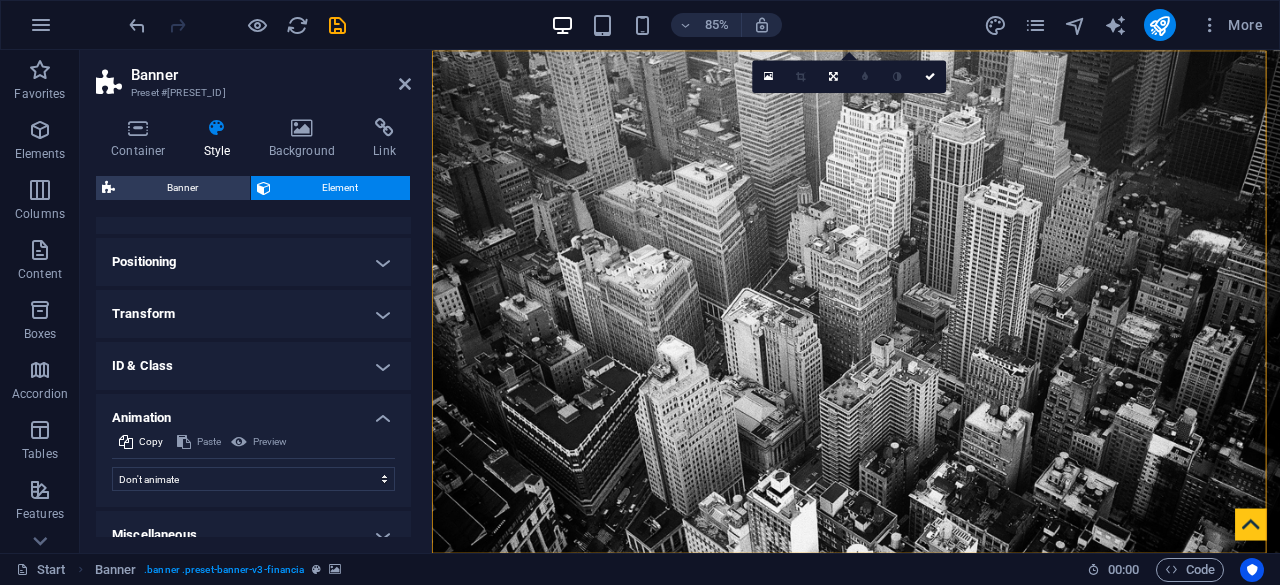 scroll, scrollTop: 374, scrollLeft: 0, axis: vertical 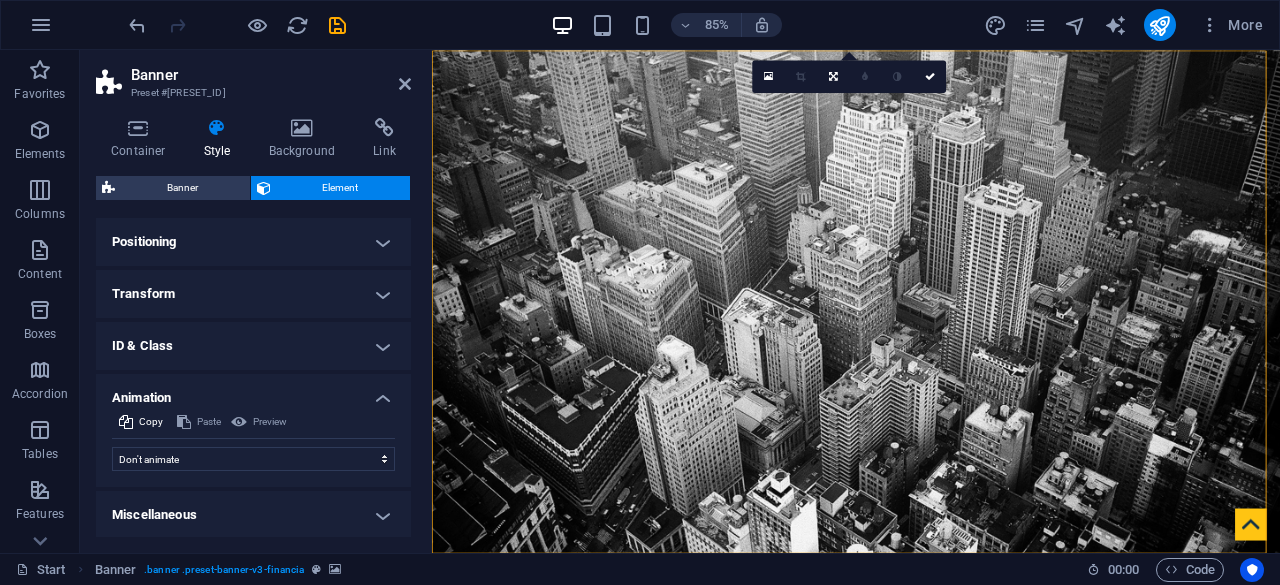 click on "Miscellaneous" at bounding box center [253, 515] 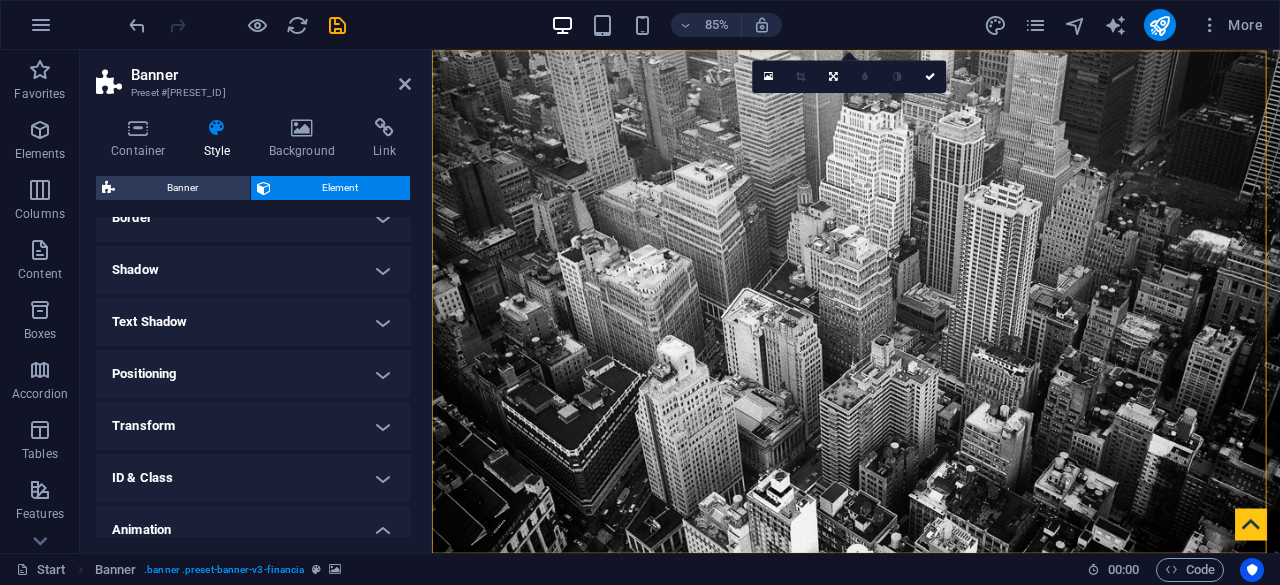 scroll, scrollTop: 197, scrollLeft: 0, axis: vertical 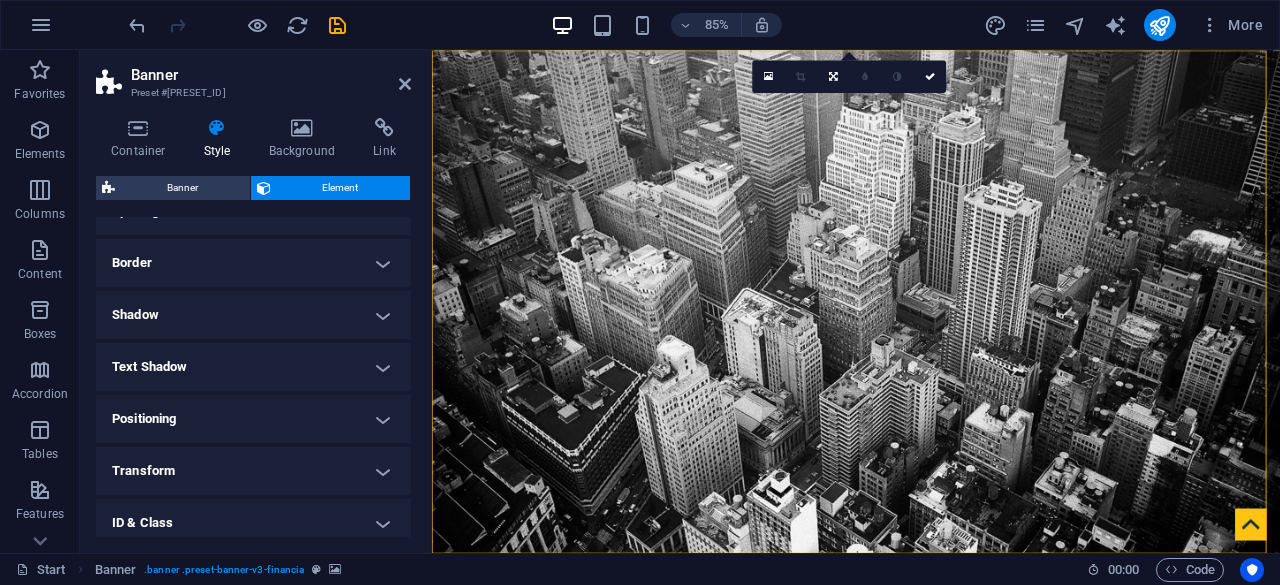 click on "Positioning" at bounding box center [253, 419] 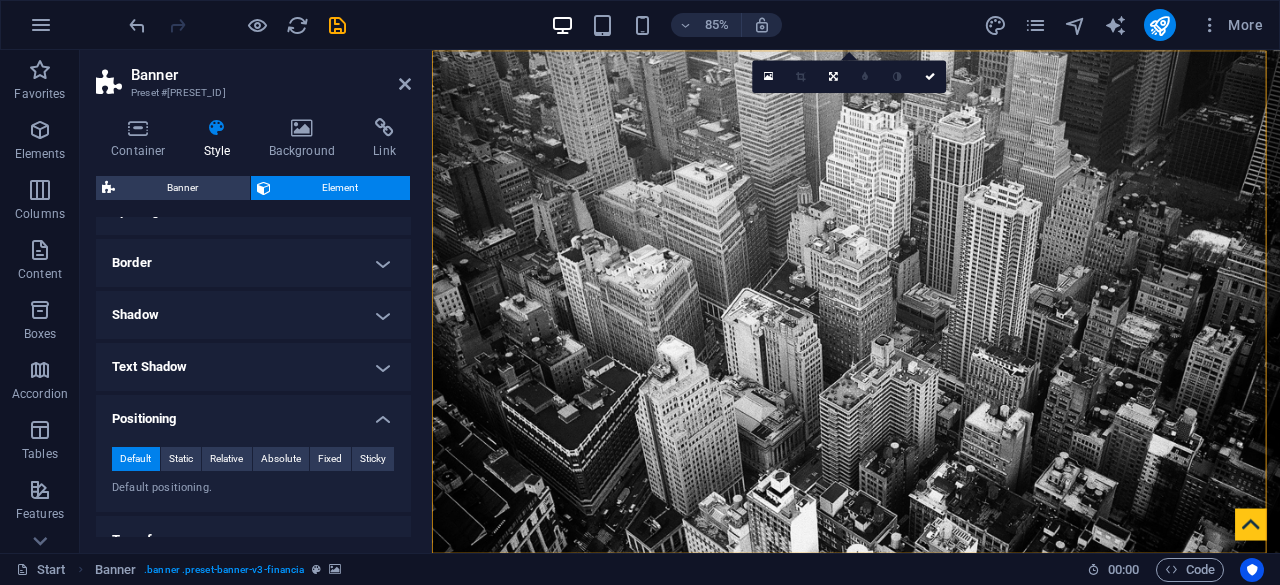 click on "Shadow" at bounding box center (253, 315) 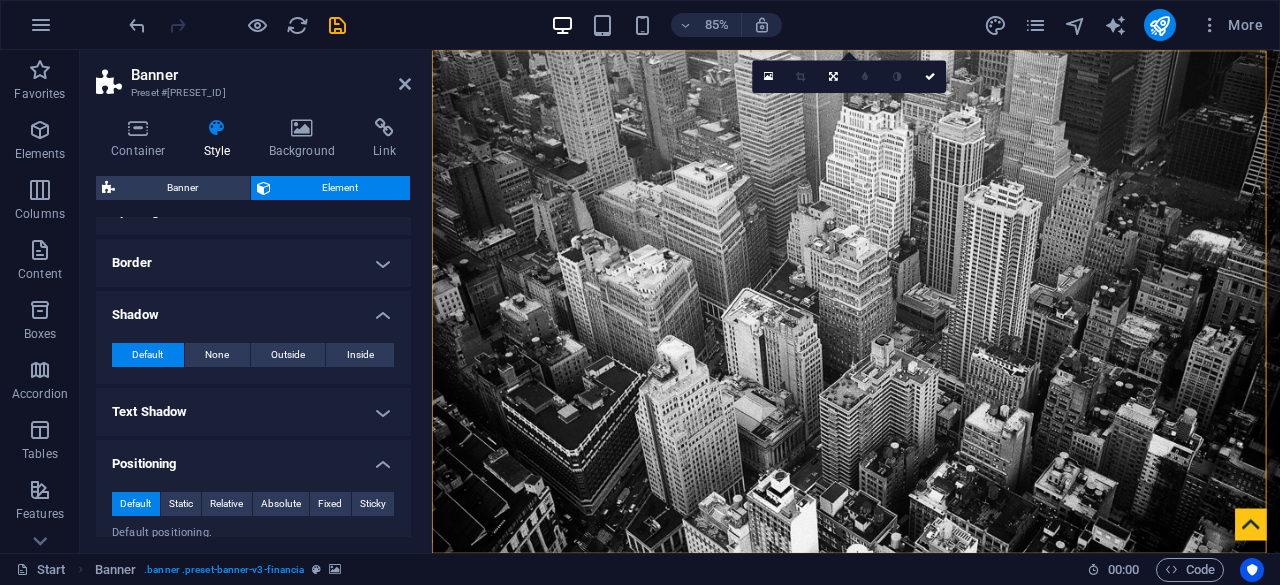 click on "Border" at bounding box center [253, 263] 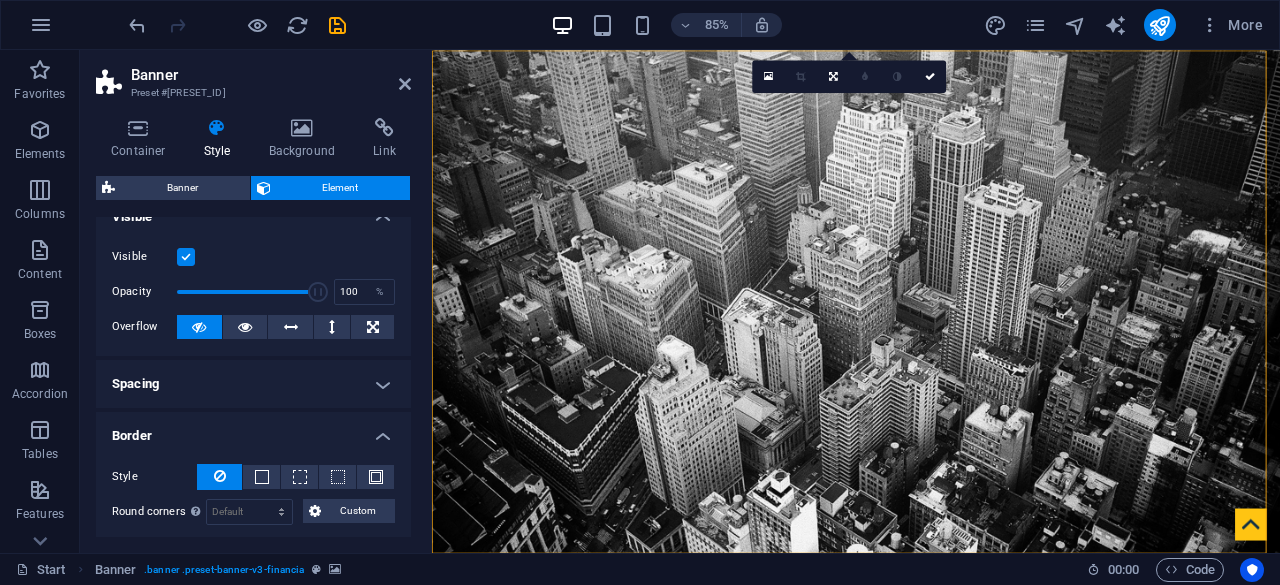 scroll, scrollTop: 0, scrollLeft: 0, axis: both 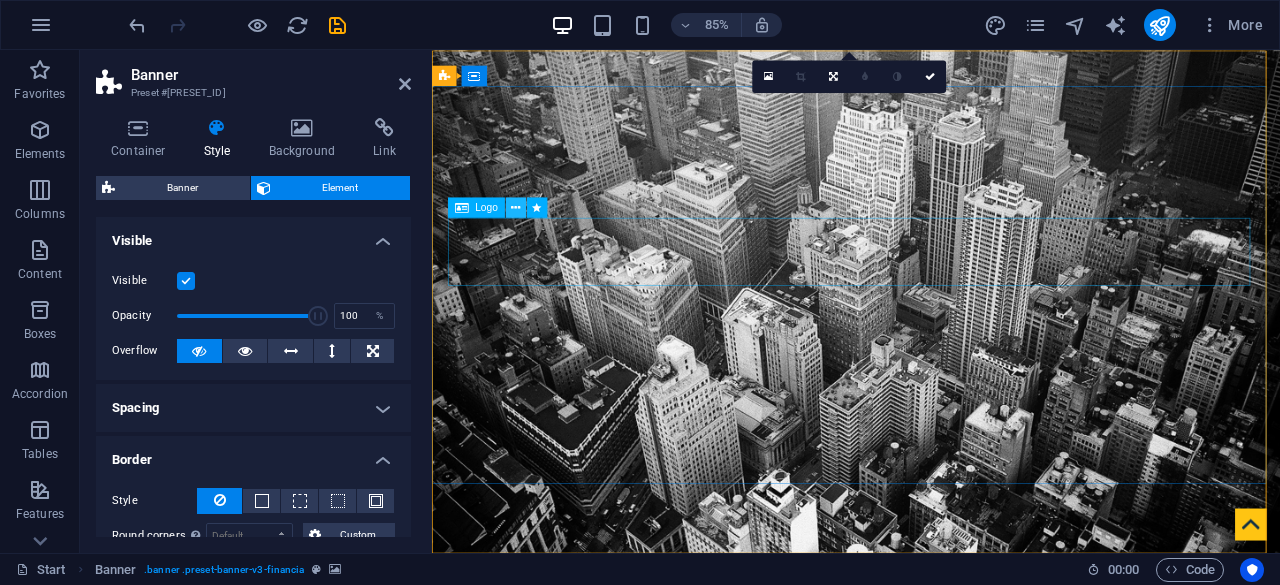 click at bounding box center (515, 208) 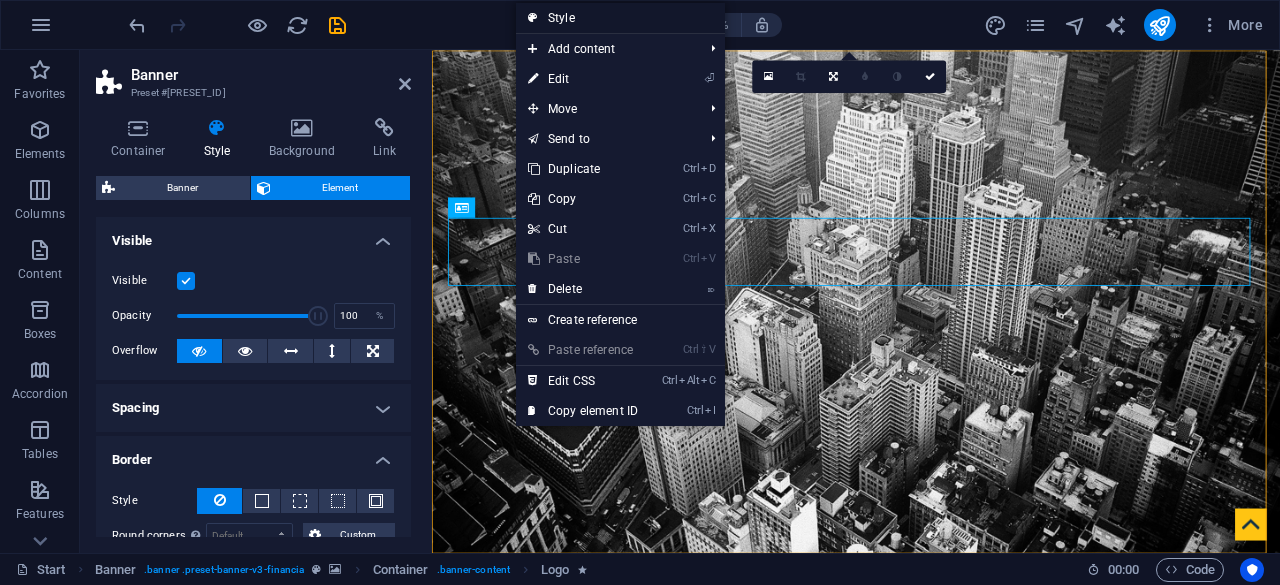 click on "Style" at bounding box center [620, 18] 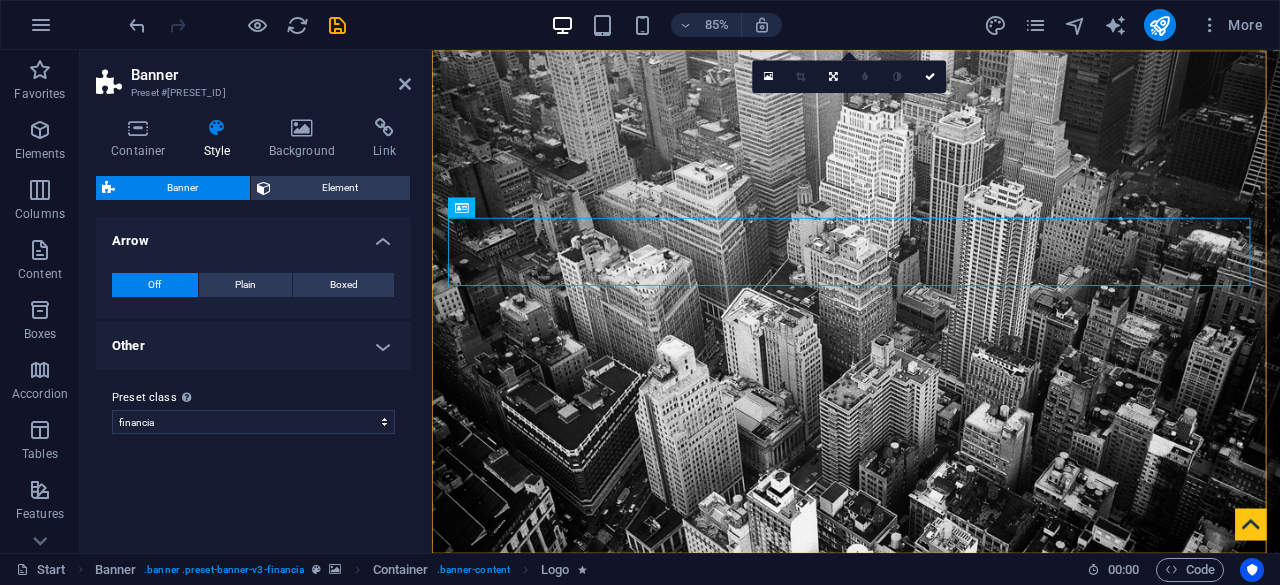 click on "Other" at bounding box center [253, 346] 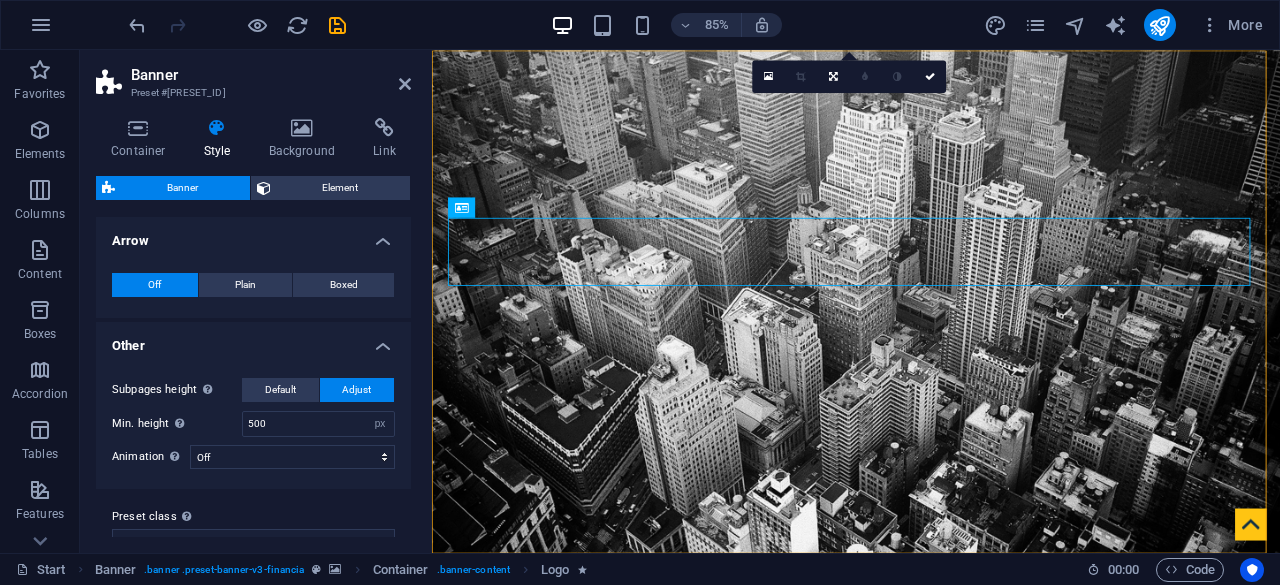 scroll, scrollTop: 30, scrollLeft: 0, axis: vertical 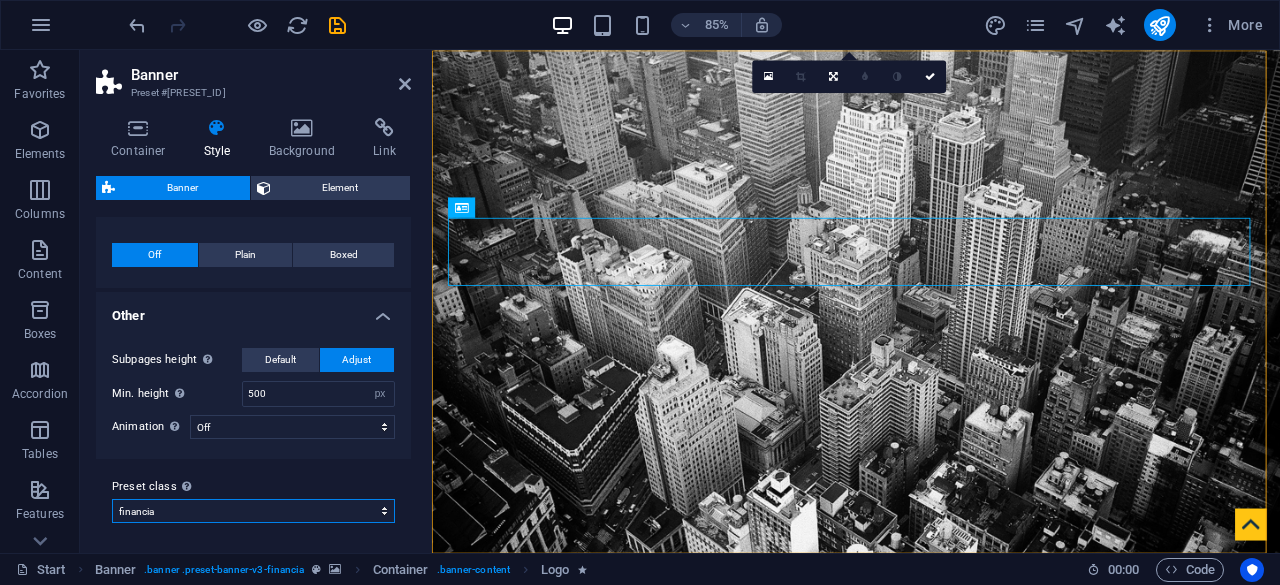click on "financia Add preset class" at bounding box center (253, 511) 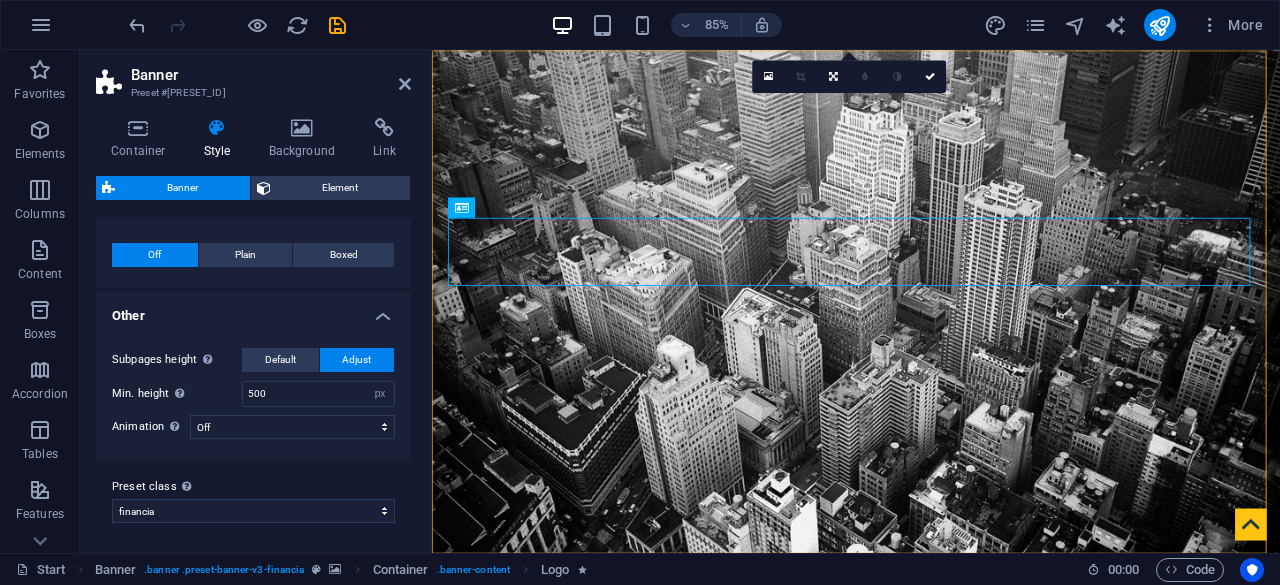 click on "Off Plain Boxed Color Hover effect None Background Padding 1 px rem % vh vw Custom Custom 1 px rem % vh vw 1 px rem % vh vw 1 px rem % vh vw 1 px rem % vh vw Border style None              - Width 1 px rem vh vw Custom Custom 1 px rem vh vw 1 px rem vh vw 1 px rem vh vw 1 px rem vh vw  - Color Round corners 0 px rem % vh vw Custom Custom 0 px rem % vh vw 0 px rem % vh vw 0 px rem % vh vw 0 px rem % vh vw Shadows None Outside Inside Color X offset 0 px rem vh vw Y offset 0 px rem vh vw Blur 0 px rem % vh vw Spread 0 px rem vh vw" at bounding box center [253, 255] 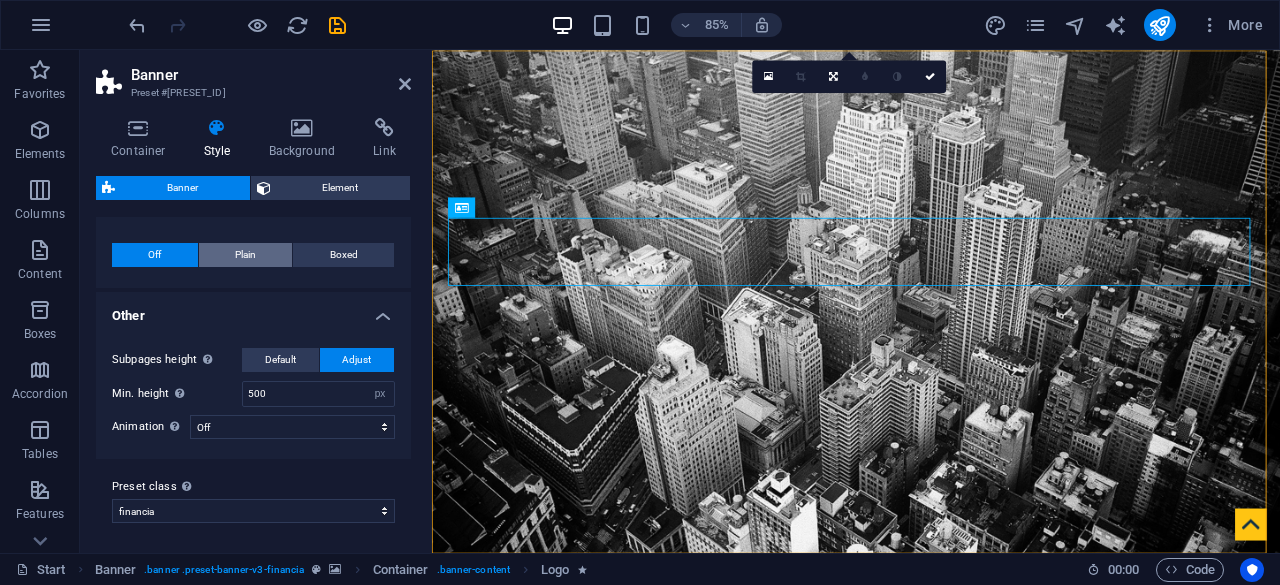 click on "Plain" at bounding box center (246, 255) 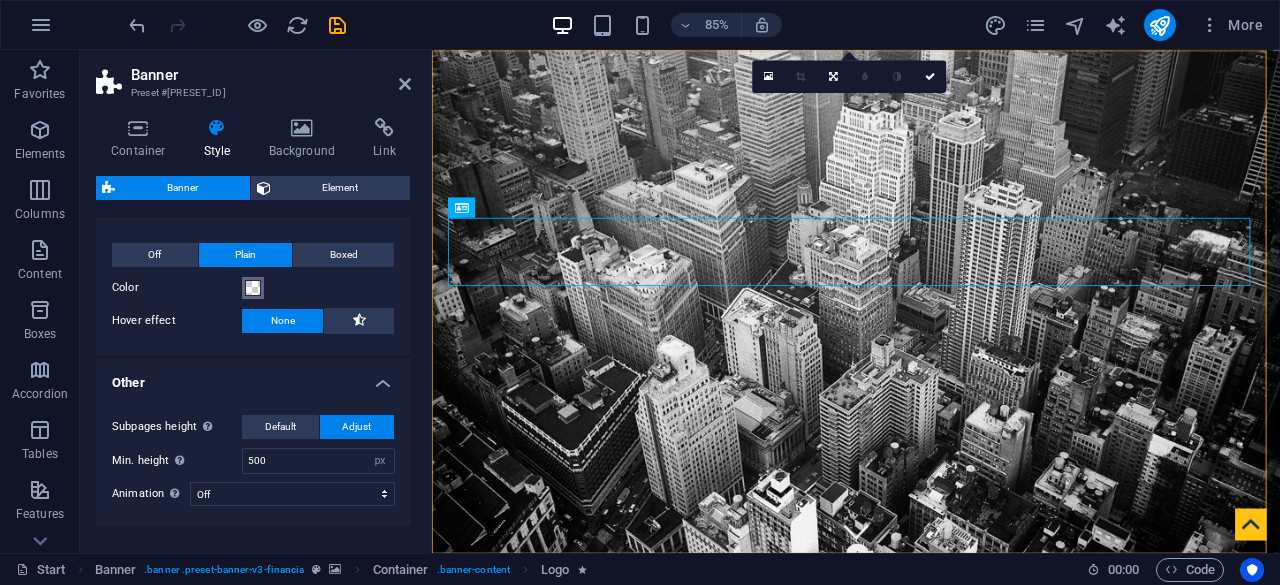click at bounding box center [253, 288] 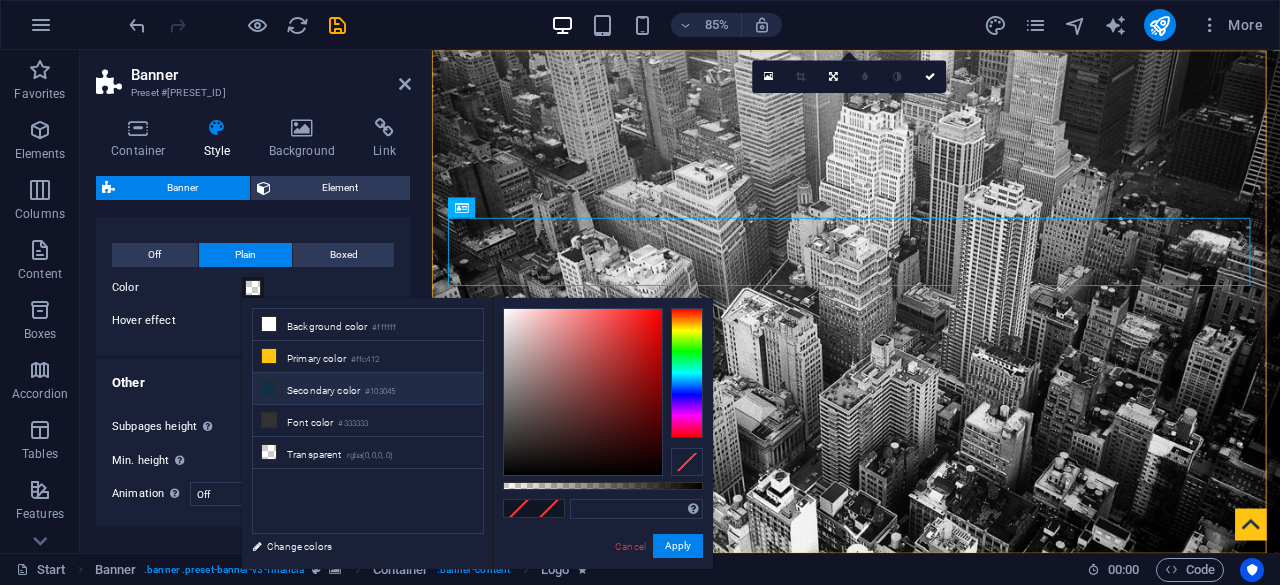 click on "Secondary color
#103045" at bounding box center (368, 389) 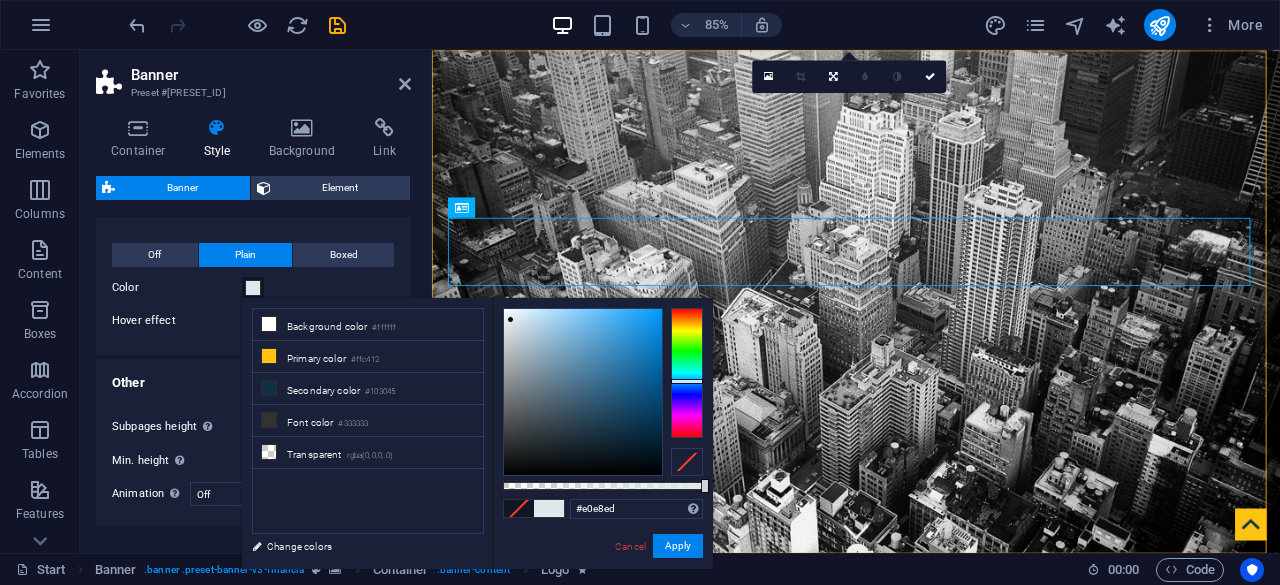 click at bounding box center (583, 392) 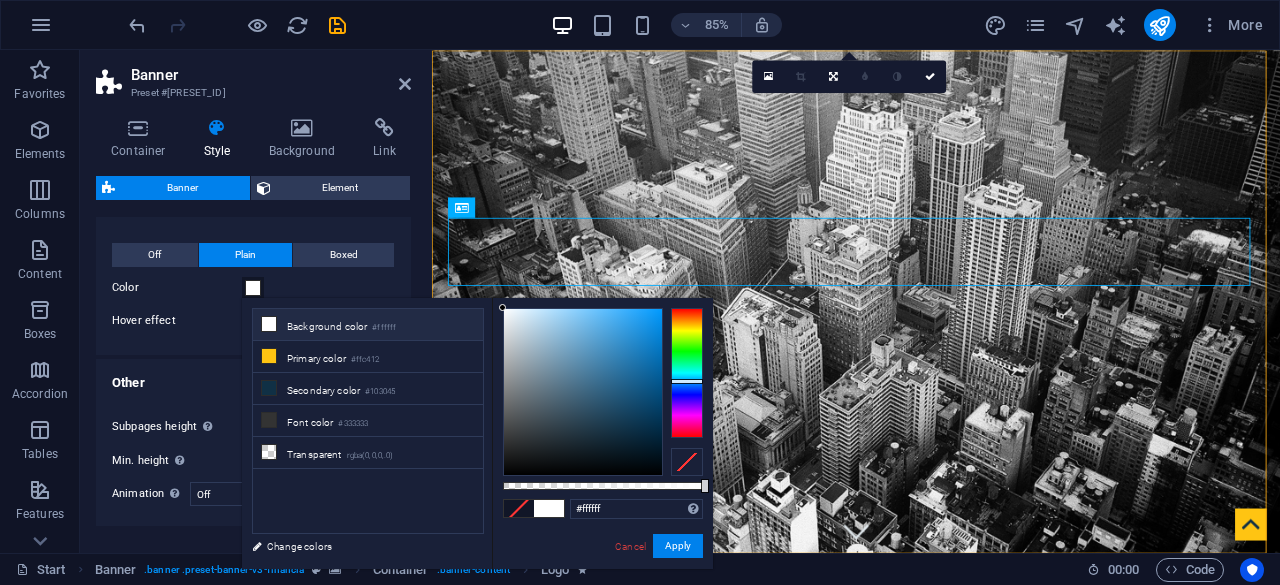 drag, startPoint x: 548, startPoint y: 343, endPoint x: 497, endPoint y: 303, distance: 64.815125 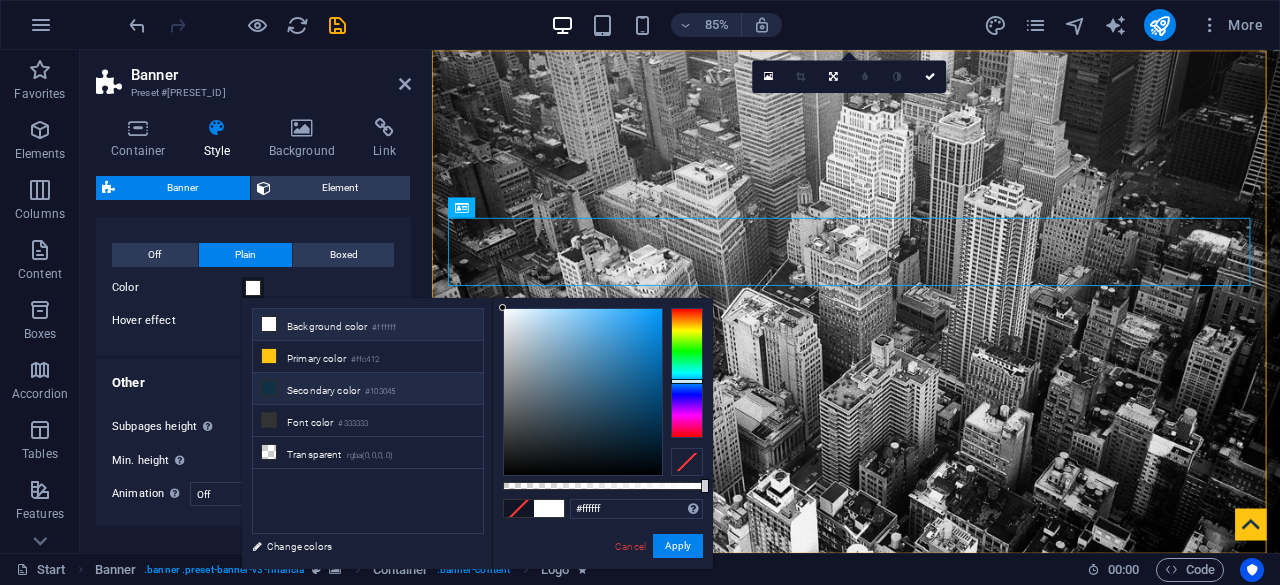 click on "Secondary color
#103045" at bounding box center (368, 389) 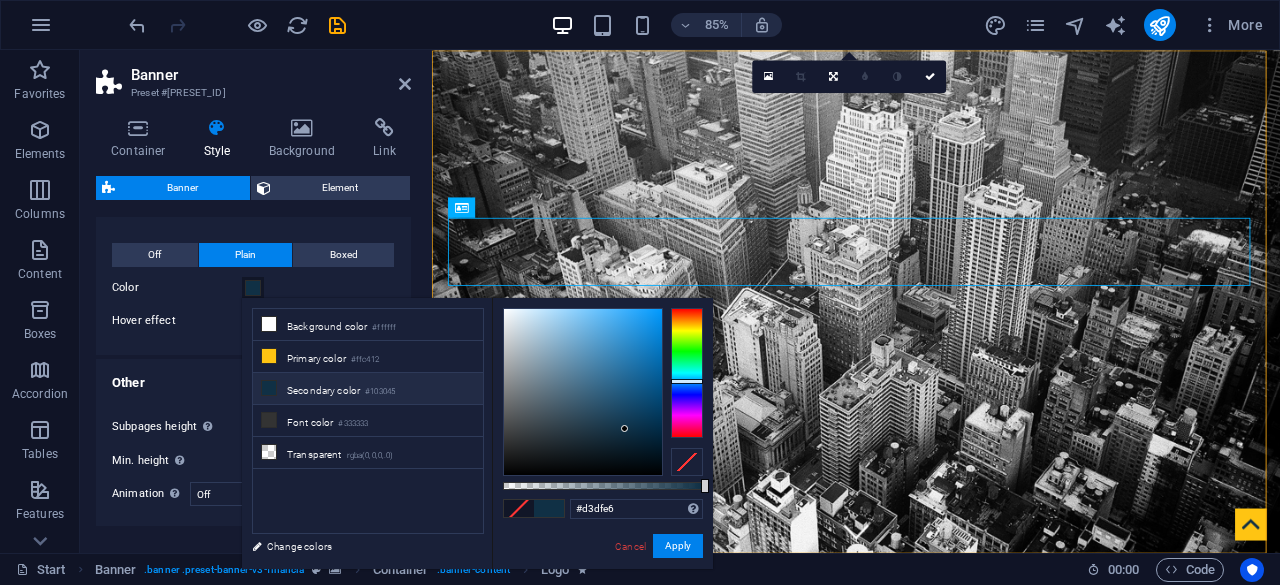 click at bounding box center (583, 392) 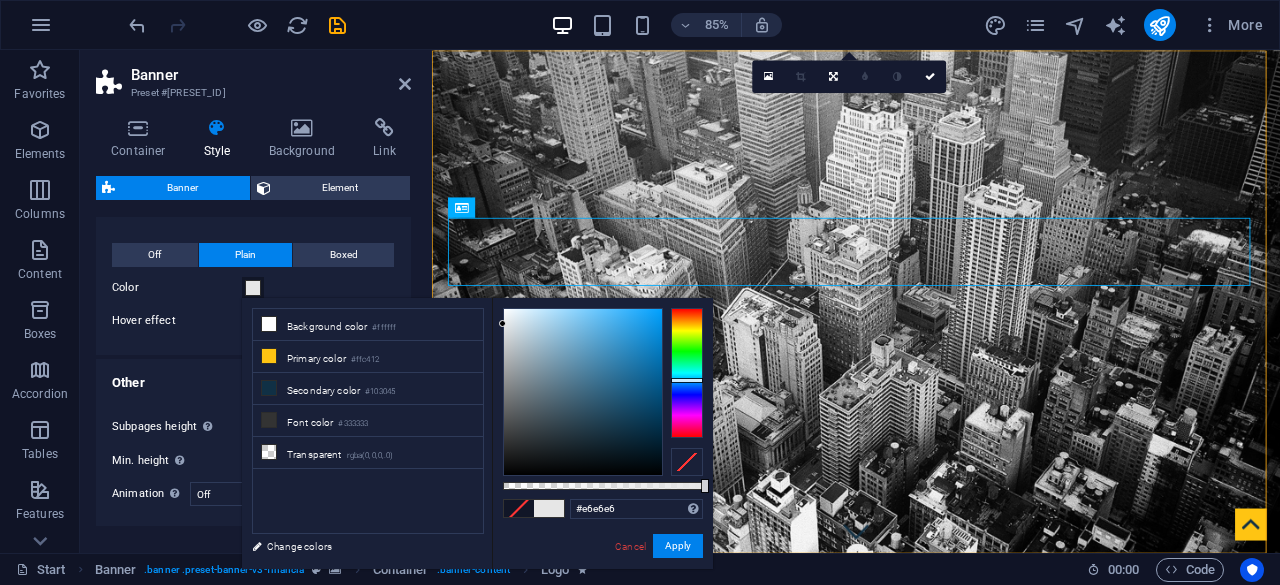 drag, startPoint x: 516, startPoint y: 324, endPoint x: 500, endPoint y: 324, distance: 16 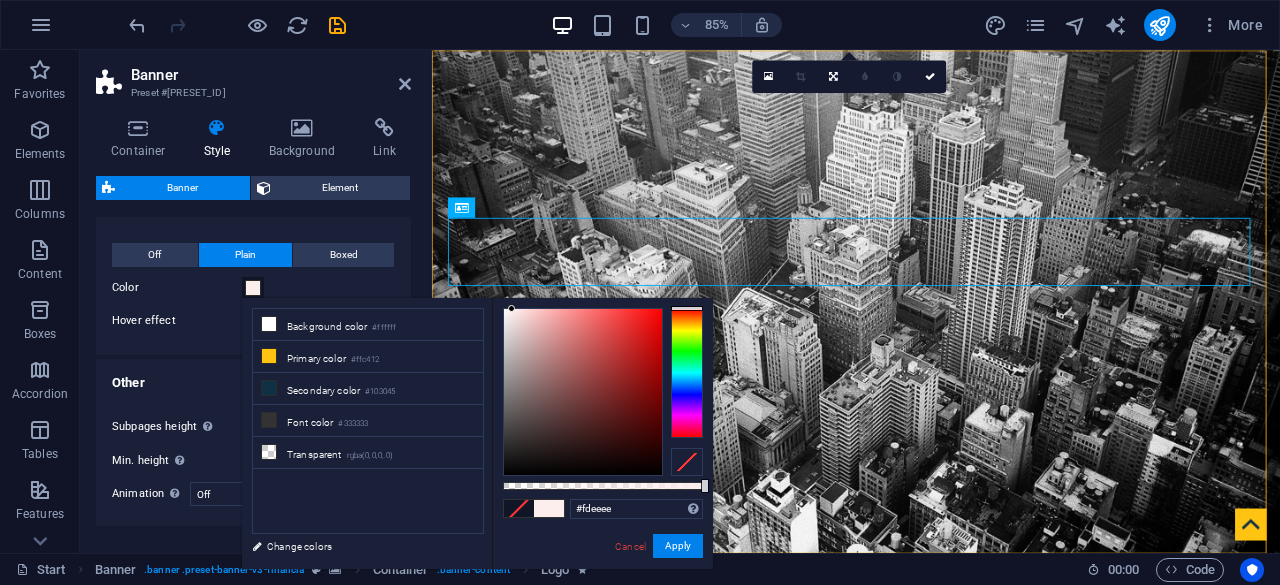 click at bounding box center [583, 392] 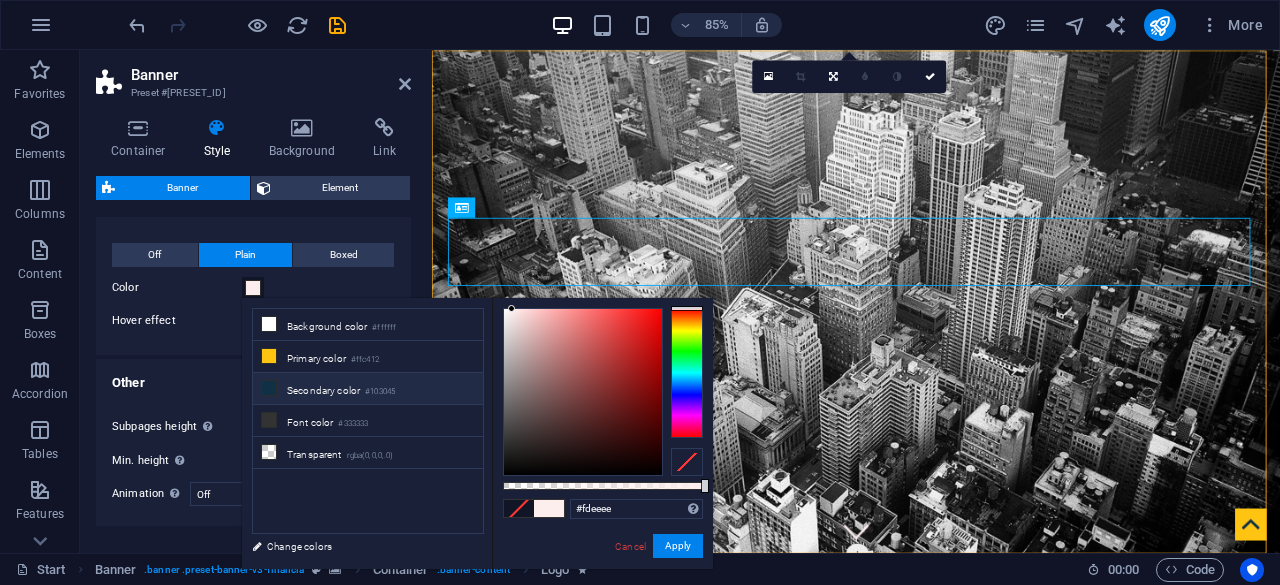 click on "Secondary color
#103045" at bounding box center [368, 389] 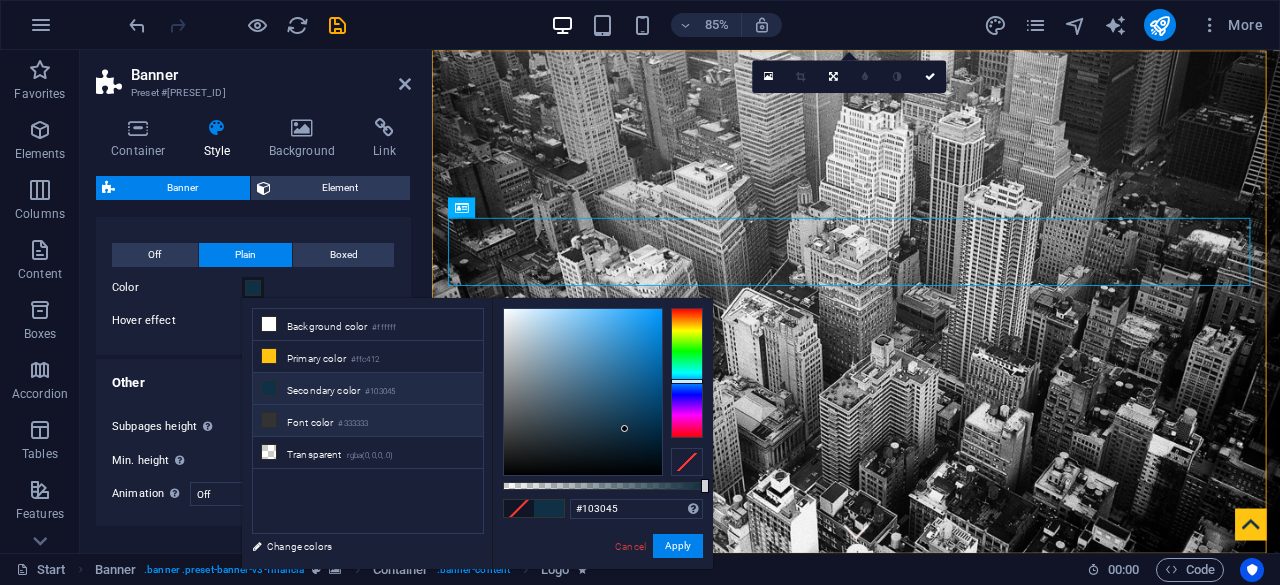 click on "Font color
#333333" at bounding box center [368, 421] 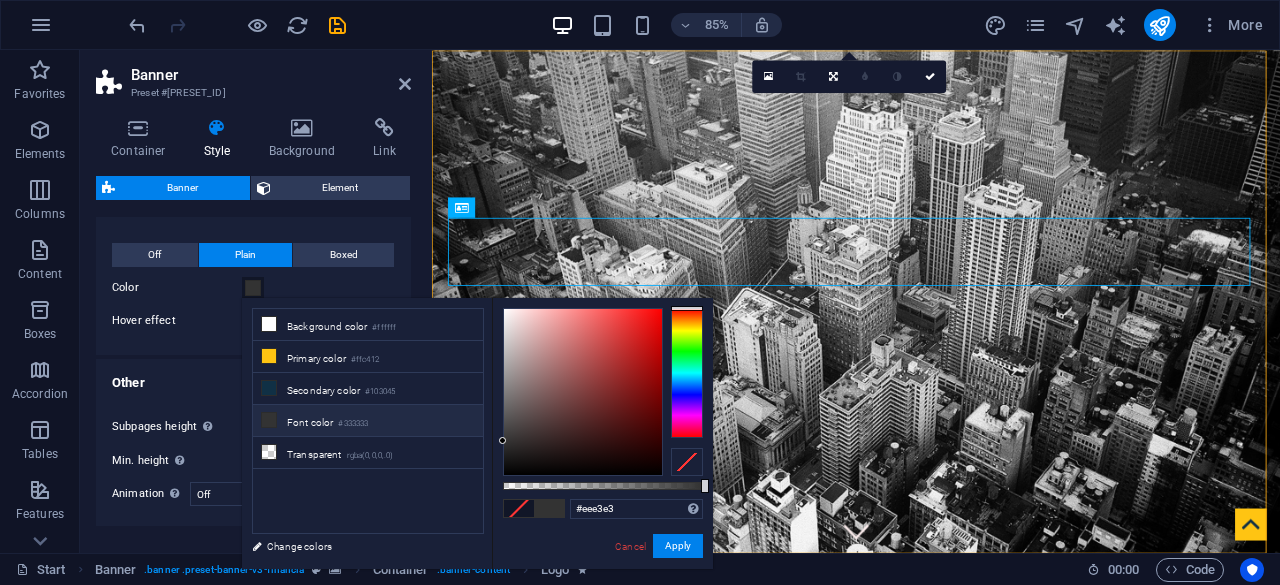 click at bounding box center (583, 392) 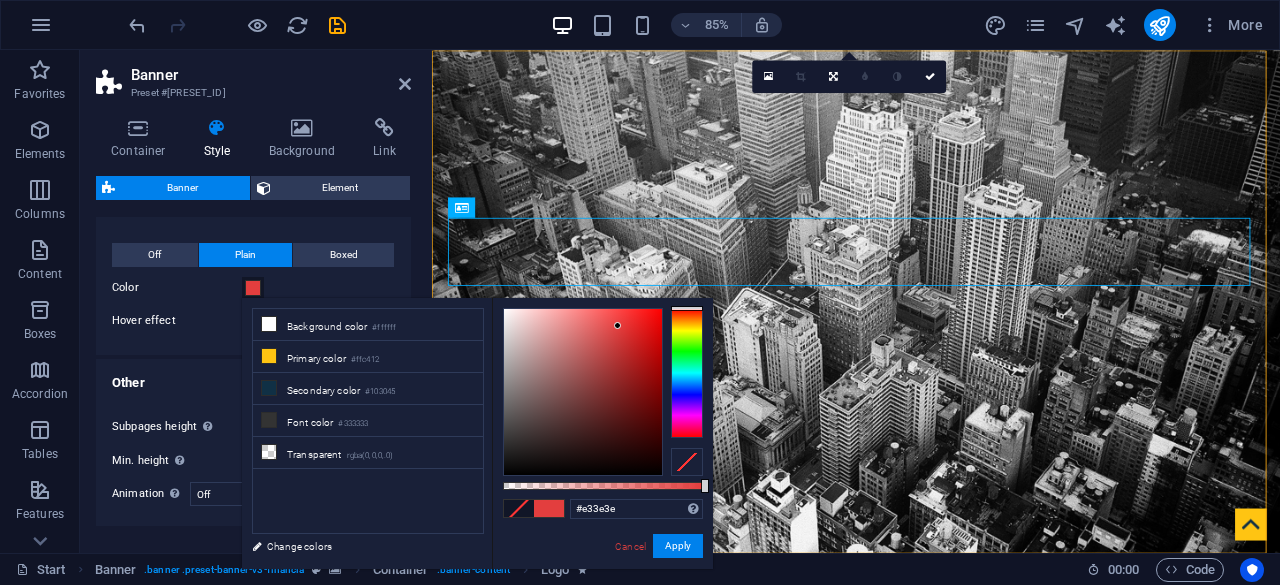 drag, startPoint x: 510, startPoint y: 319, endPoint x: 618, endPoint y: 326, distance: 108.226616 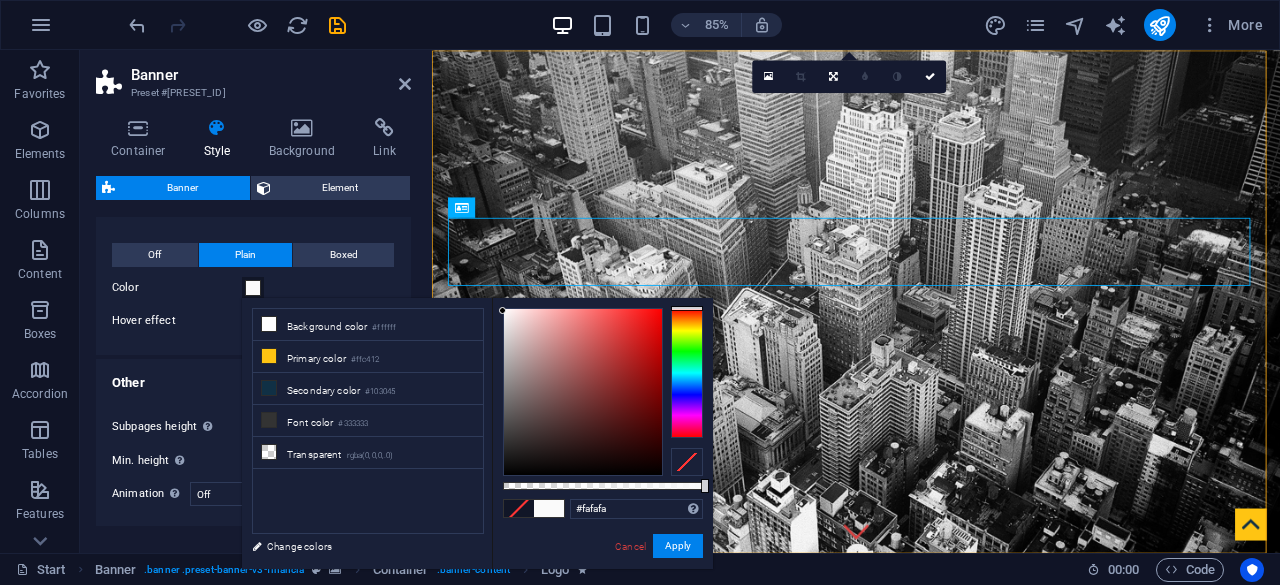 drag, startPoint x: 618, startPoint y: 326, endPoint x: 490, endPoint y: 311, distance: 128.87592 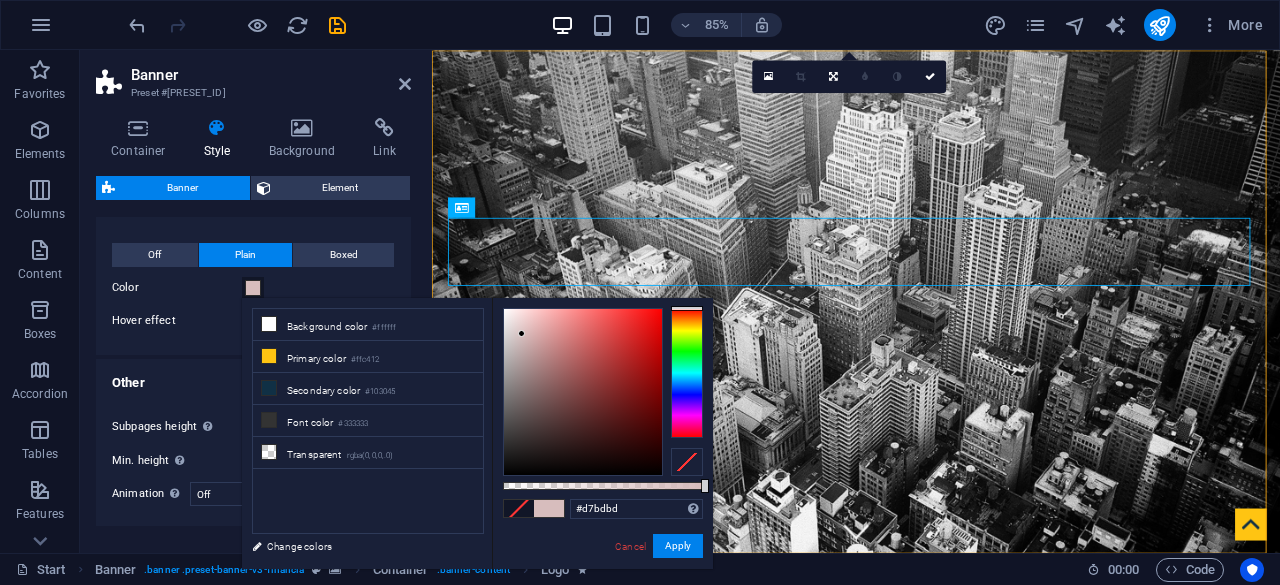 drag, startPoint x: 594, startPoint y: 363, endPoint x: 522, endPoint y: 331, distance: 78.79086 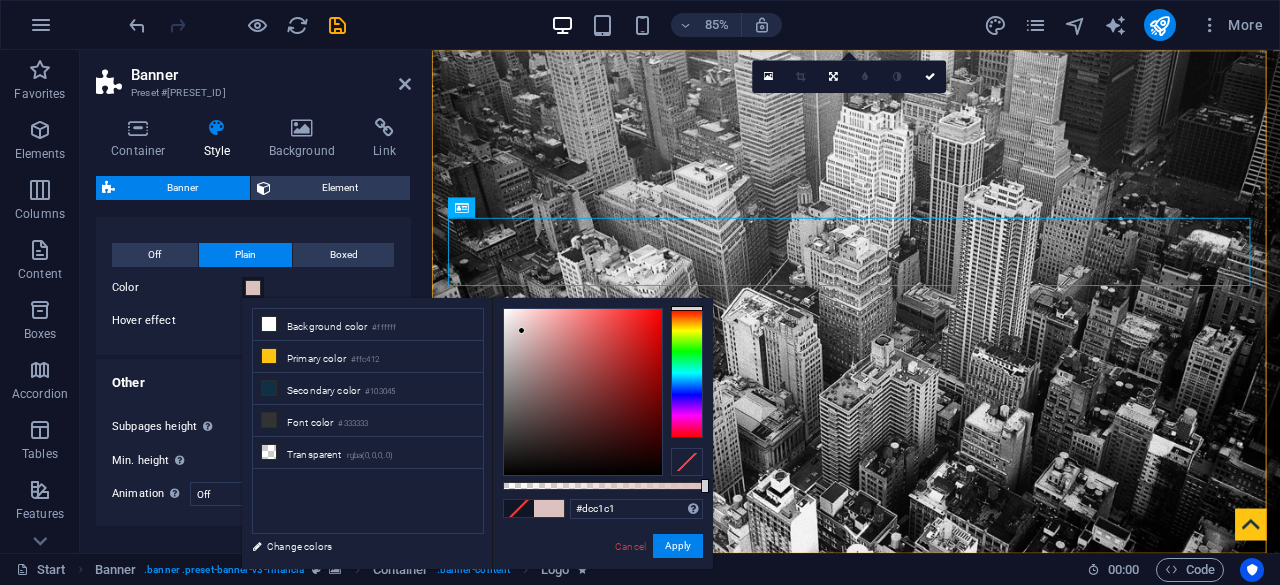 click at bounding box center [521, 330] 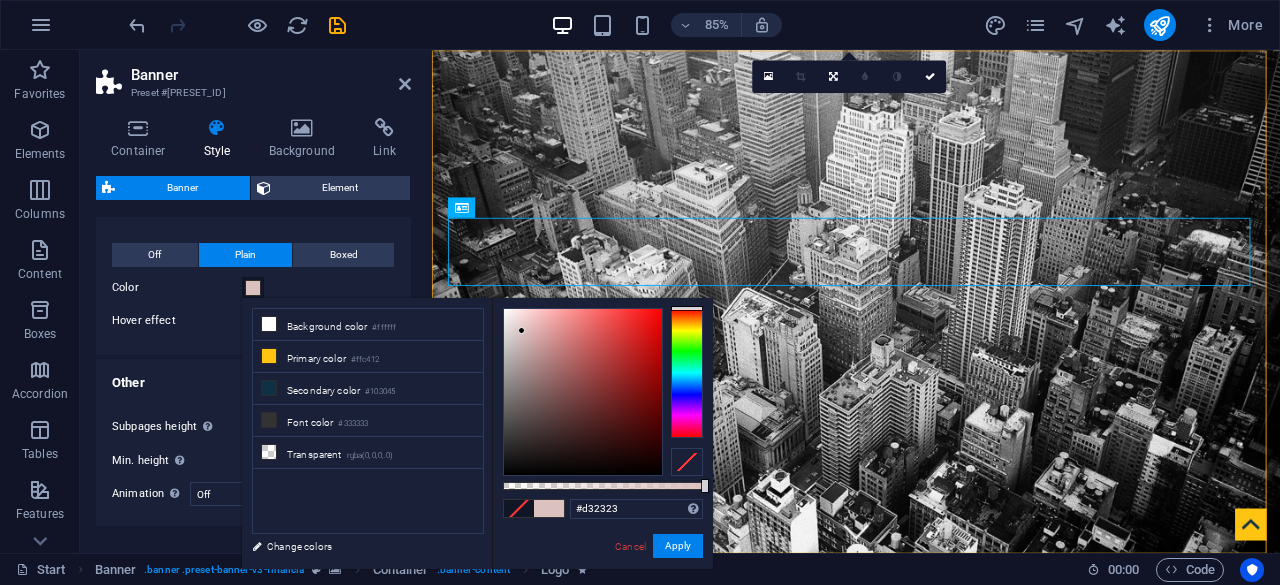click at bounding box center [583, 392] 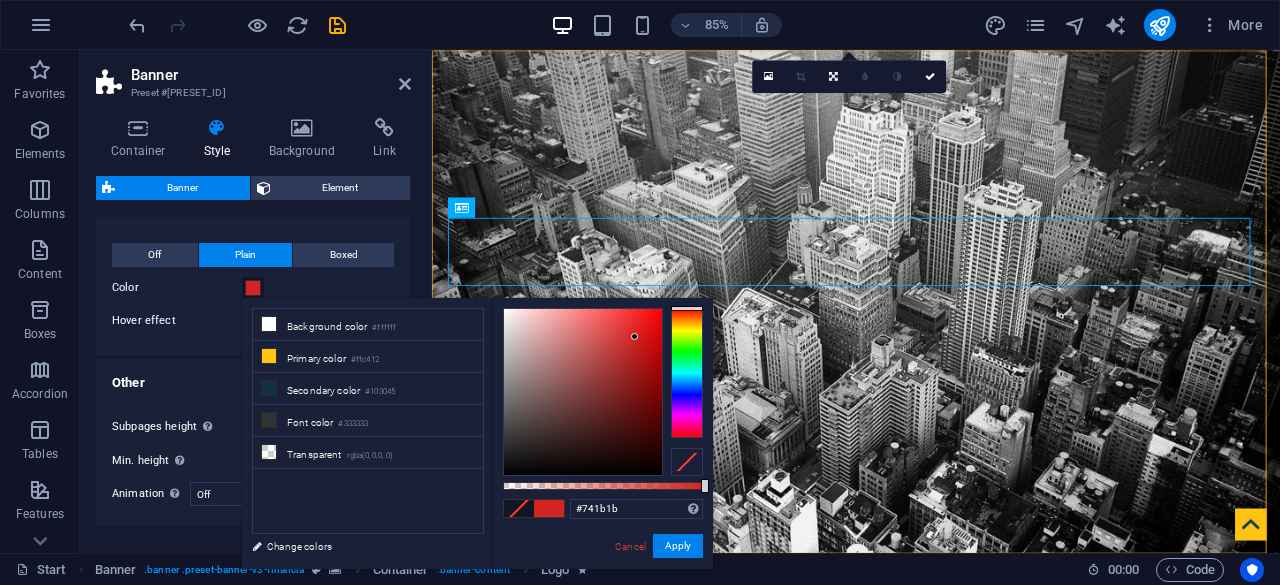 click at bounding box center [583, 392] 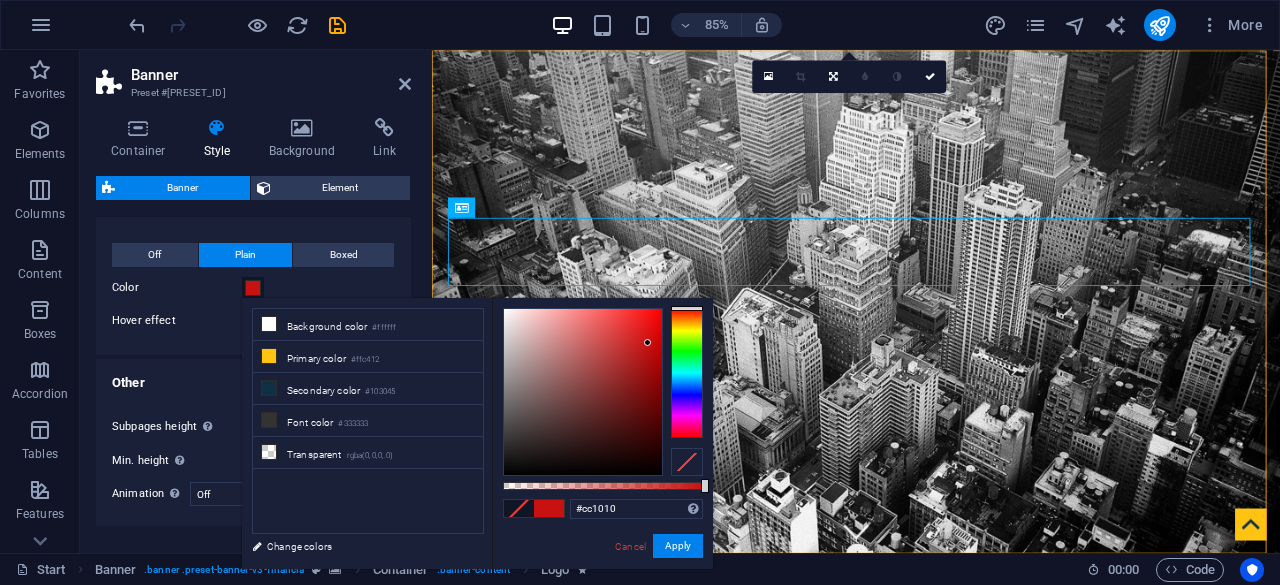 drag, startPoint x: 624, startPoint y: 399, endPoint x: 649, endPoint y: 341, distance: 63.15853 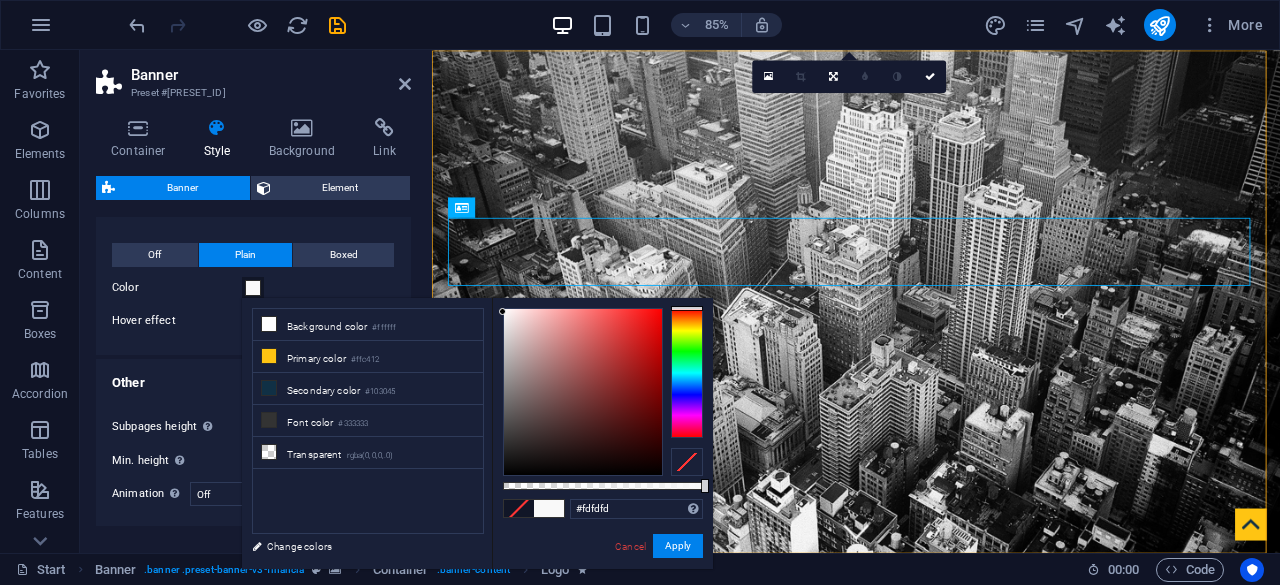drag, startPoint x: 649, startPoint y: 341, endPoint x: 492, endPoint y: 309, distance: 160.22797 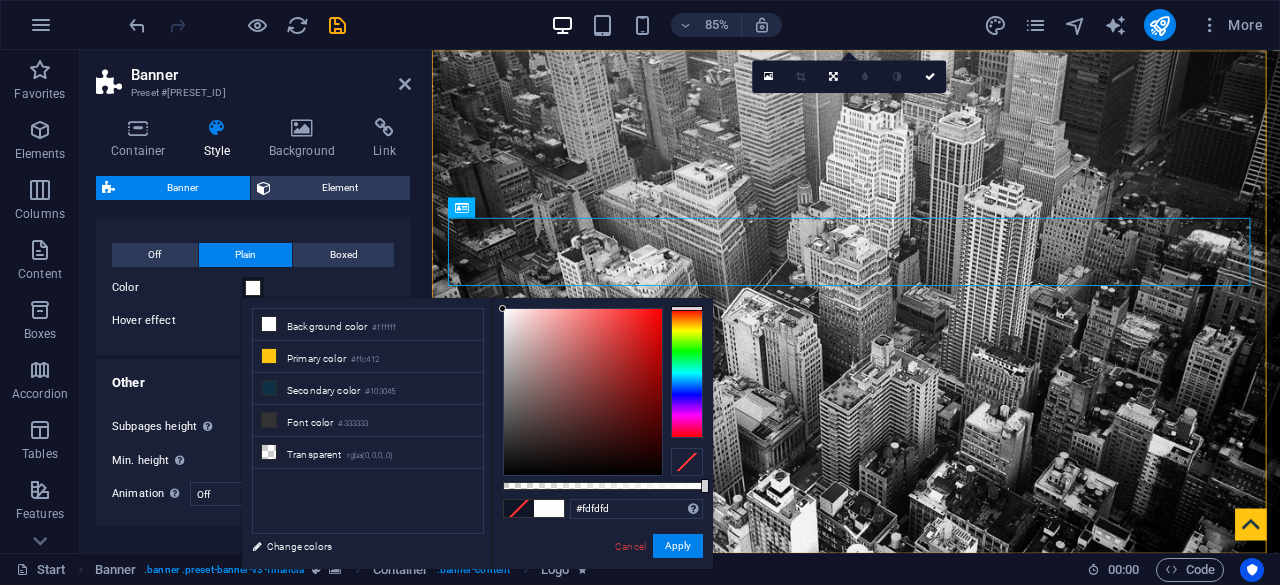 click on "#fdfdfd Supported formats #0852ed rgb(8, 82, 237) rgba(8, 82, 237, 90%) hsv(221,97,93) hsl(221, 93%, 48%) Cancel Apply" at bounding box center (602, 578) 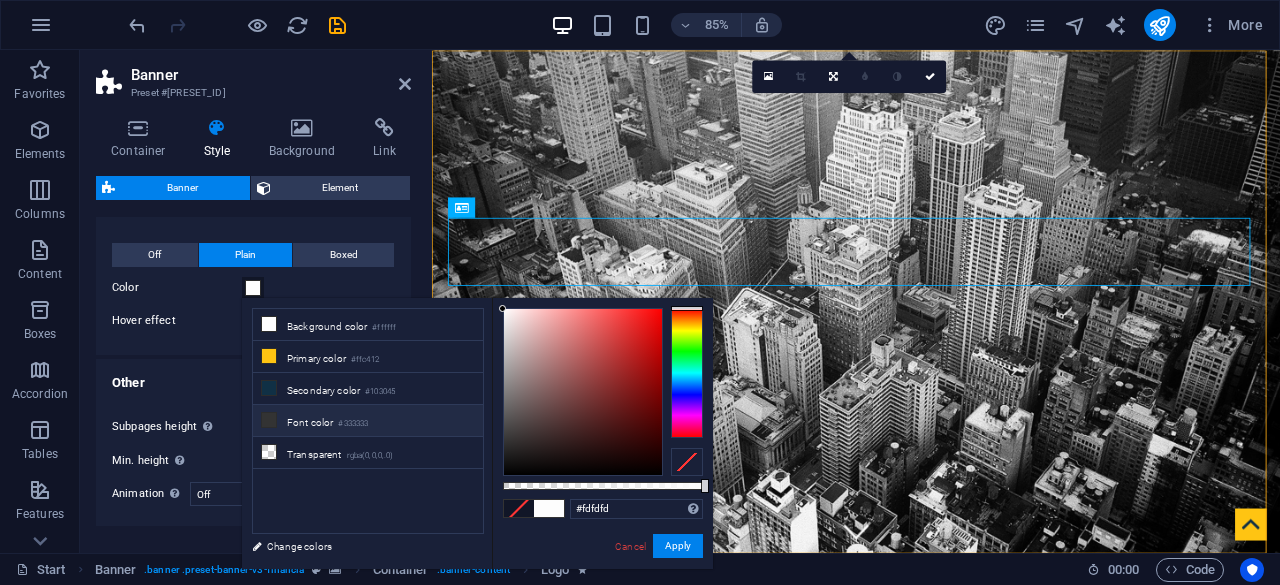click on "Font color
#333333" at bounding box center [368, 421] 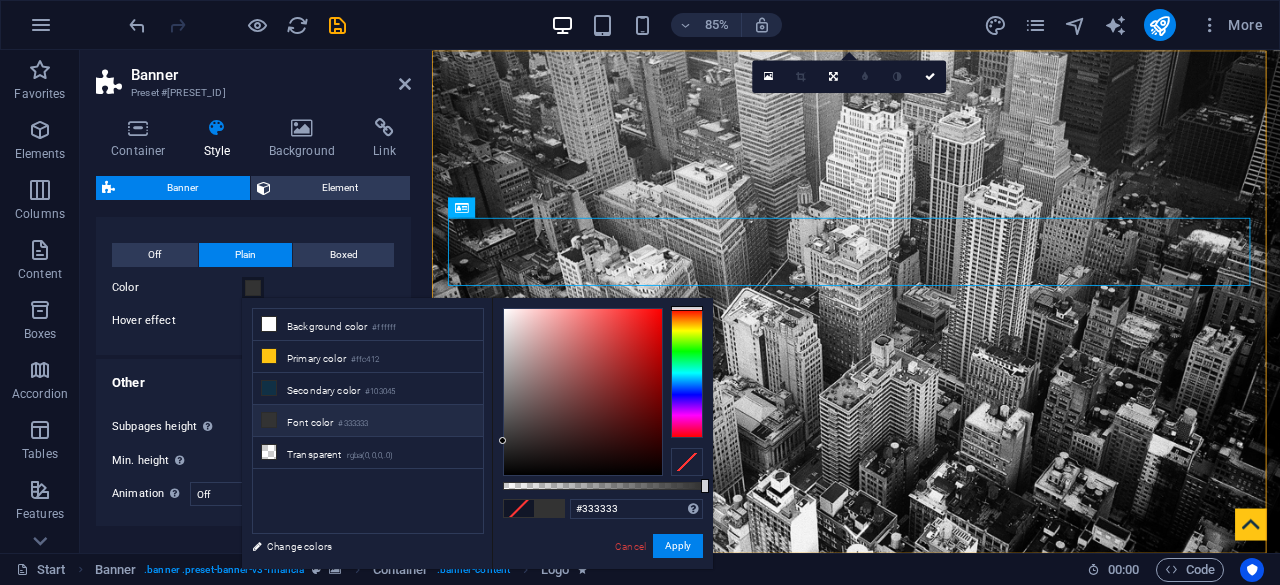 click on "Font color
#333333" at bounding box center (368, 421) 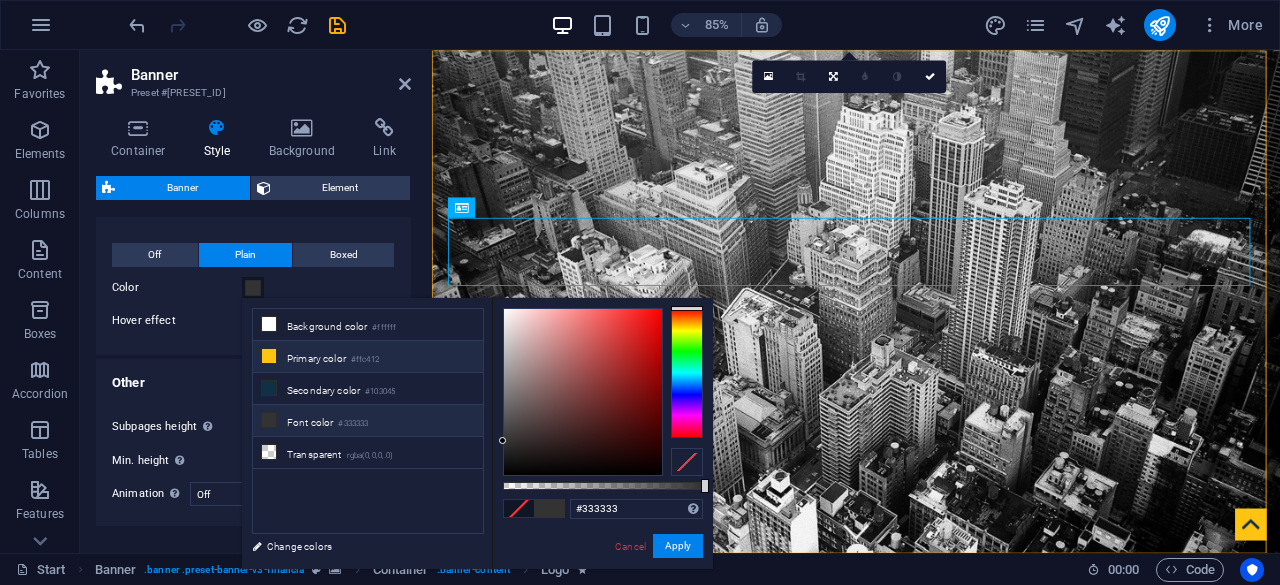 click on "Primary color
#ffc412" at bounding box center (368, 357) 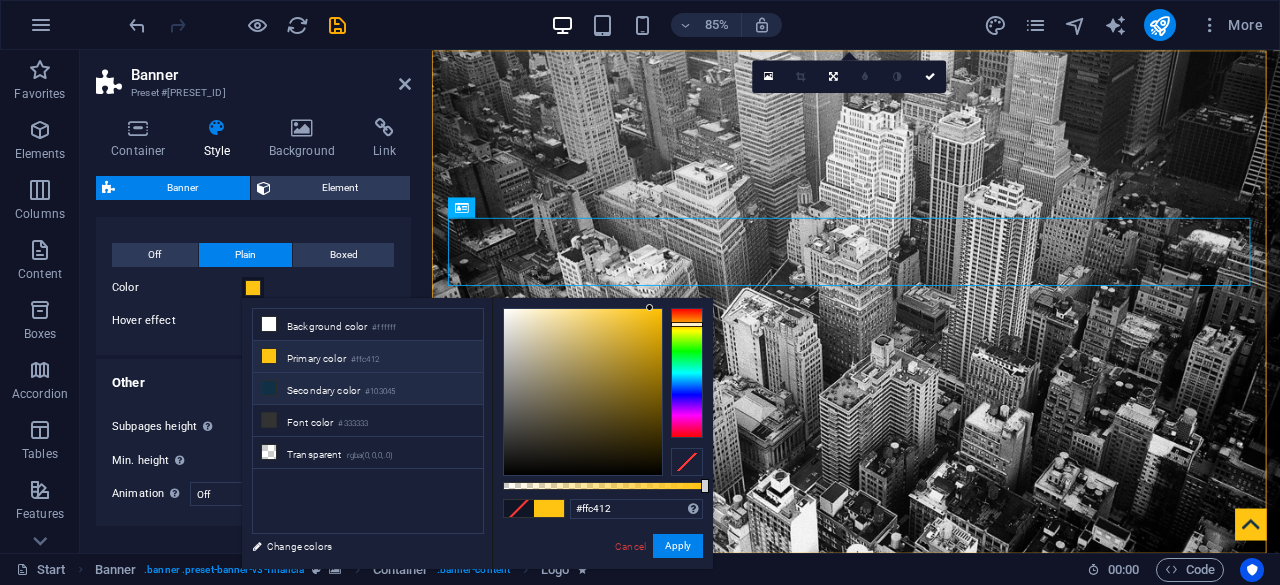 click on "Secondary color
#103045" at bounding box center (368, 389) 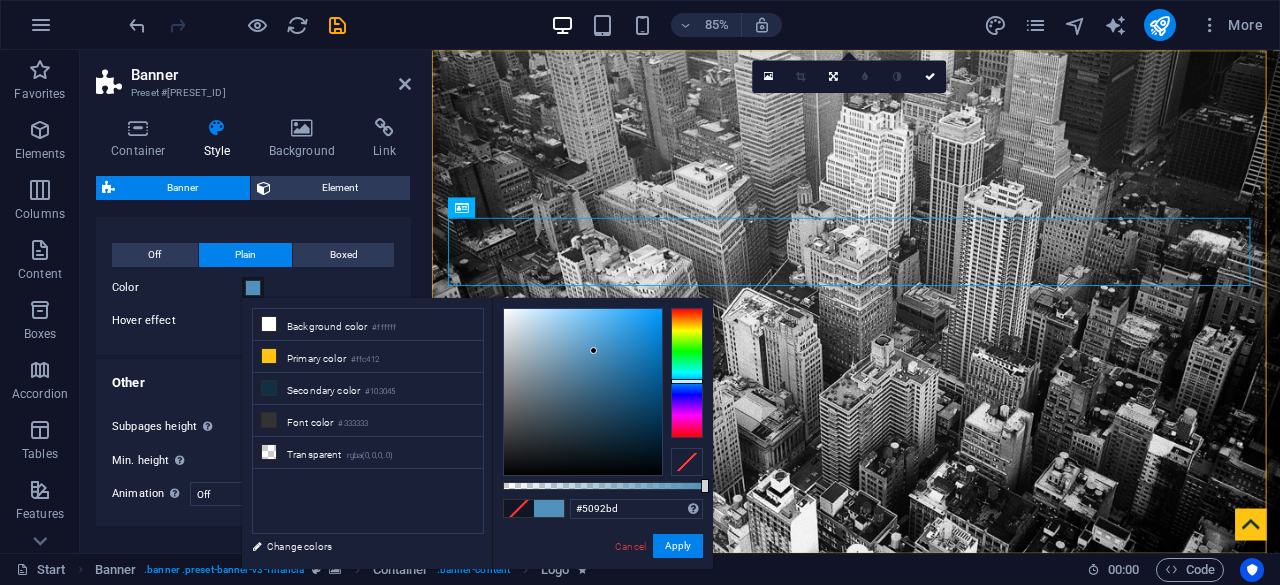 click at bounding box center [583, 392] 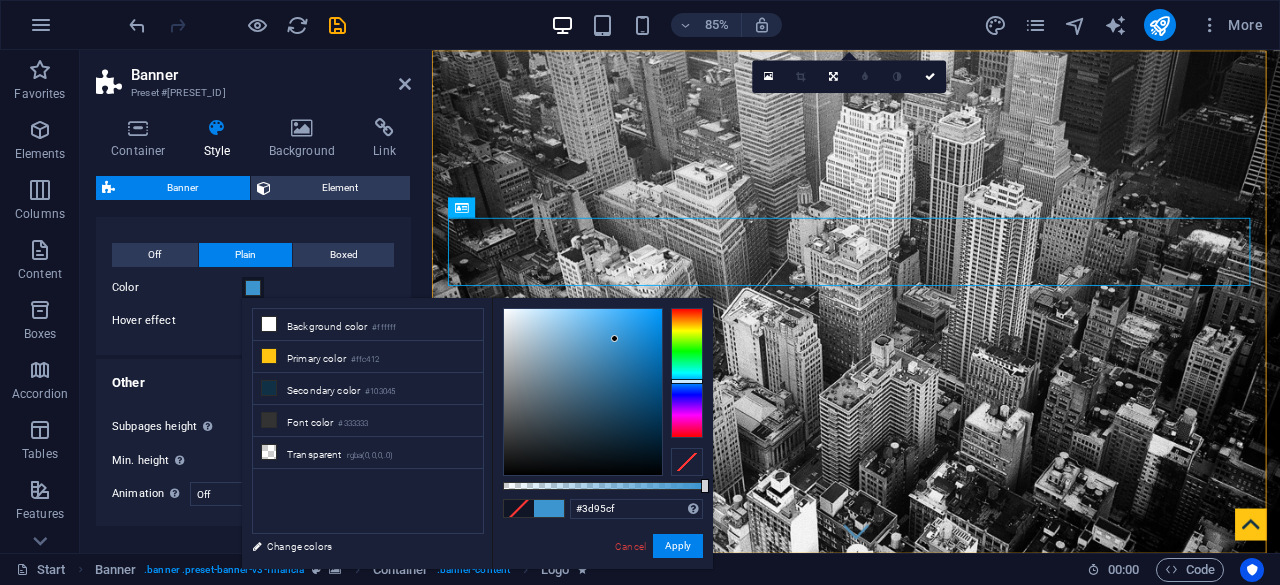 click at bounding box center (583, 392) 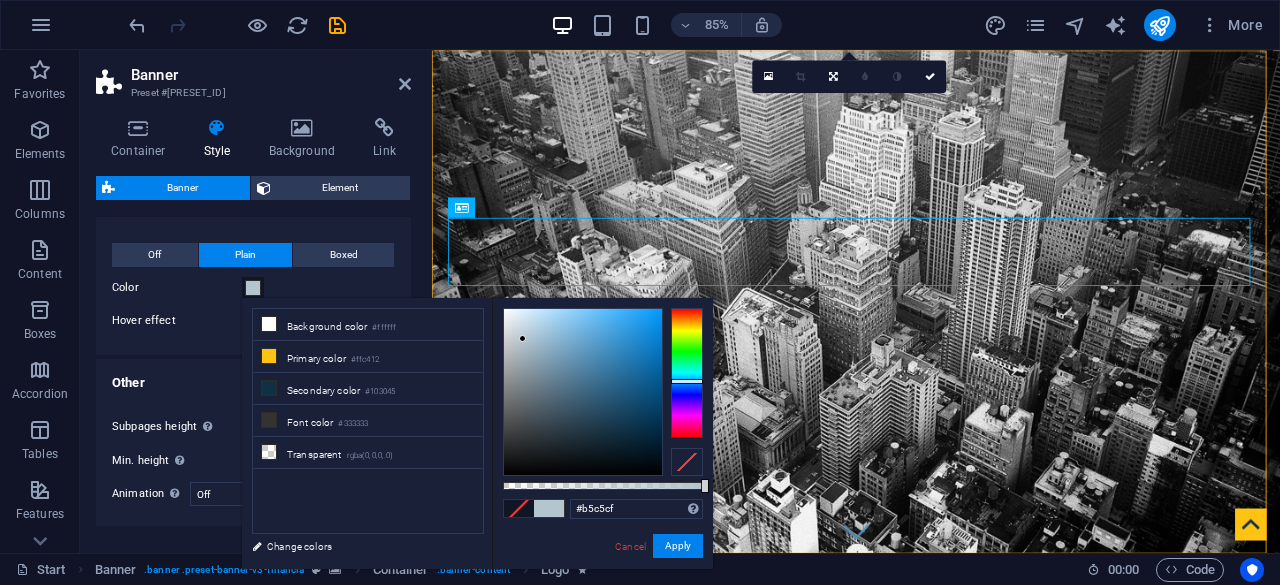 click at bounding box center [583, 392] 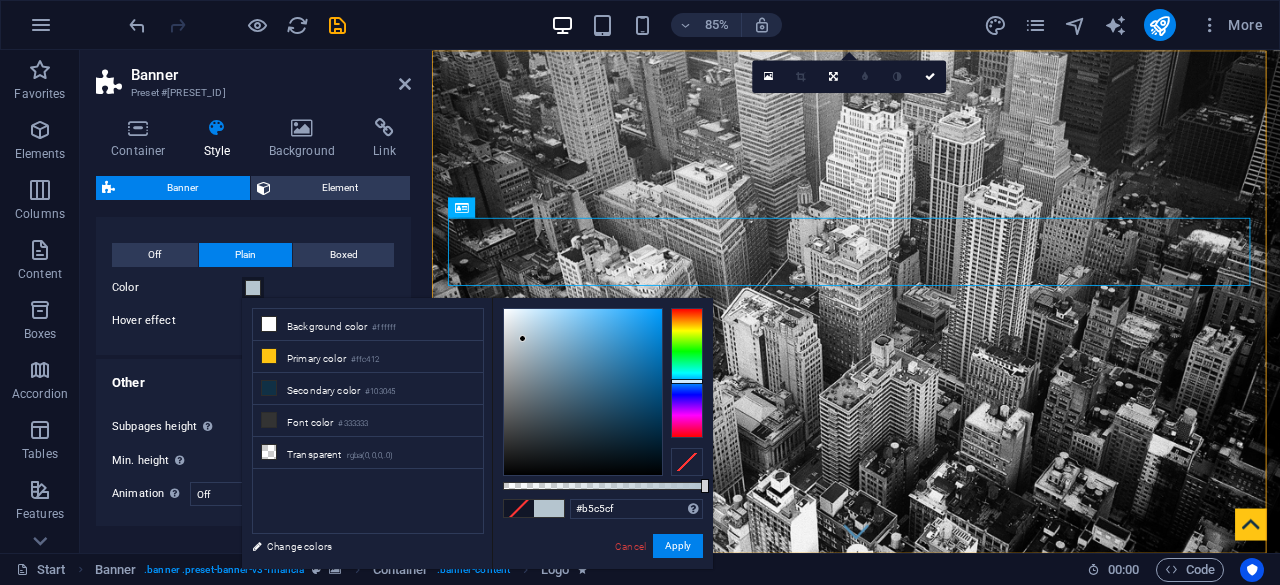 click at bounding box center (583, 392) 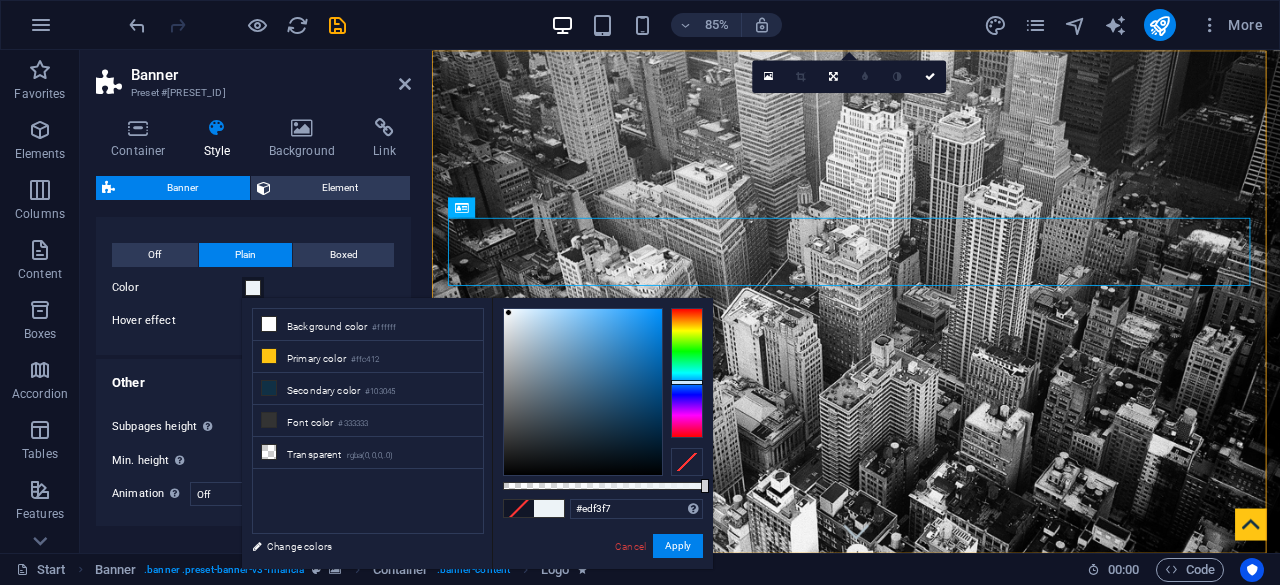 click at bounding box center (508, 312) 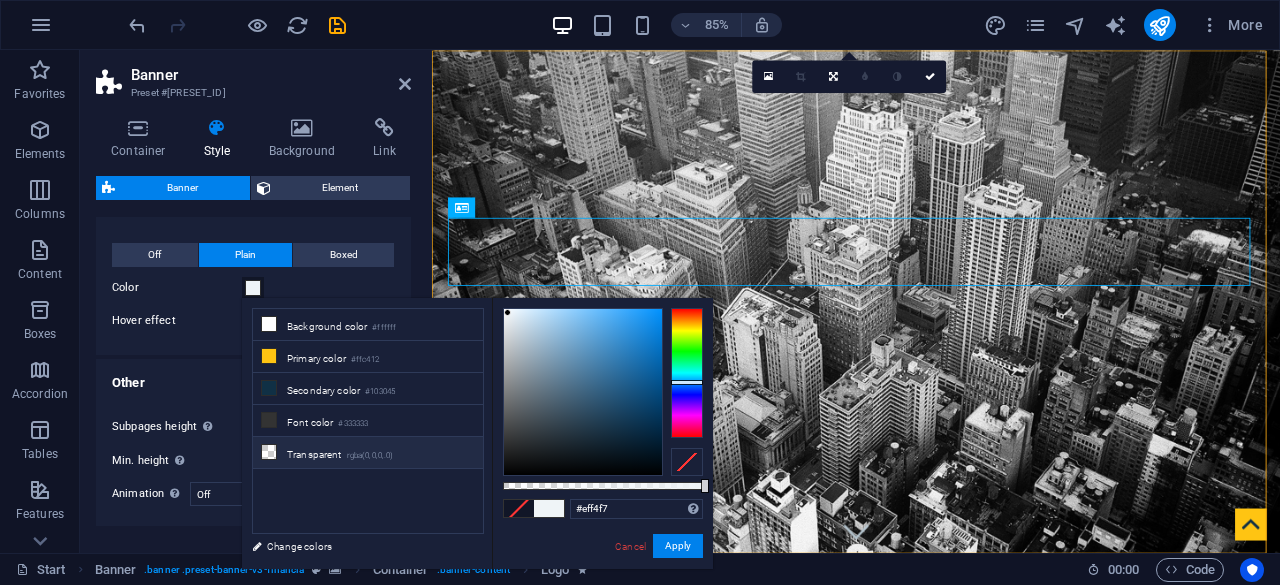 click on "rgba(0,0,0,.0)" at bounding box center [370, 456] 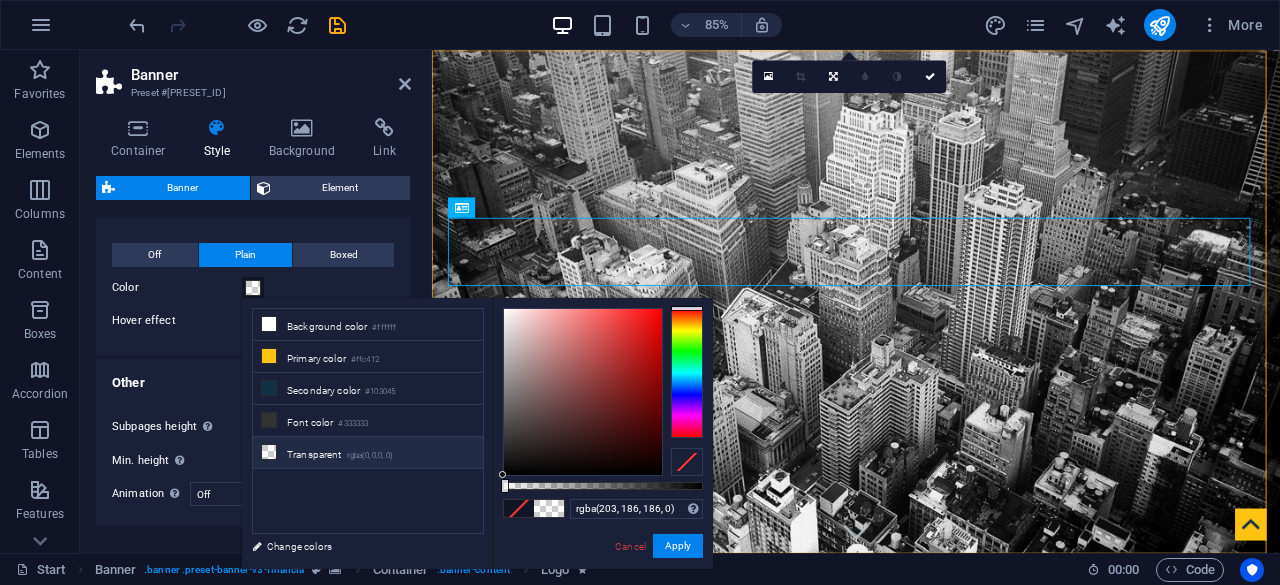 click at bounding box center [583, 392] 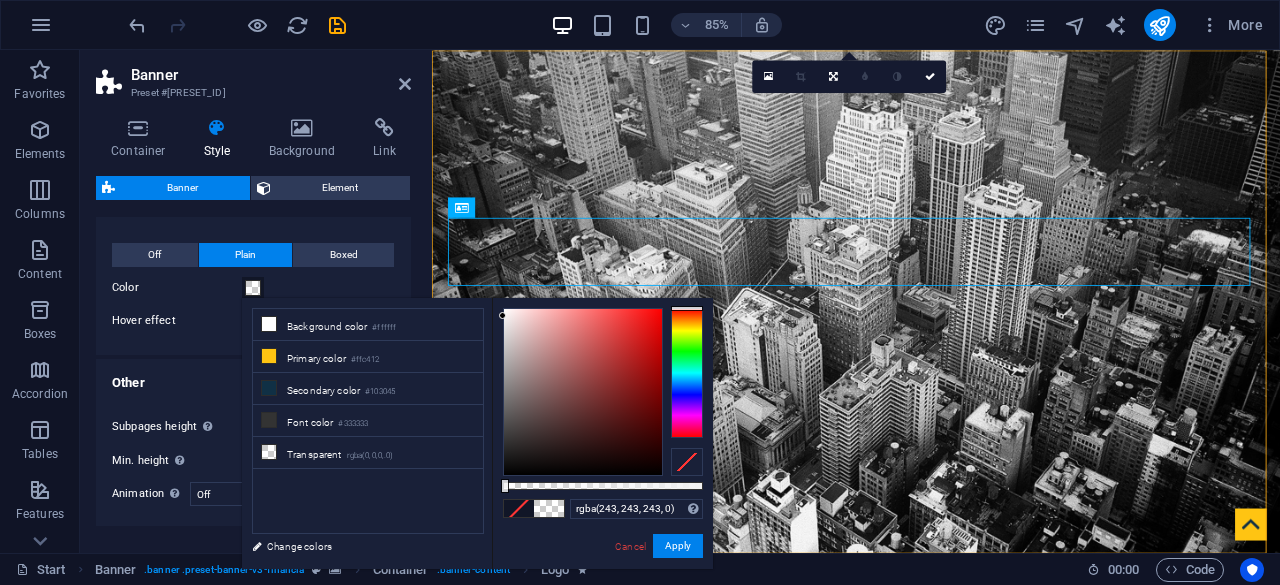 drag, startPoint x: 516, startPoint y: 342, endPoint x: 487, endPoint y: 316, distance: 38.948685 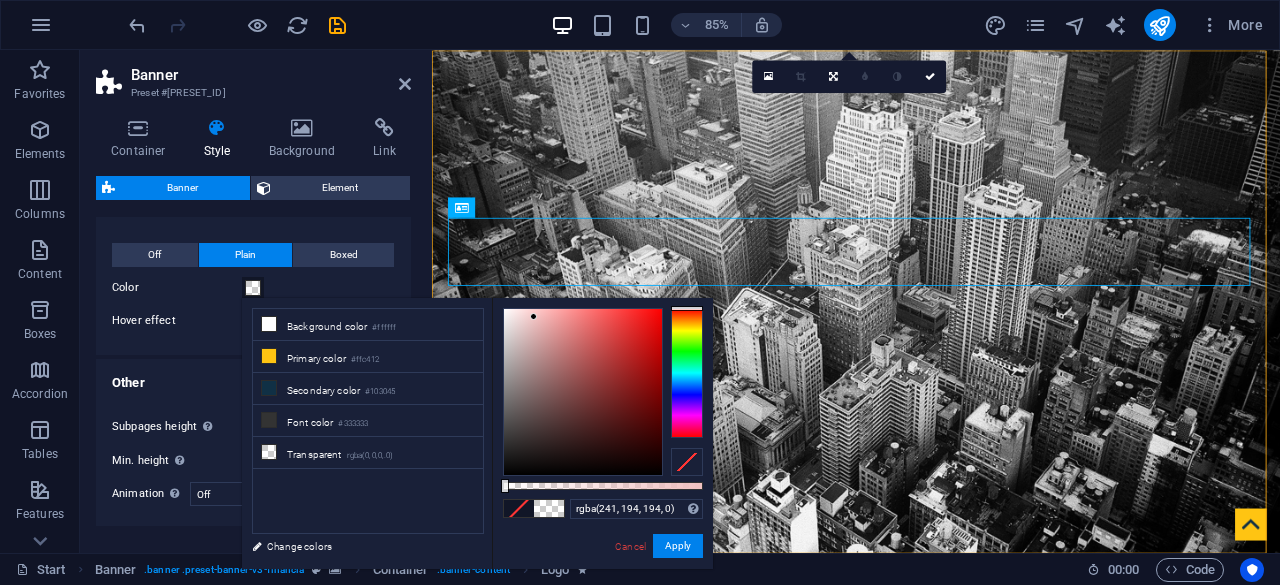 click at bounding box center [583, 392] 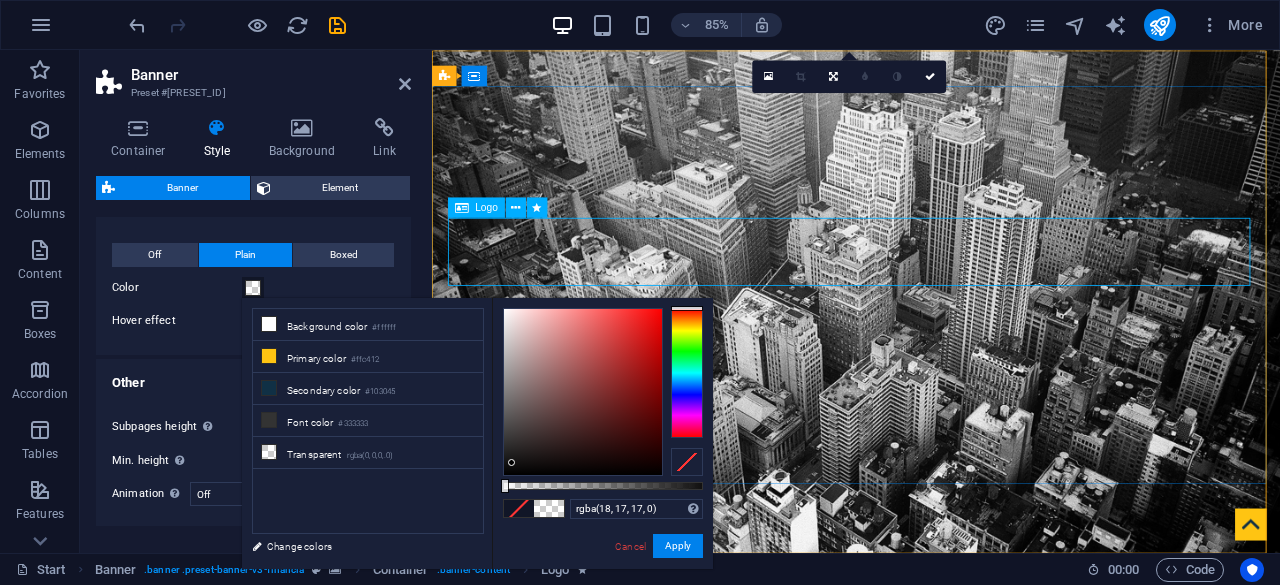 click on "[COMPANY]" at bounding box center [931, 901] 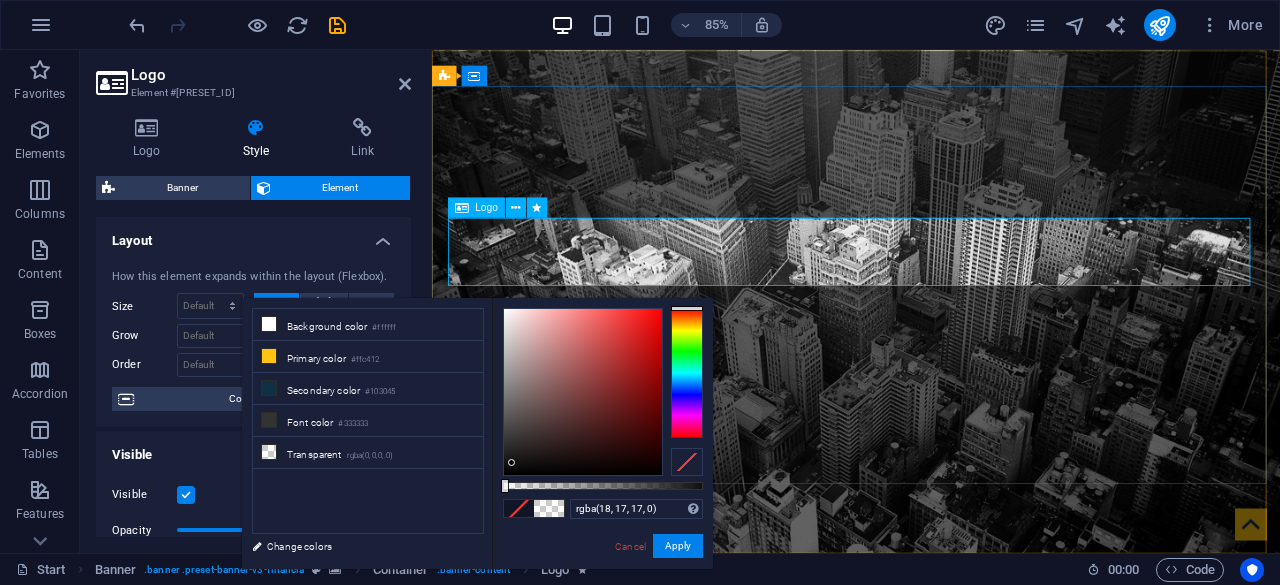 click on "[COMPANY]" at bounding box center [931, 901] 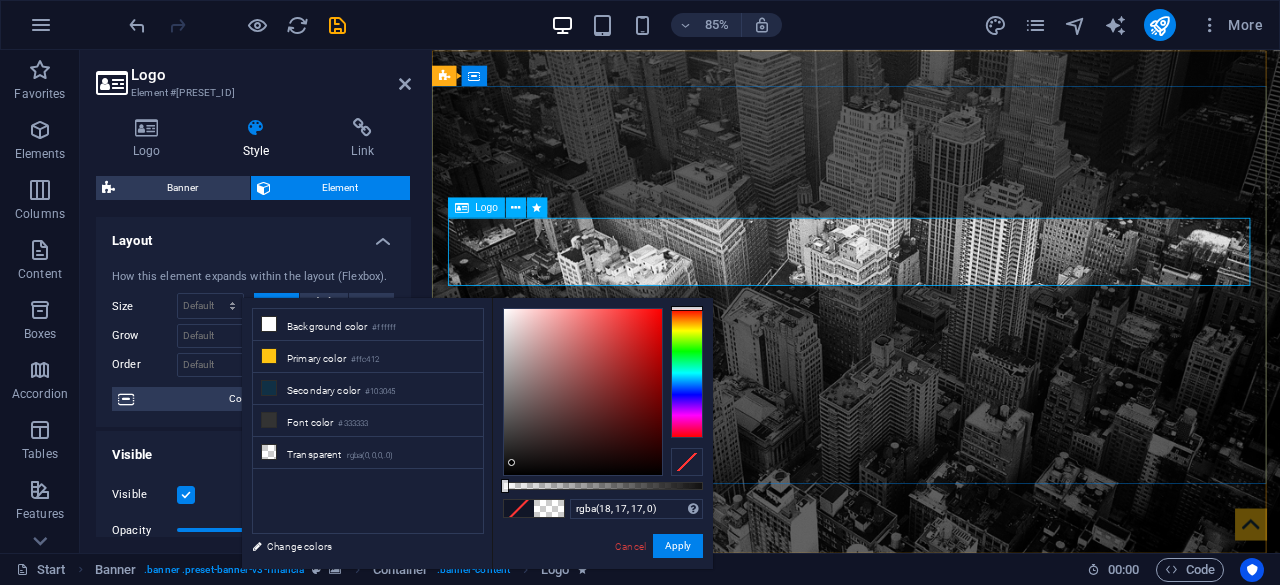 click on "[COMPANY]" at bounding box center [931, 901] 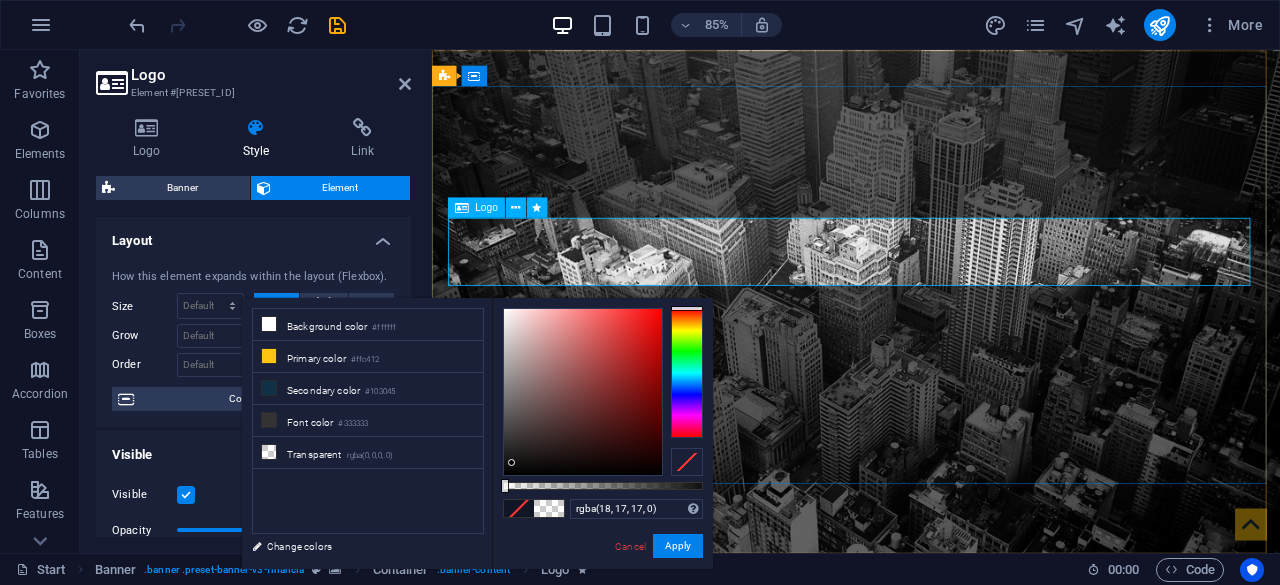 click on "[COMPANY]" at bounding box center (931, 901) 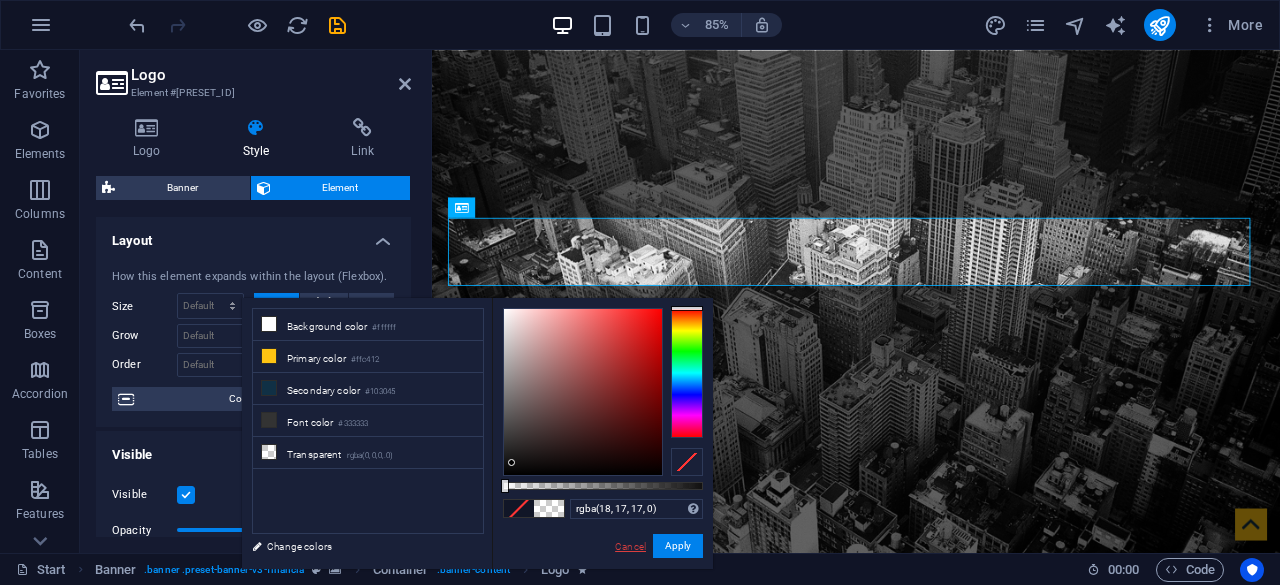 click on "Cancel" at bounding box center (630, 546) 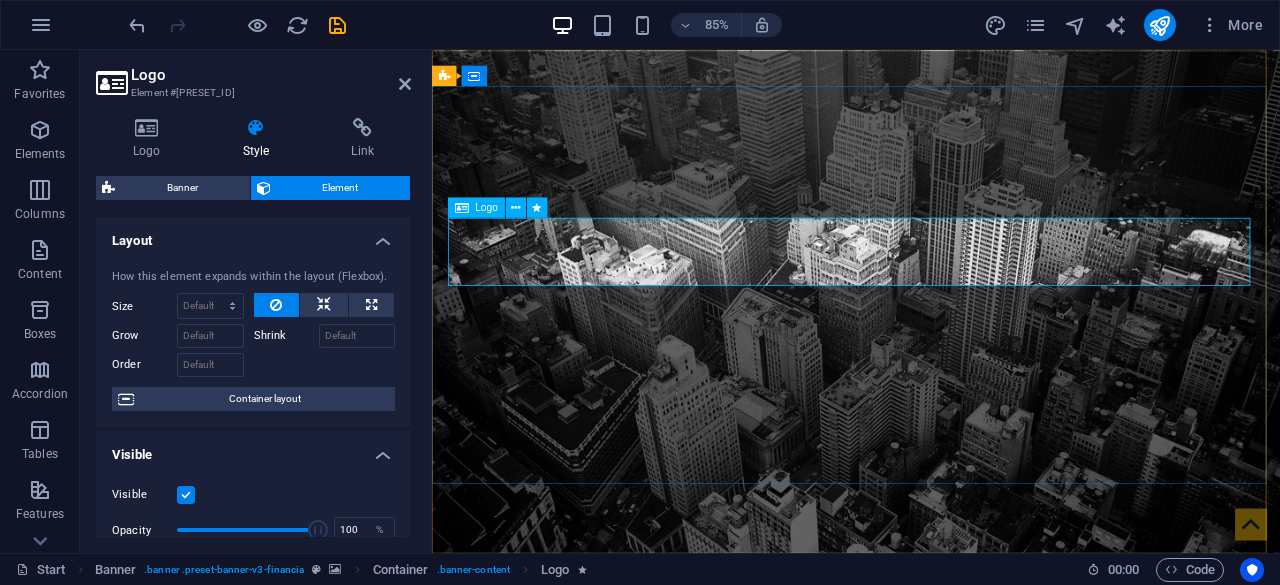 click on "[COMPANY]" at bounding box center (931, 901) 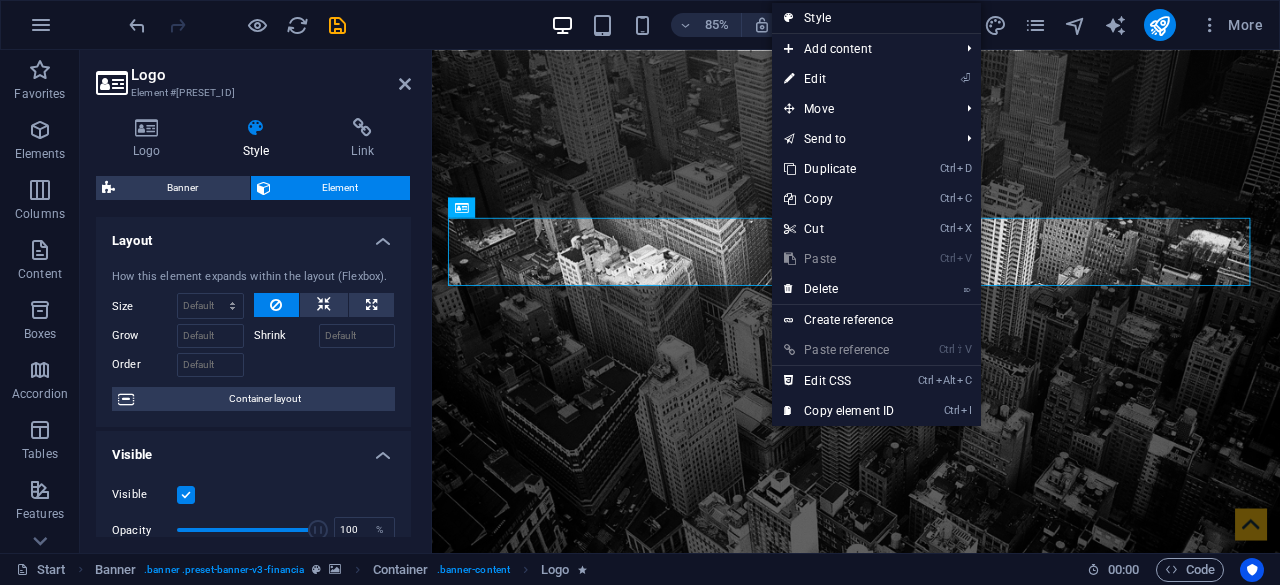click on "Style" at bounding box center [876, 18] 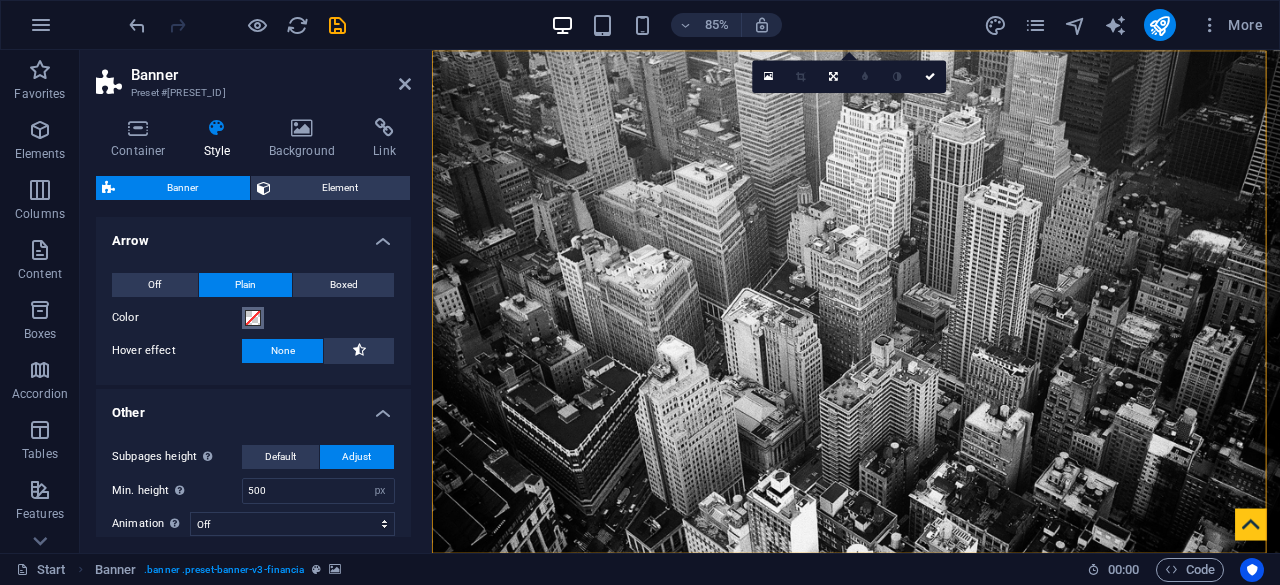 click at bounding box center [253, 318] 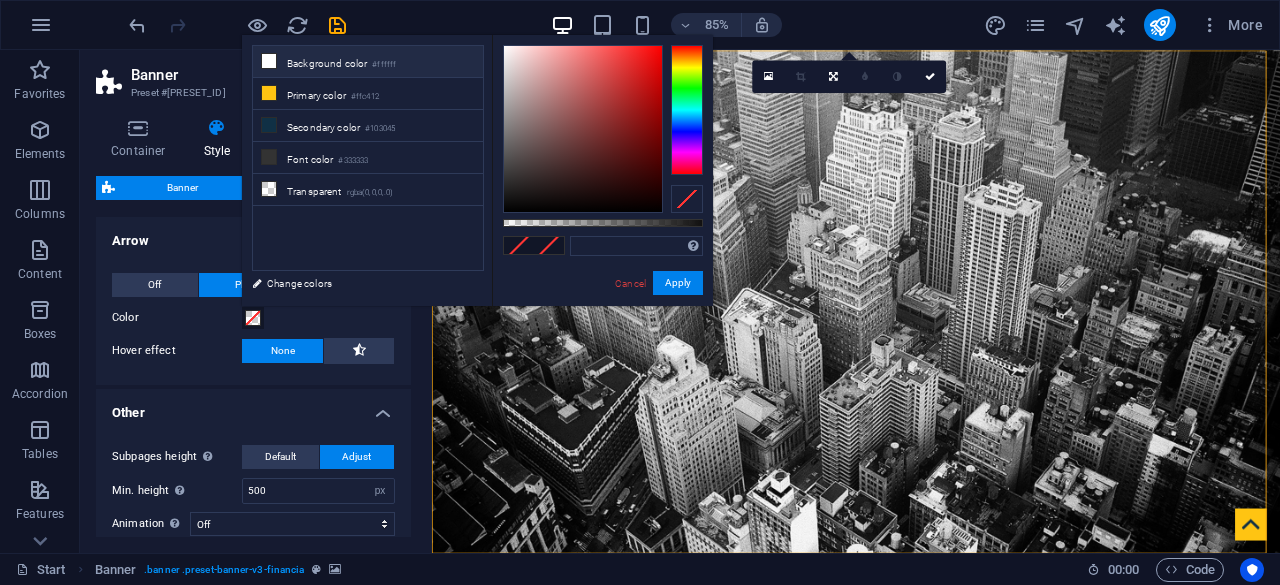 click on "#ffffff" at bounding box center [384, 65] 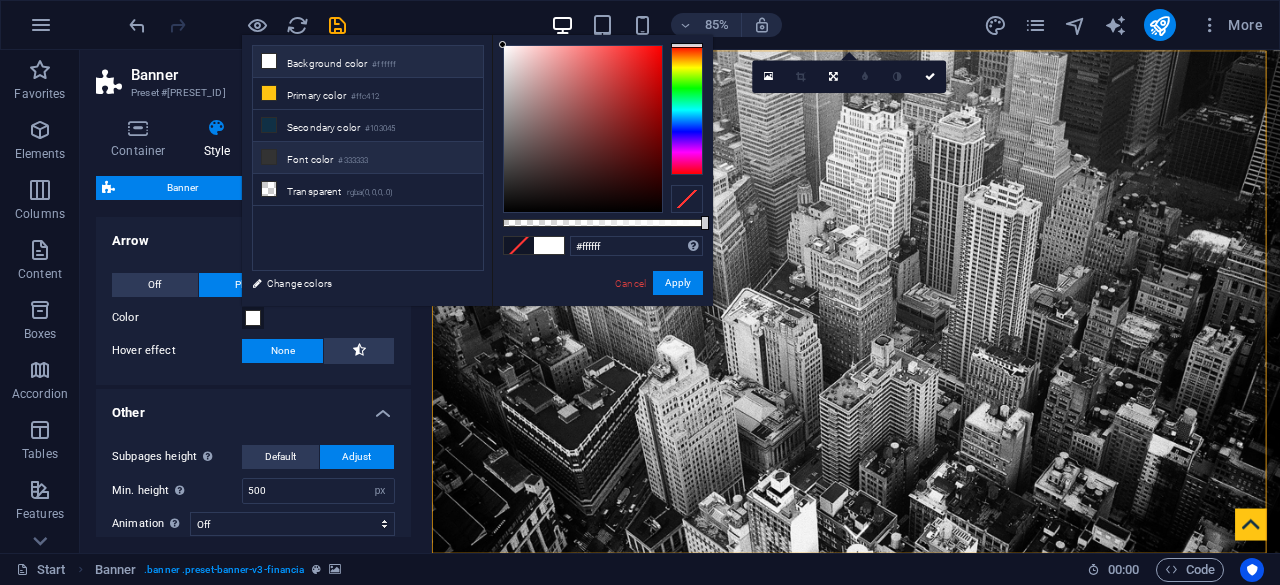 click on "Font color
#333333" at bounding box center (368, 158) 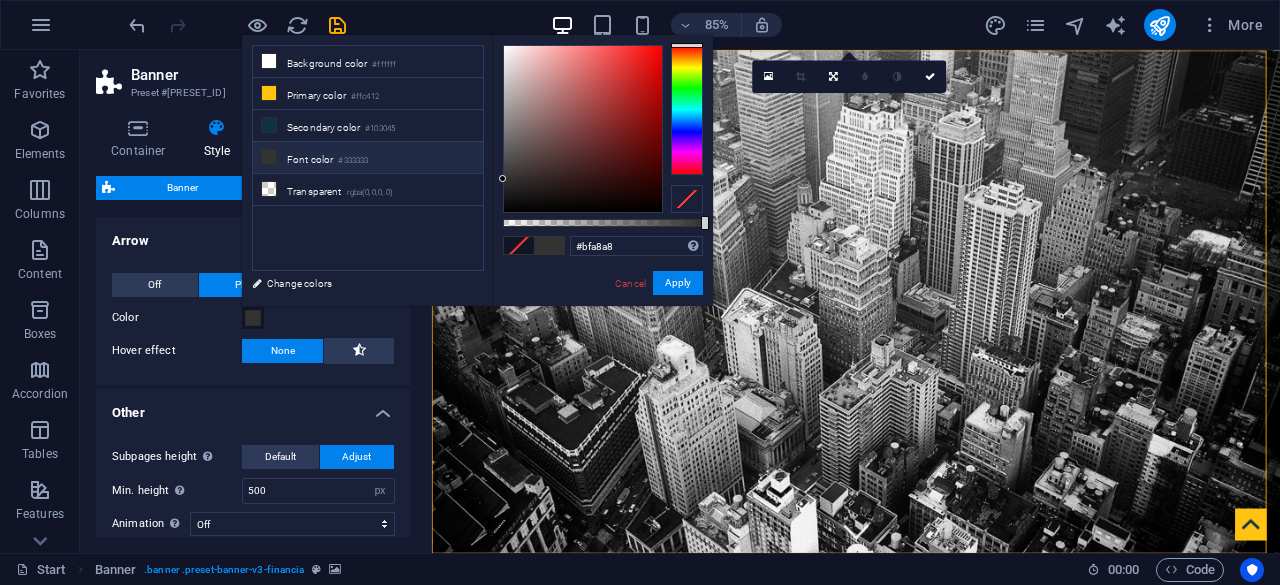 click at bounding box center (583, 129) 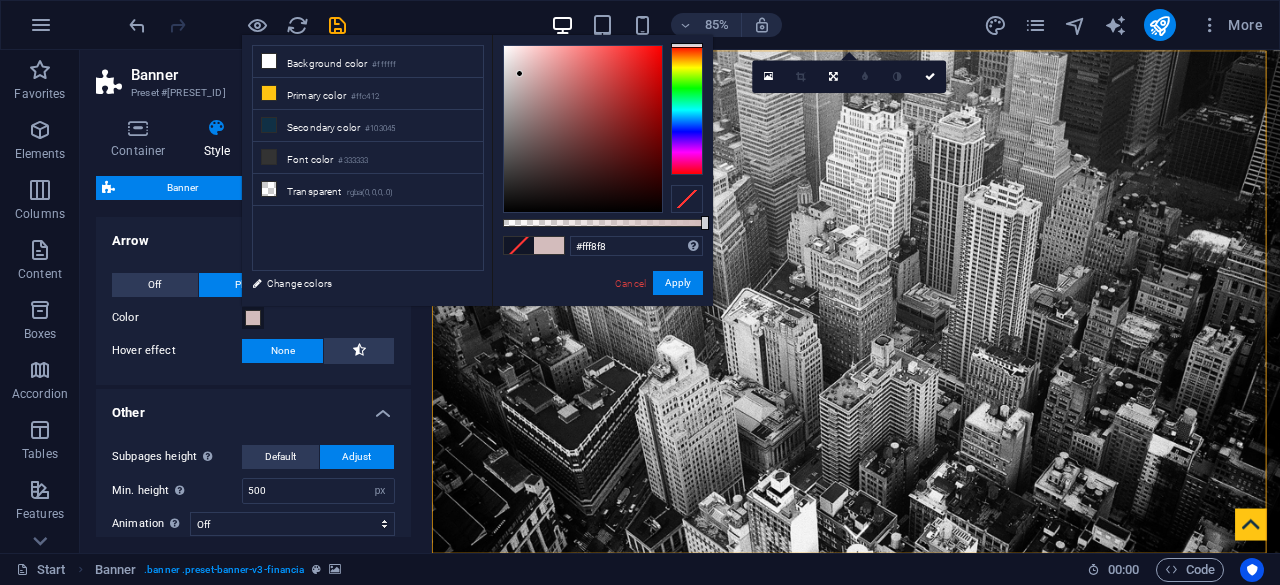 type on "#fffafa" 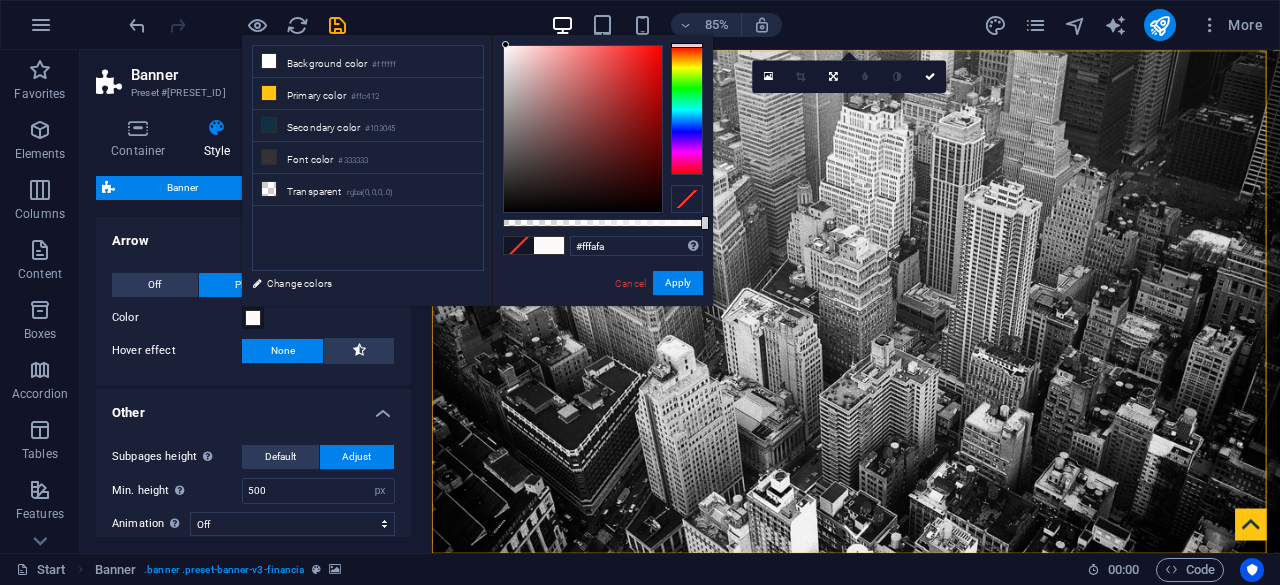 drag, startPoint x: 522, startPoint y: 87, endPoint x: 506, endPoint y: 35, distance: 54.405884 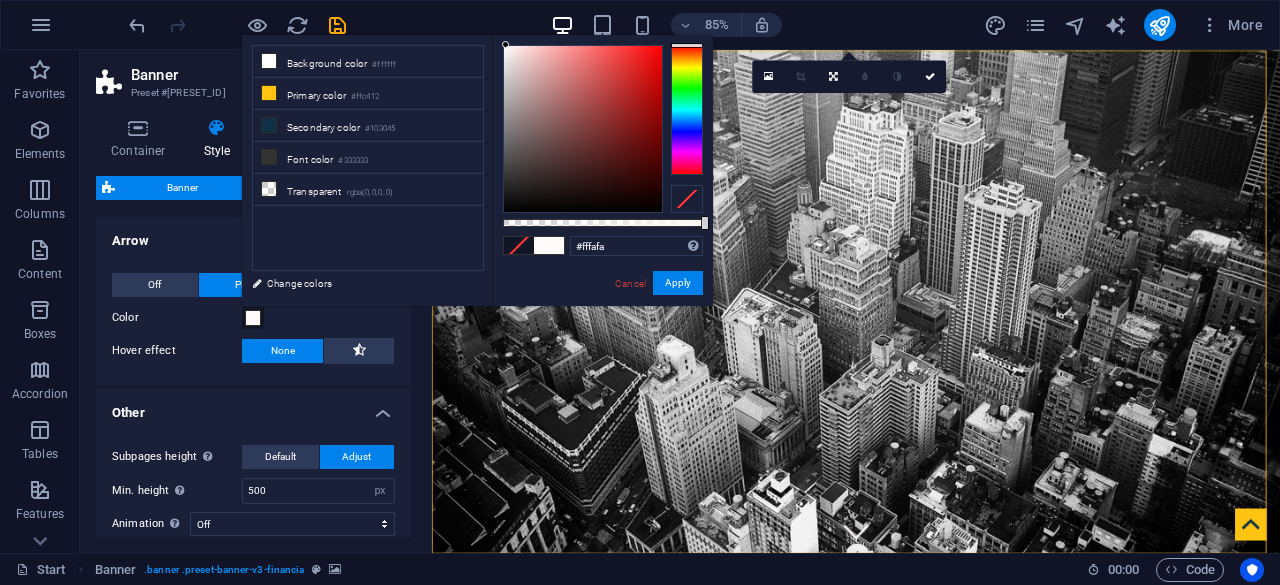 click on "Off Plain Boxed Color Hover effect None Background Padding 1 px rem % vh vw Custom Custom 1 px rem % vh vw 1 px rem % vh vw 1 px rem % vh vw 1 px rem % vh vw Border style None              - Width 1 px rem vh vw Custom Custom 1 px rem vh vw 1 px rem vh vw 1 px rem vh vw 1 px rem vh vw  - Color Round corners 0 px rem % vh vw Custom Custom 0 px rem % vh vw 0 px rem % vh vw 0 px rem % vh vw 0 px rem % vh vw Shadows None Outside Inside Color X offset 0 px rem vh vw Y offset 0 px rem vh vw Blur 0 px rem % vh vw Spread 0 px rem vh vw" at bounding box center [253, 319] 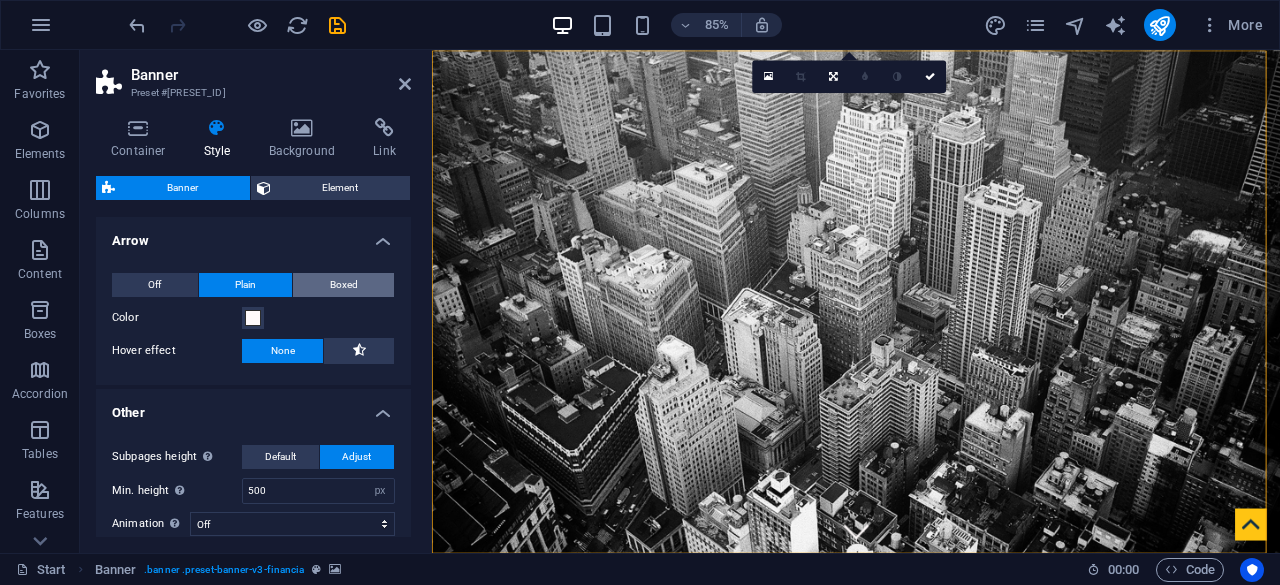click on "Boxed" at bounding box center [344, 285] 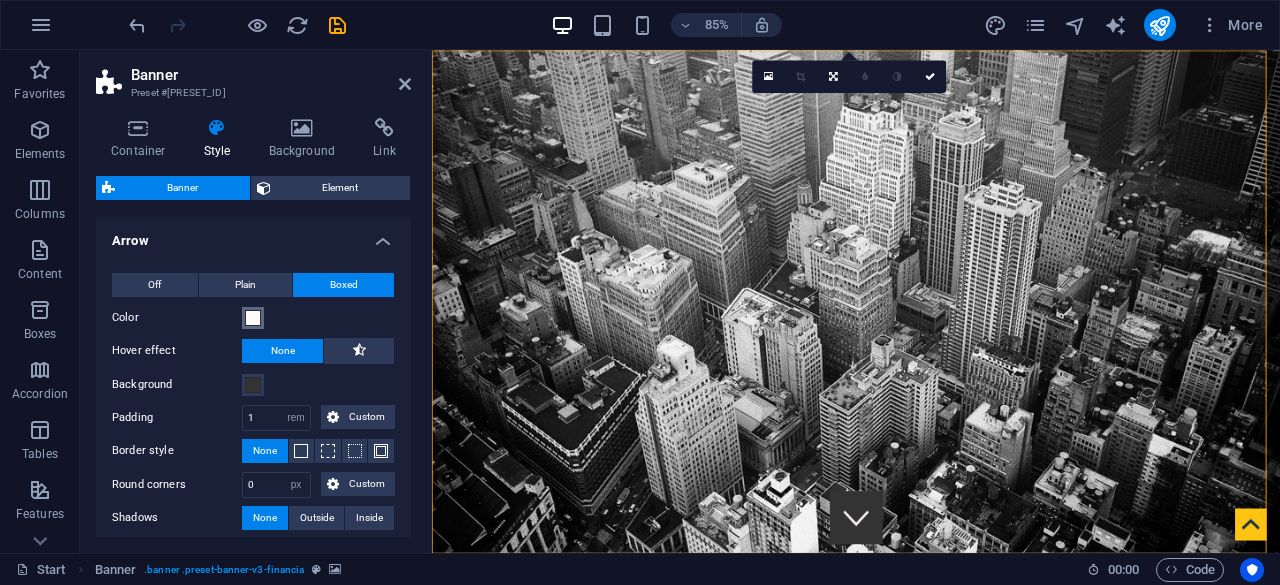 click on "Color" at bounding box center (253, 318) 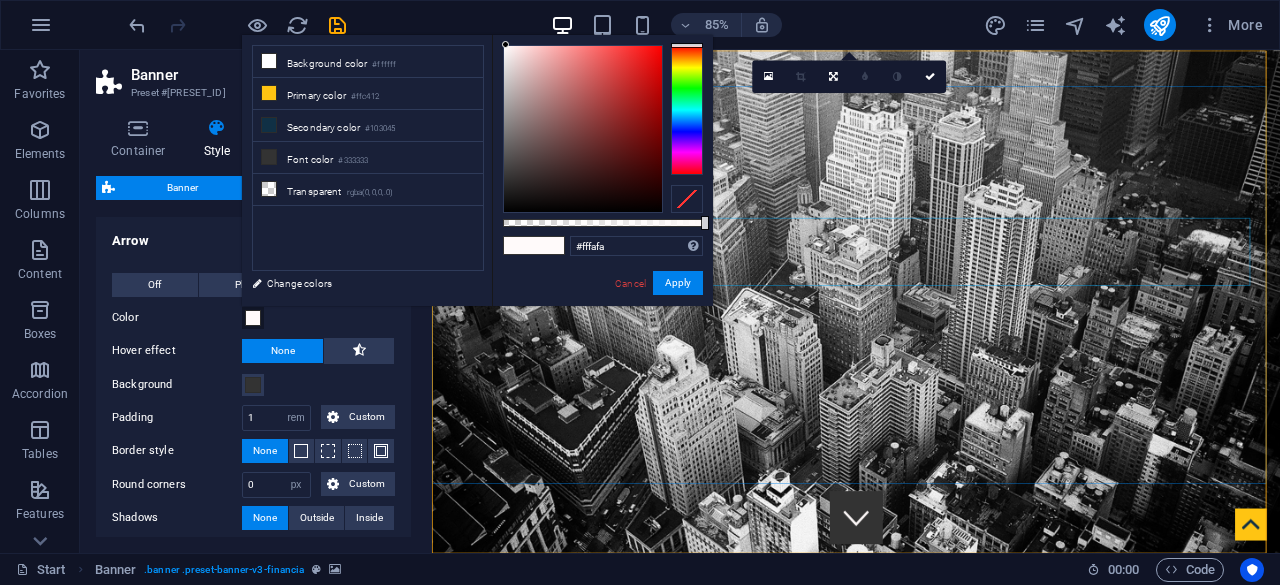 click on "[COMPANY]" at bounding box center [931, 901] 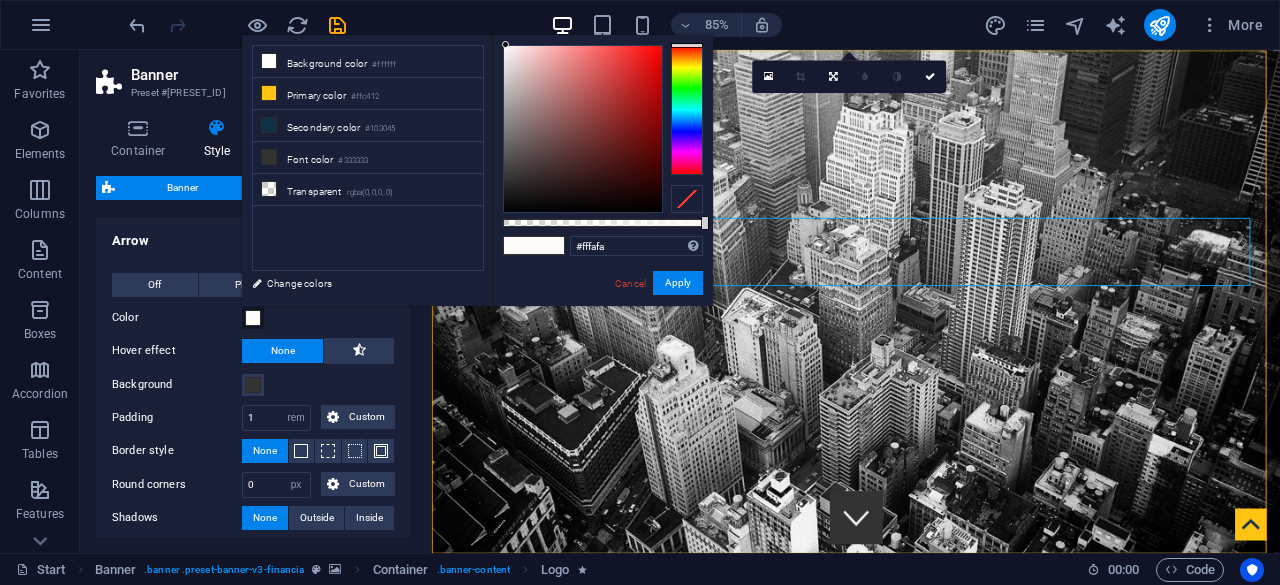click on "Color" at bounding box center (177, 318) 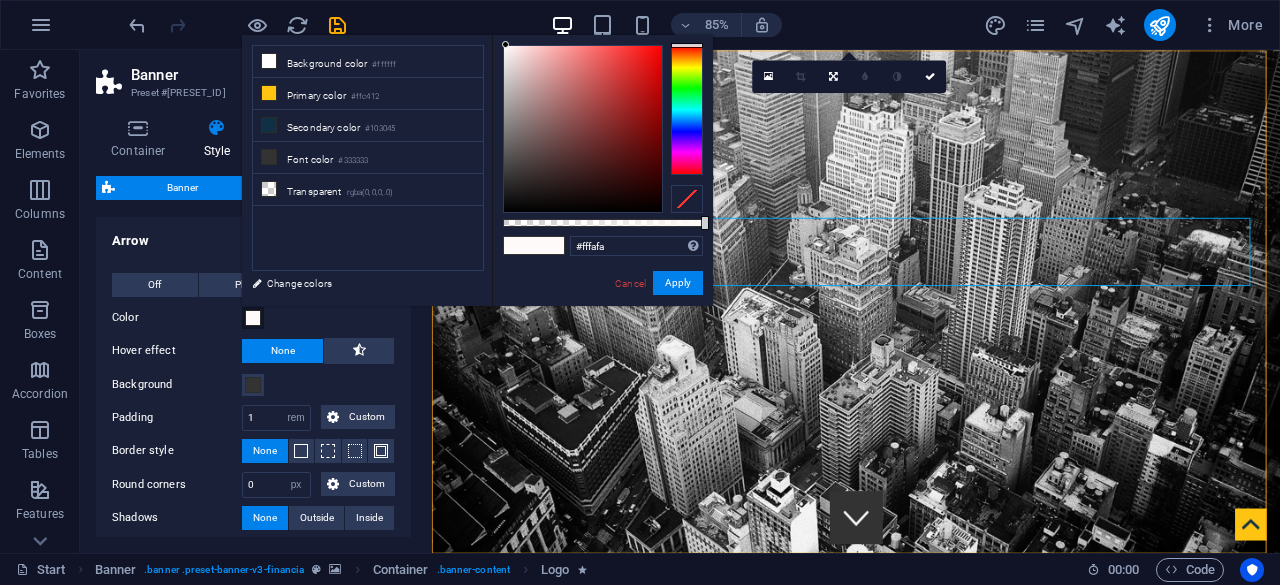 click on "Arrow" at bounding box center (253, 235) 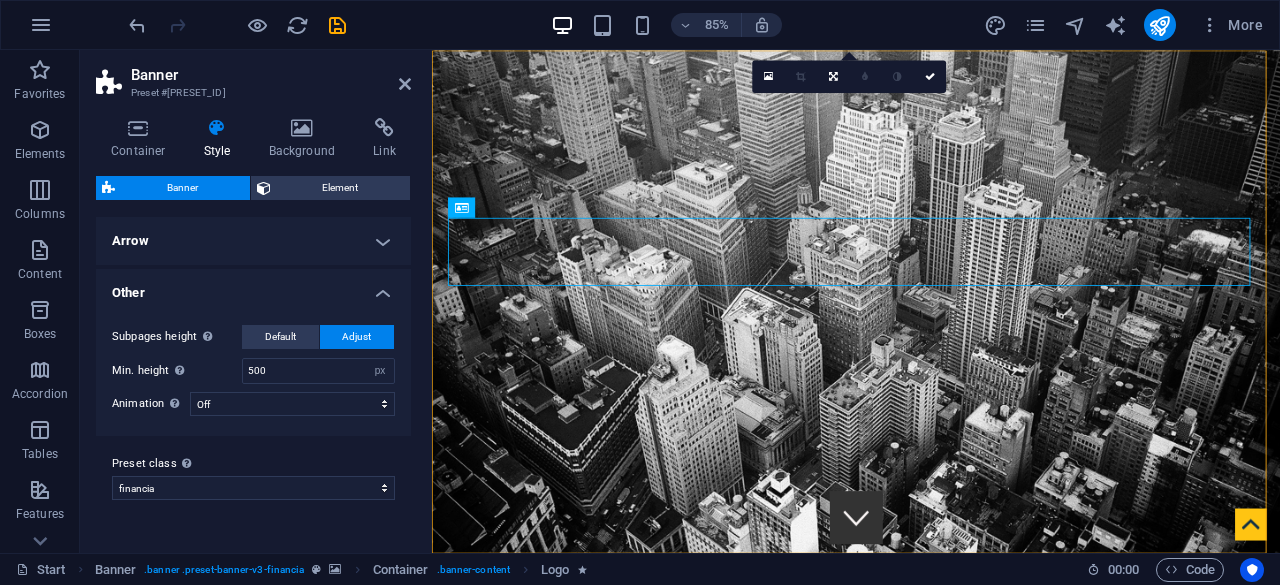 click on "Arrow" at bounding box center (253, 241) 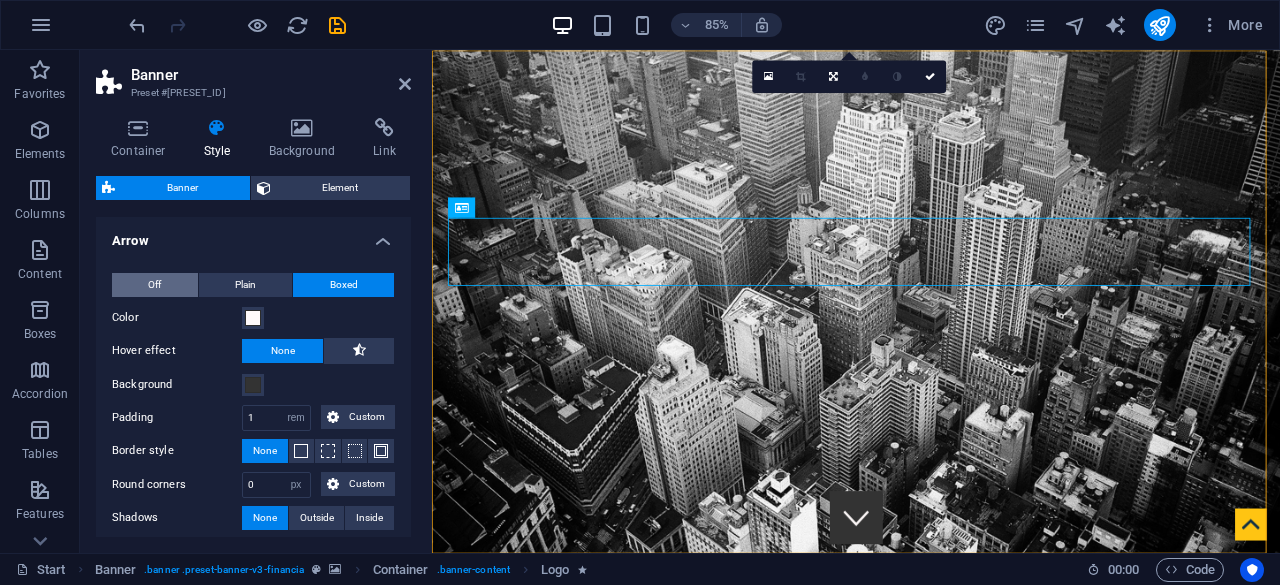 click on "Off" at bounding box center [155, 285] 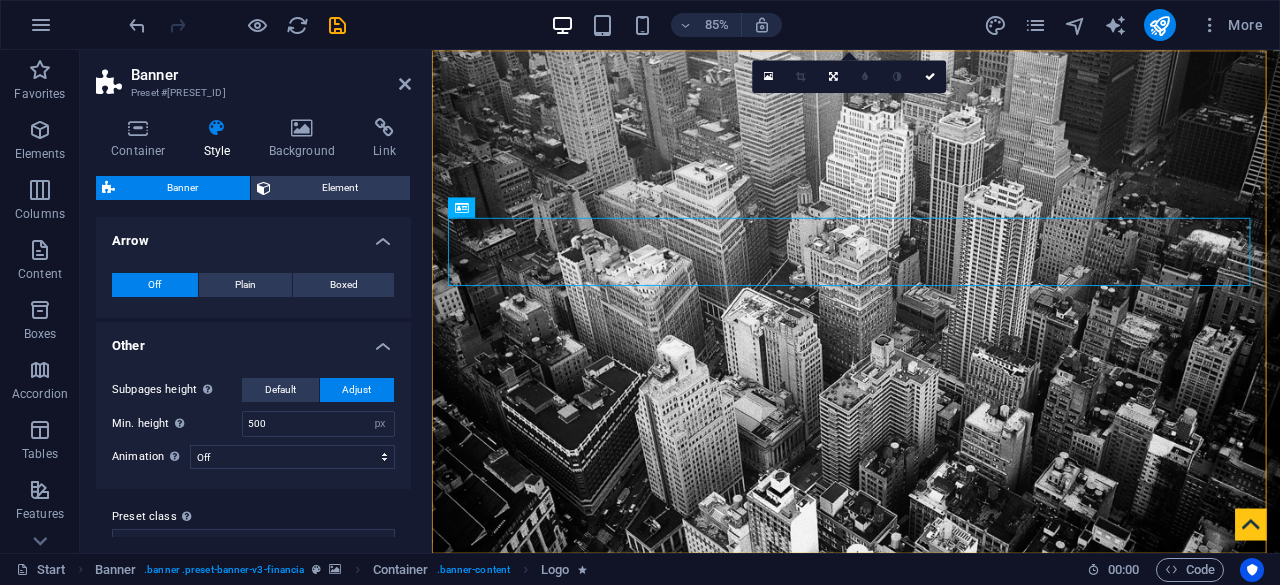click on "Arrow" at bounding box center [253, 235] 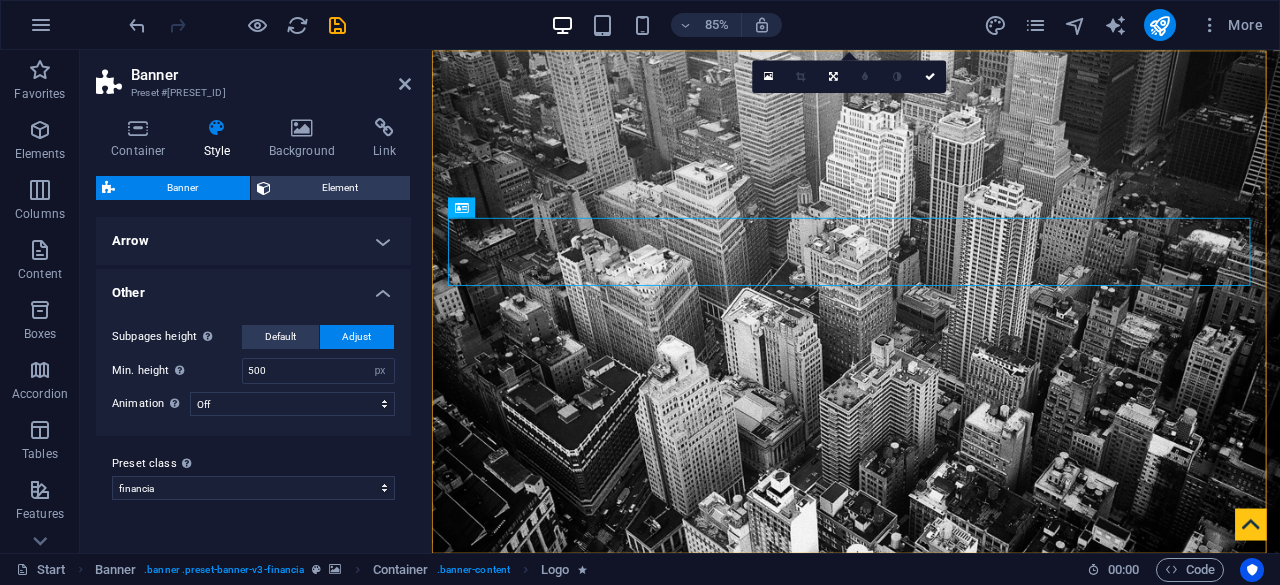 click on "Arrow" at bounding box center (253, 241) 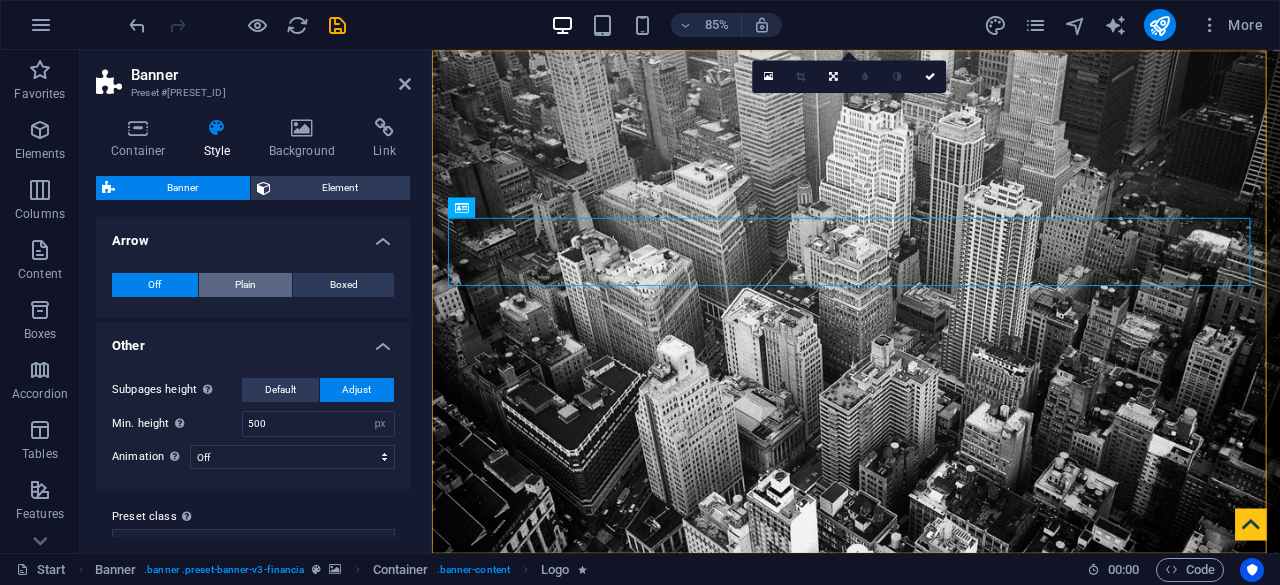 click on "Plain" at bounding box center [245, 285] 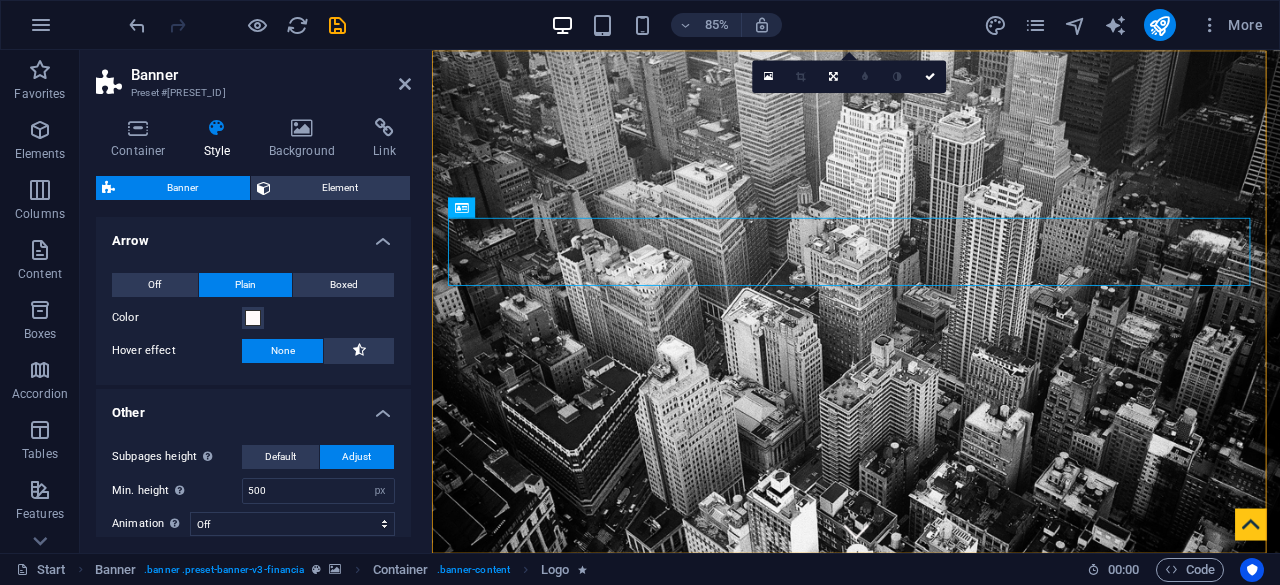 click on "Other" at bounding box center [253, 407] 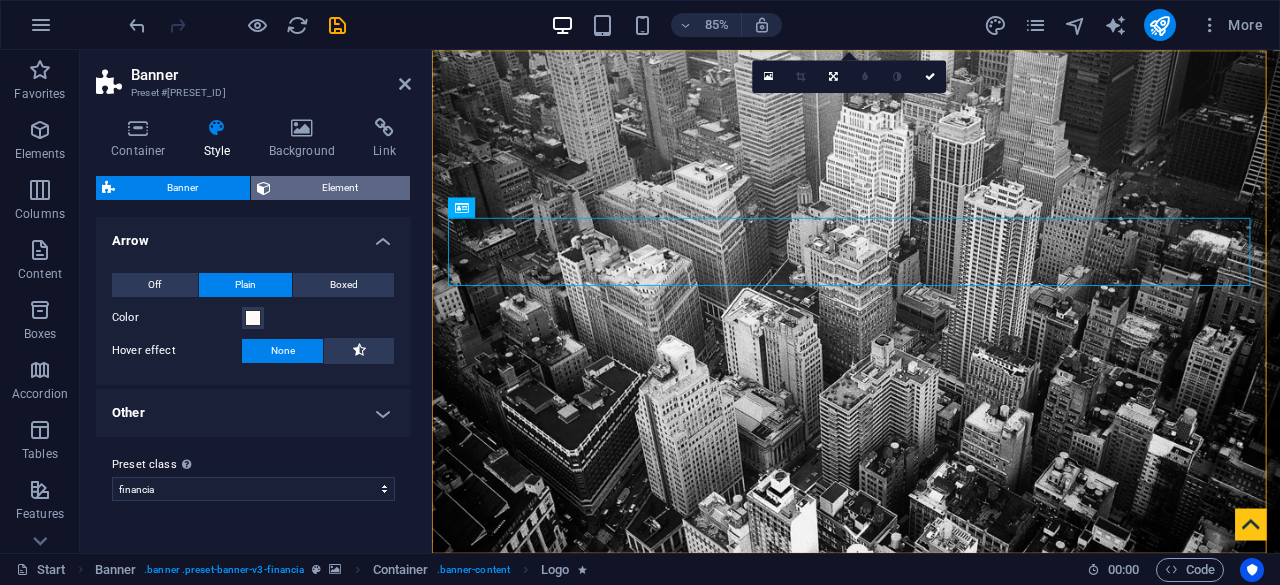 click on "Element" at bounding box center (341, 188) 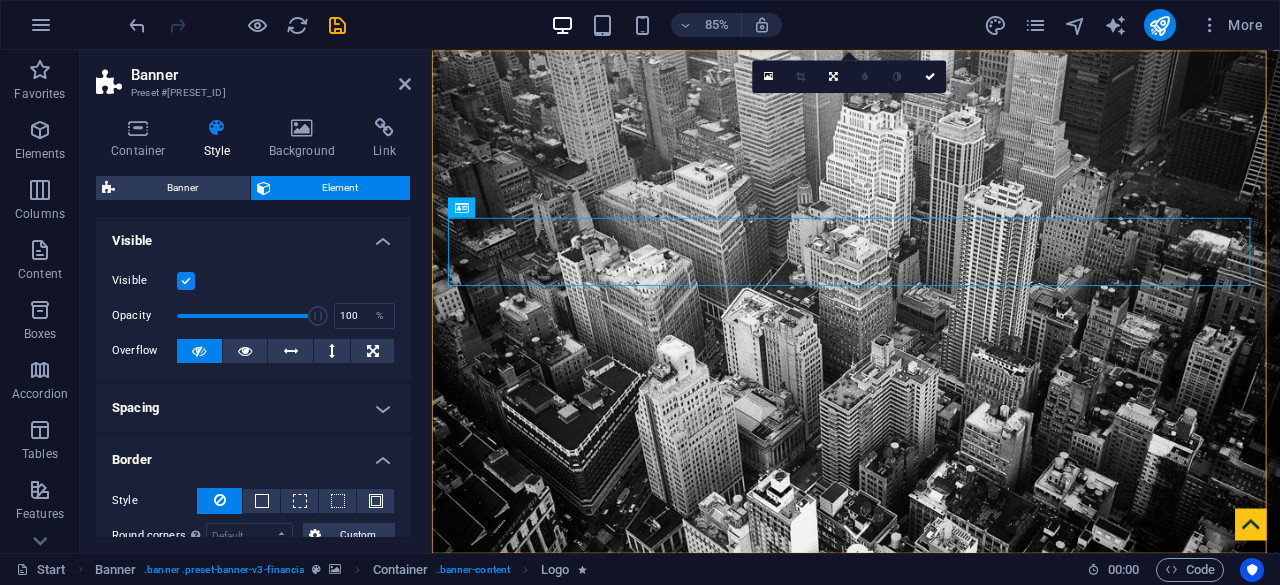 scroll, scrollTop: 100, scrollLeft: 0, axis: vertical 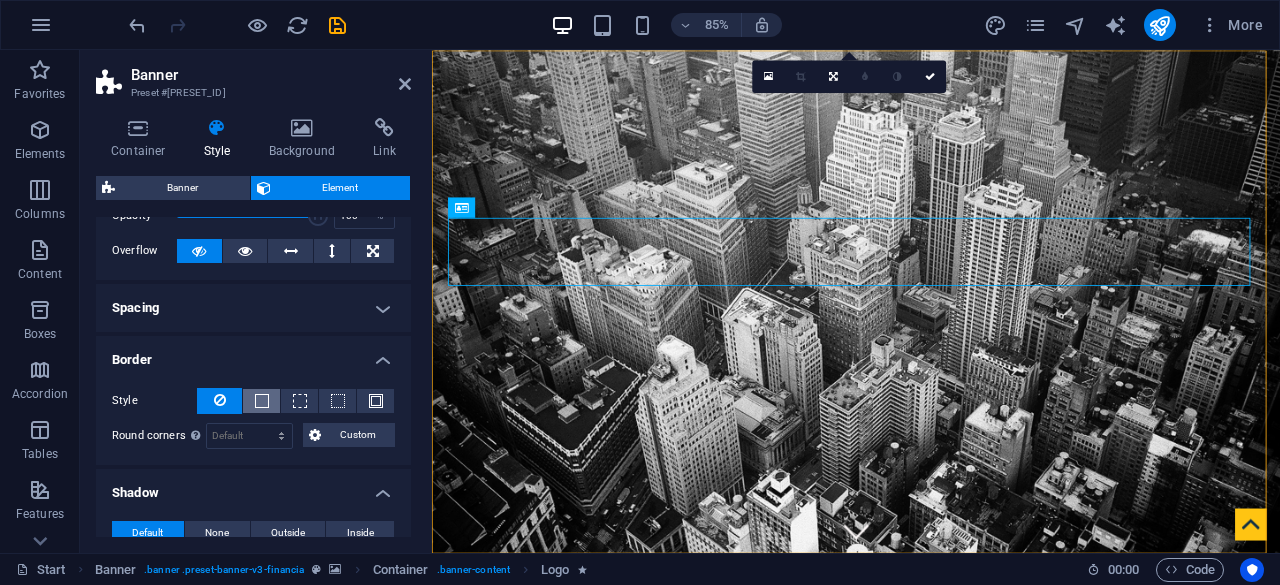click at bounding box center [262, 401] 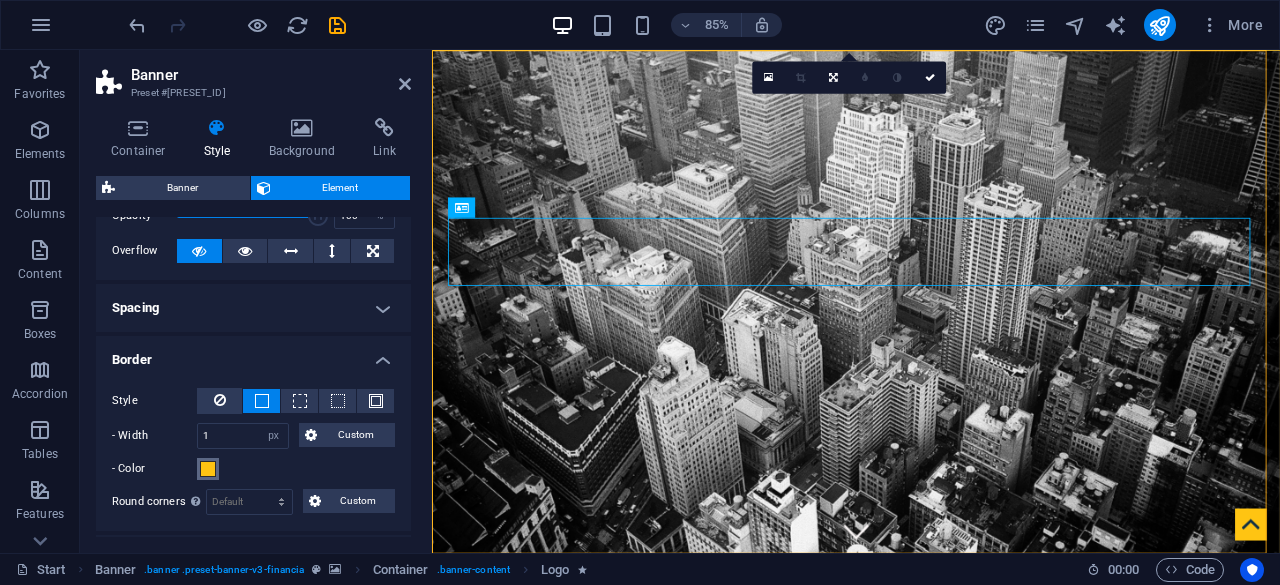 click on "- Color" at bounding box center [208, 469] 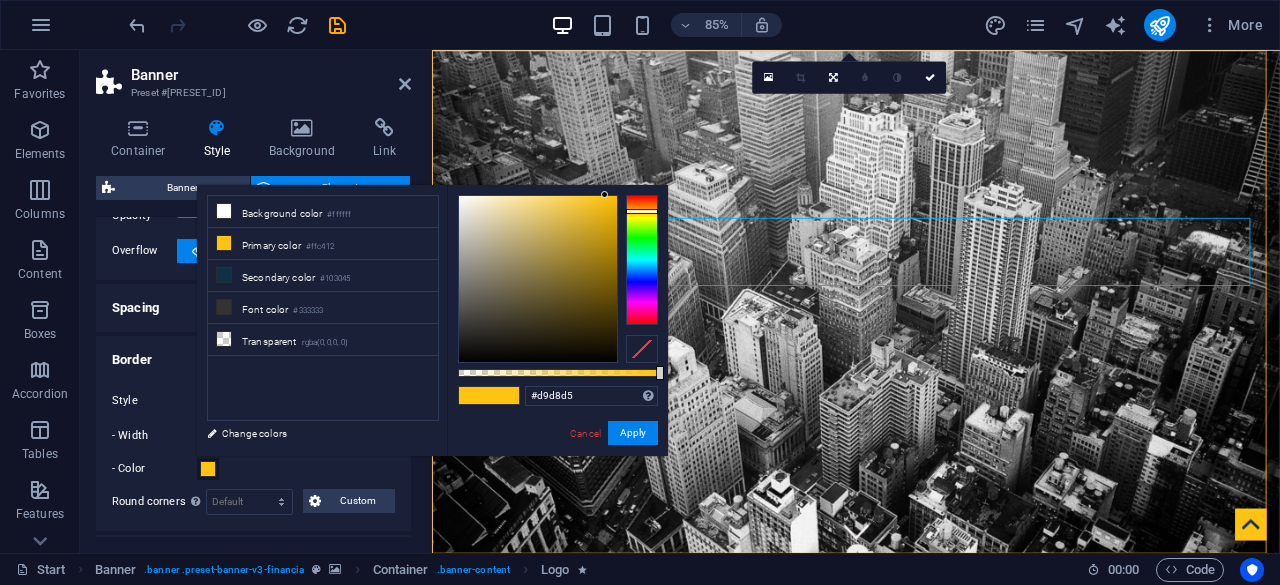 click at bounding box center (538, 279) 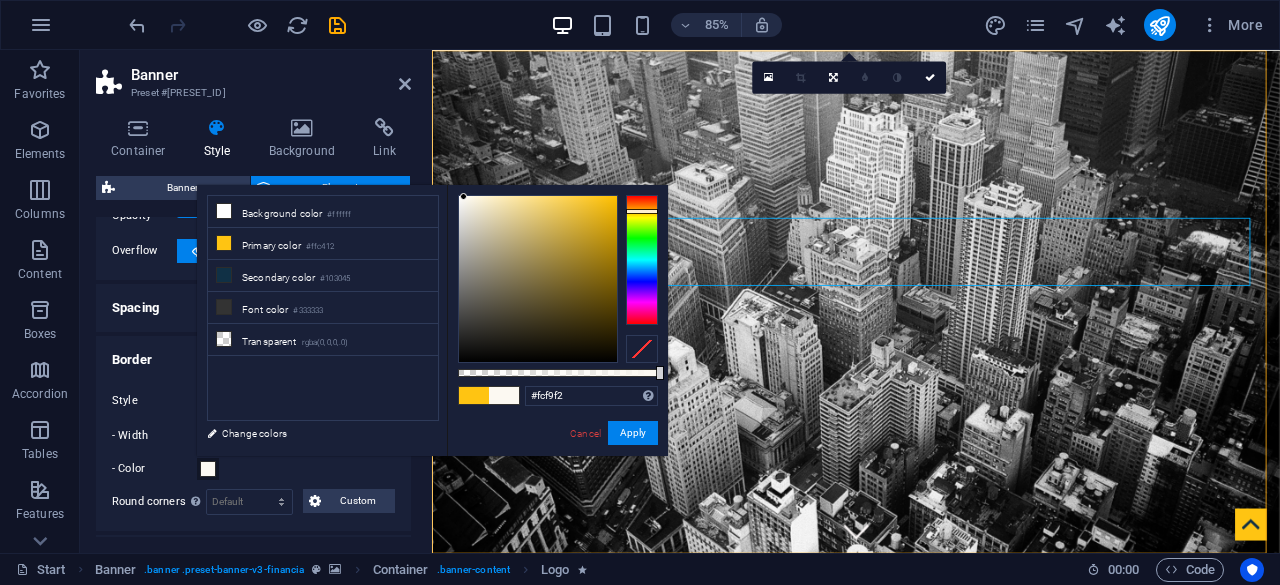drag, startPoint x: 489, startPoint y: 207, endPoint x: 464, endPoint y: 197, distance: 26.925823 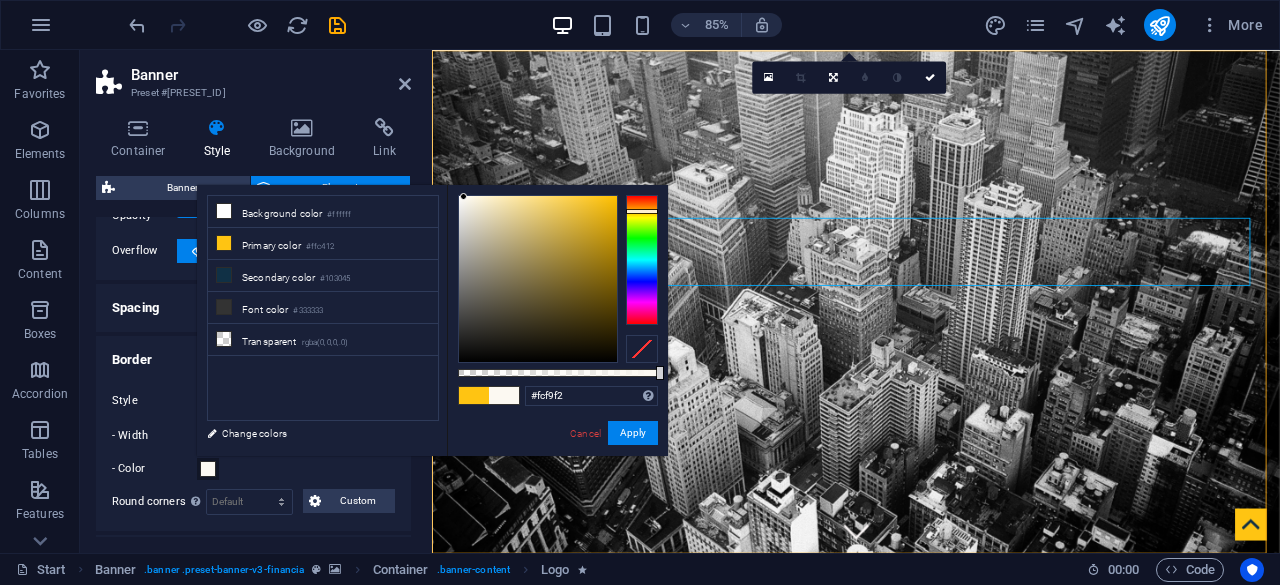 click at bounding box center (538, 279) 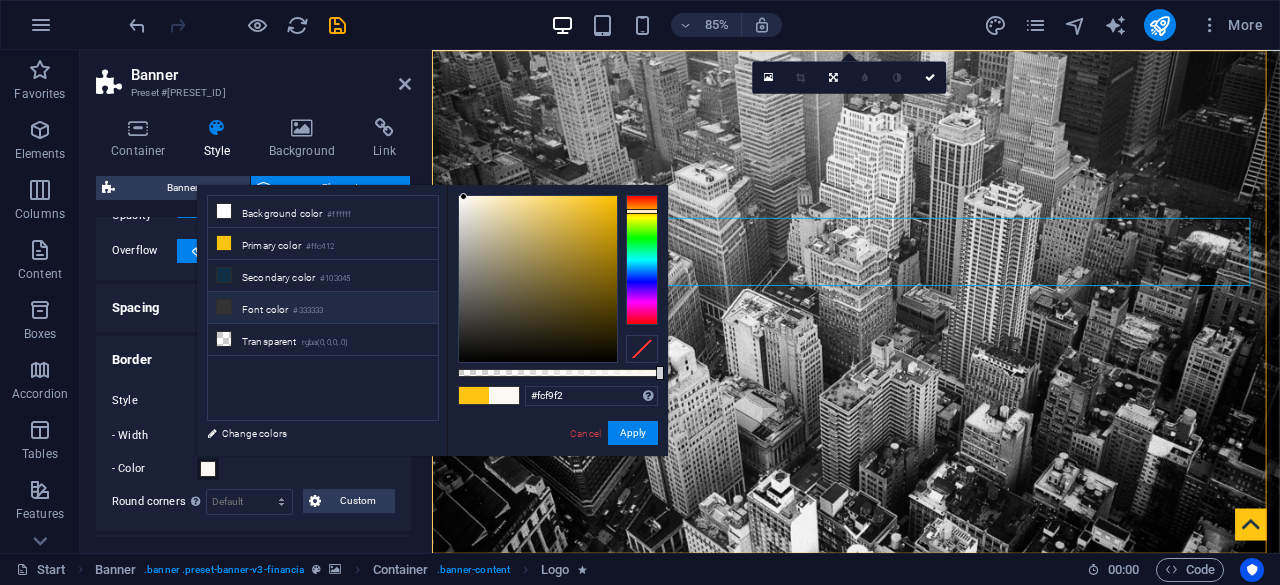 click on "Font color
#333333" at bounding box center (323, 308) 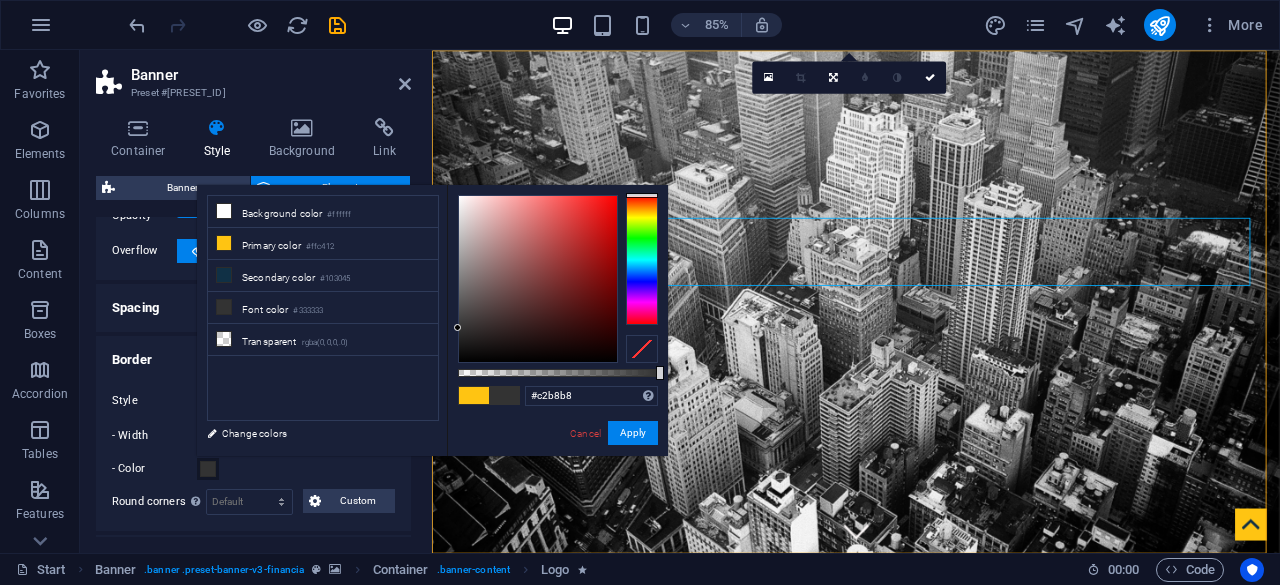 click at bounding box center (538, 279) 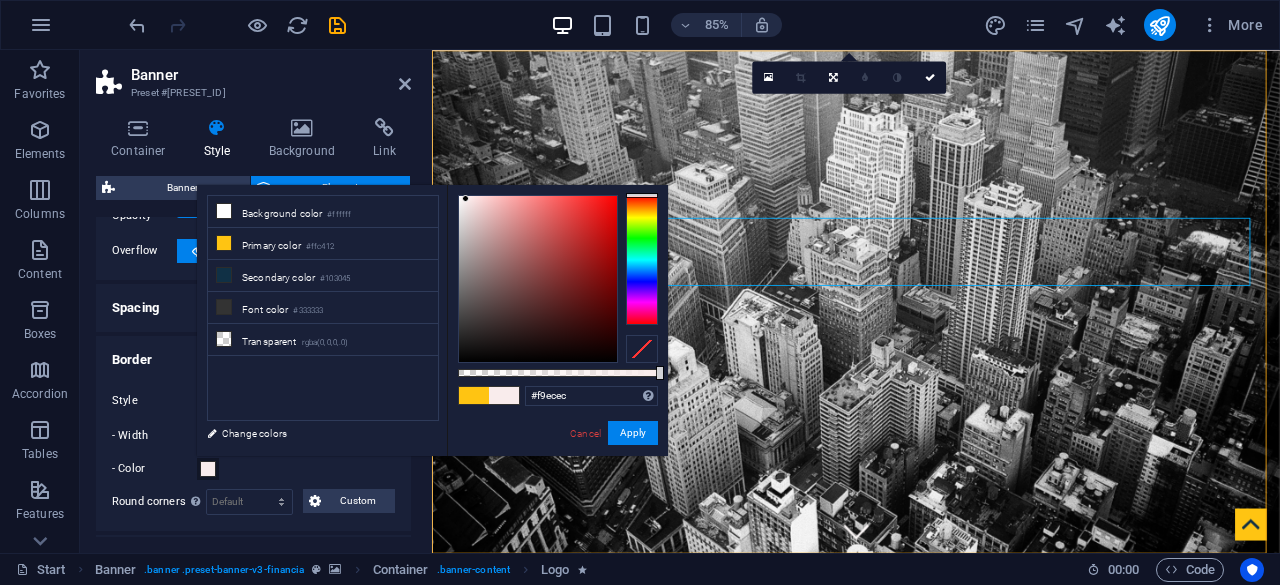 click at bounding box center [538, 279] 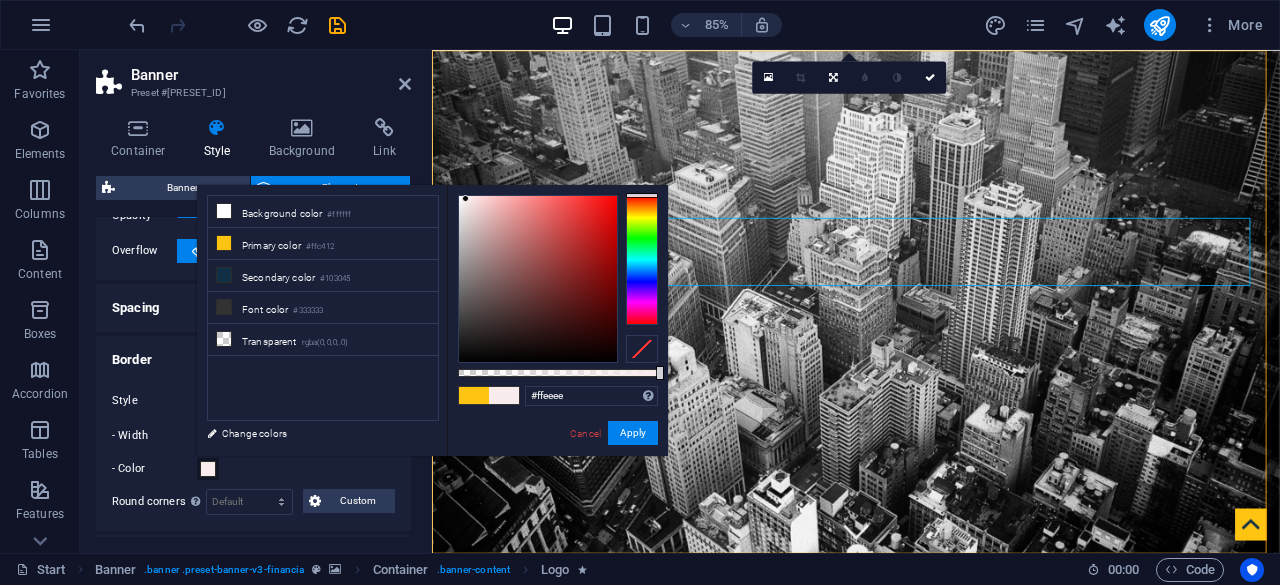 type on "#ffeded" 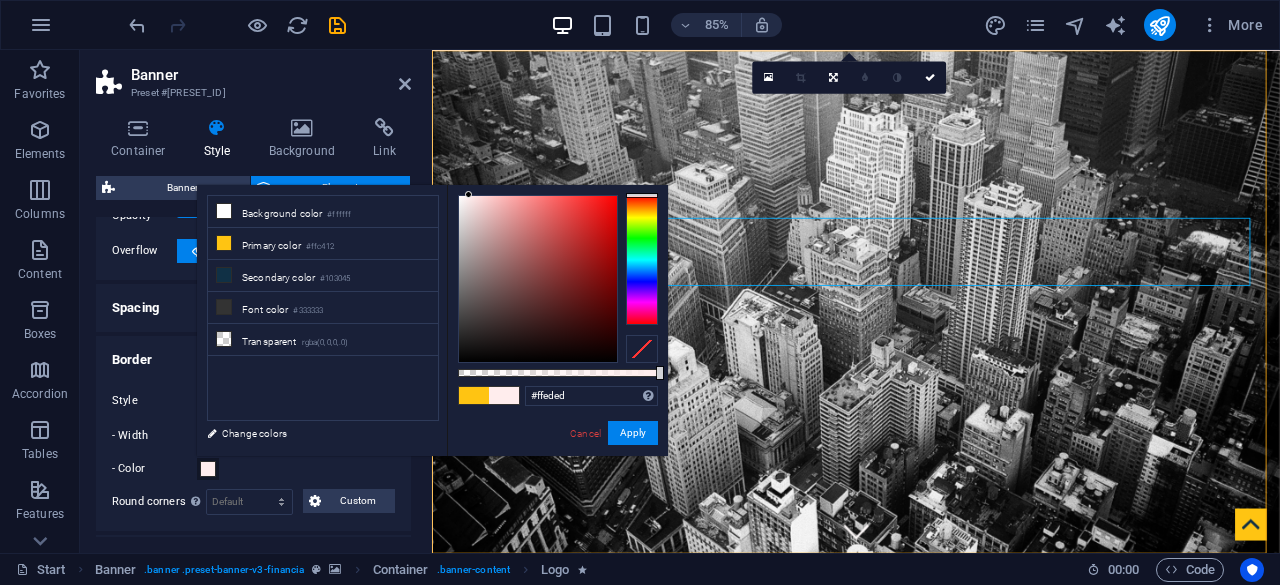 drag, startPoint x: 466, startPoint y: 199, endPoint x: 469, endPoint y: 186, distance: 13.341664 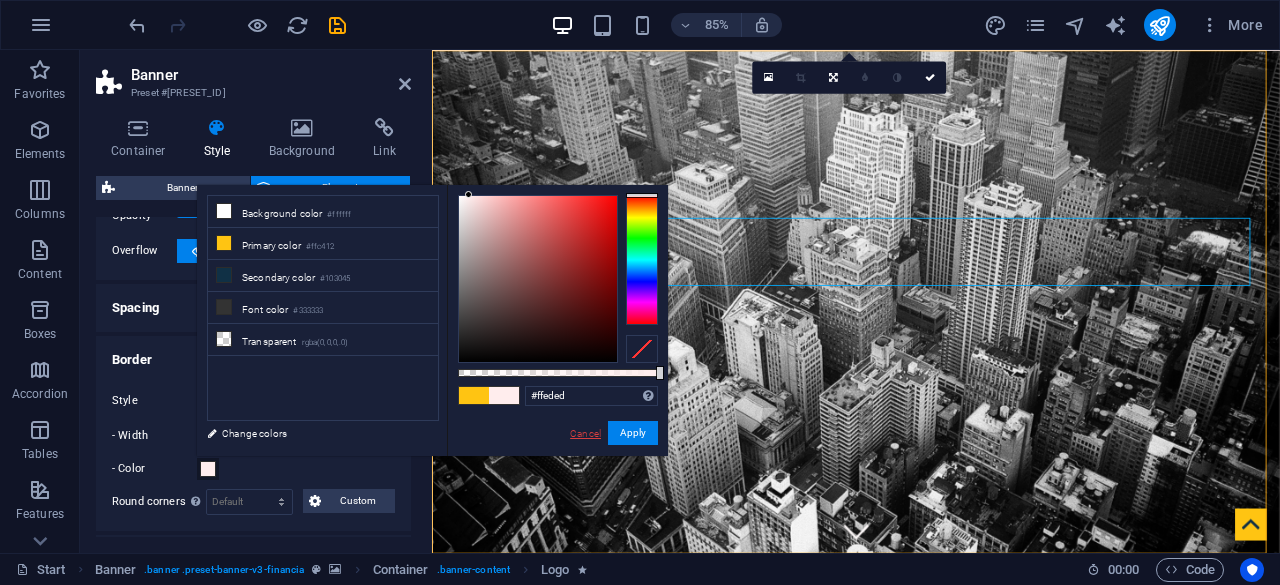 drag, startPoint x: 581, startPoint y: 431, endPoint x: 167, endPoint y: 449, distance: 414.3911 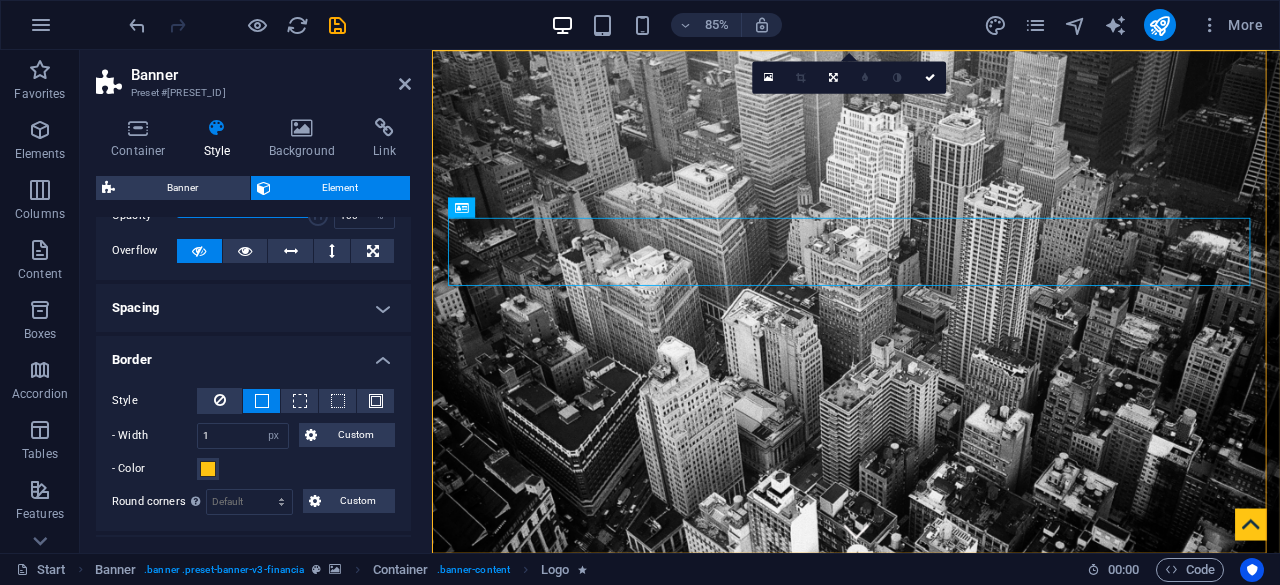 click on "Spacing" at bounding box center [253, 308] 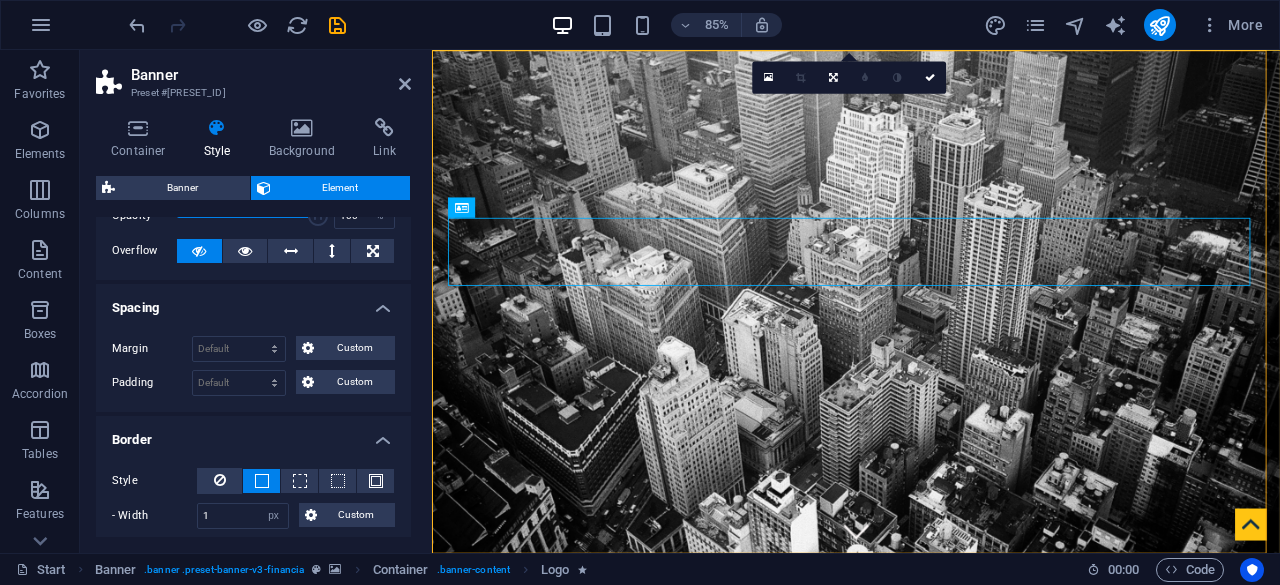 click on "Spacing" at bounding box center (253, 302) 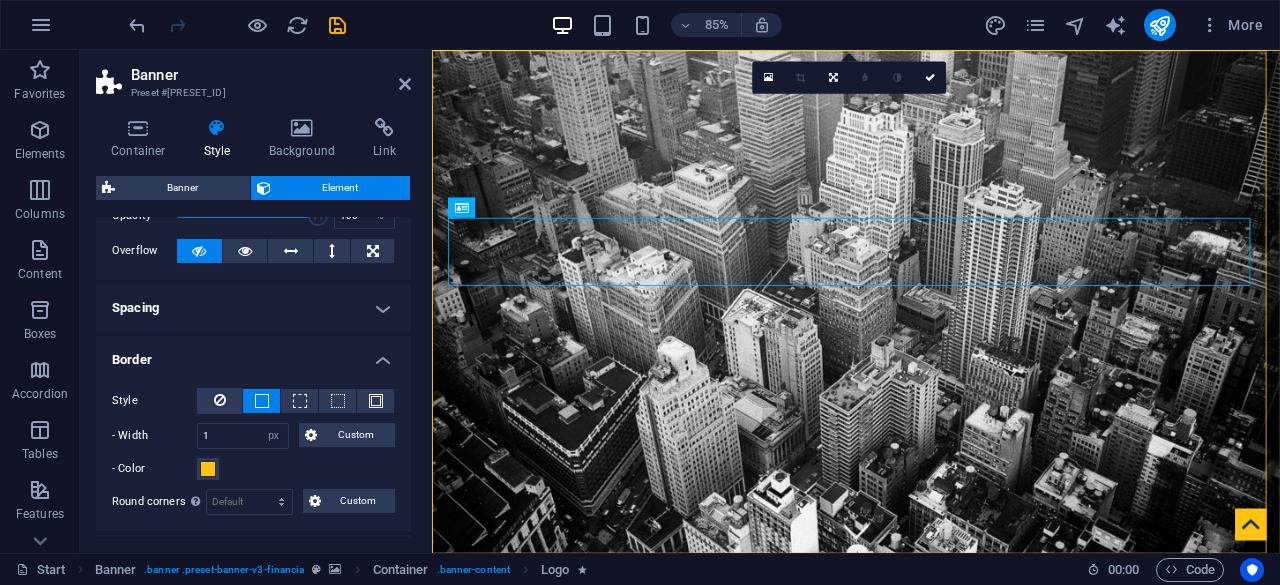 click on "Border" at bounding box center (253, 354) 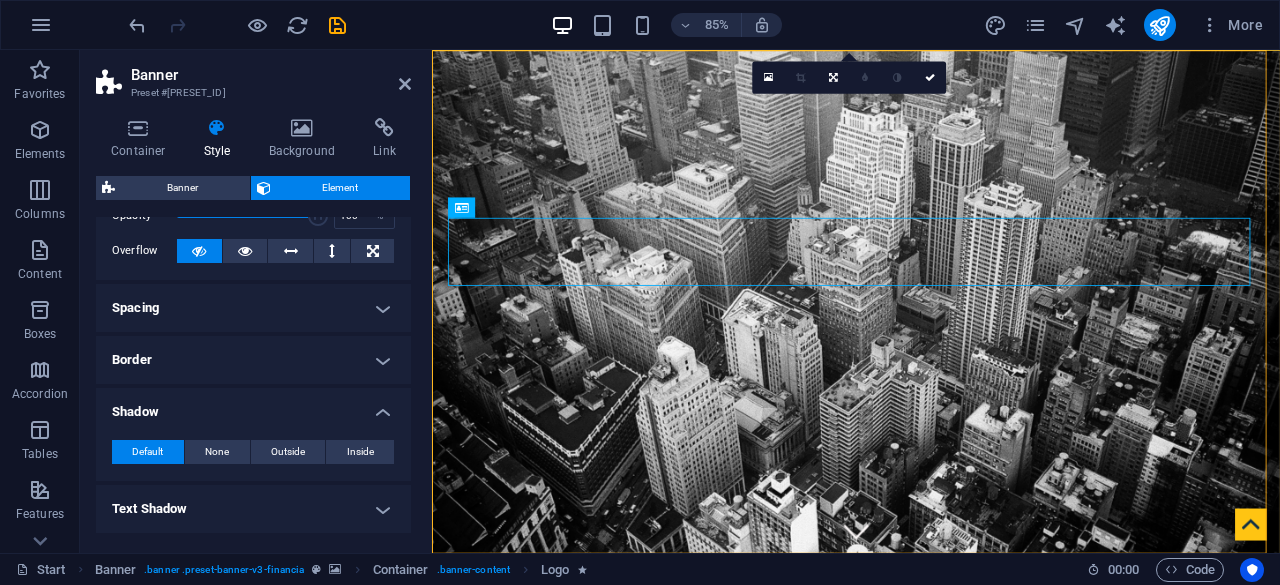scroll, scrollTop: 0, scrollLeft: 0, axis: both 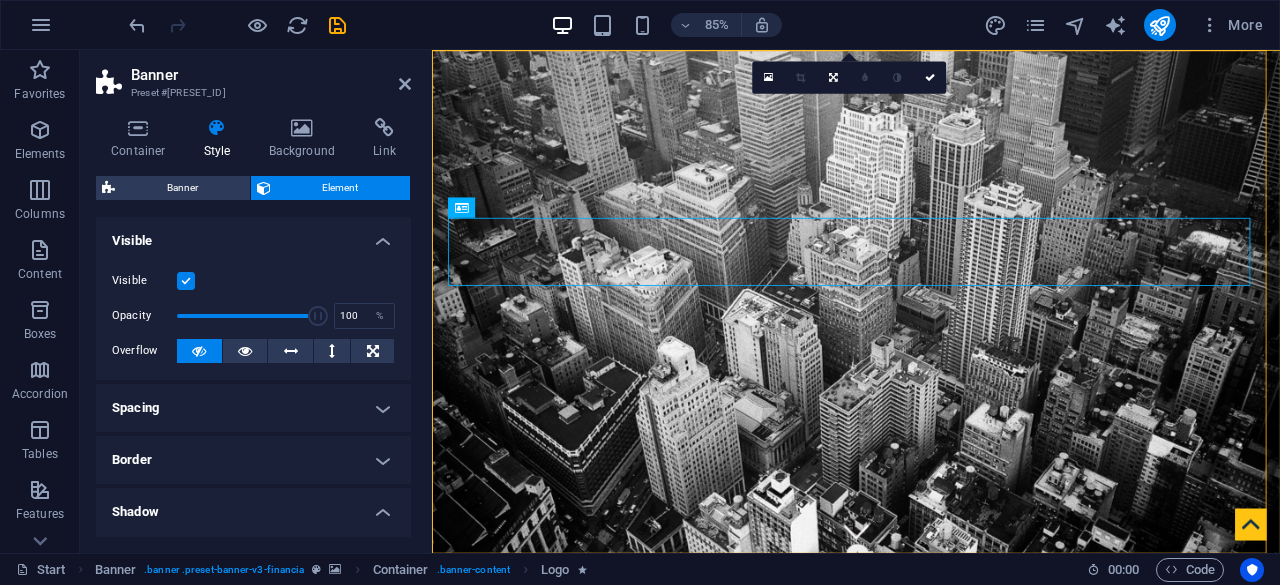click at bounding box center (186, 281) 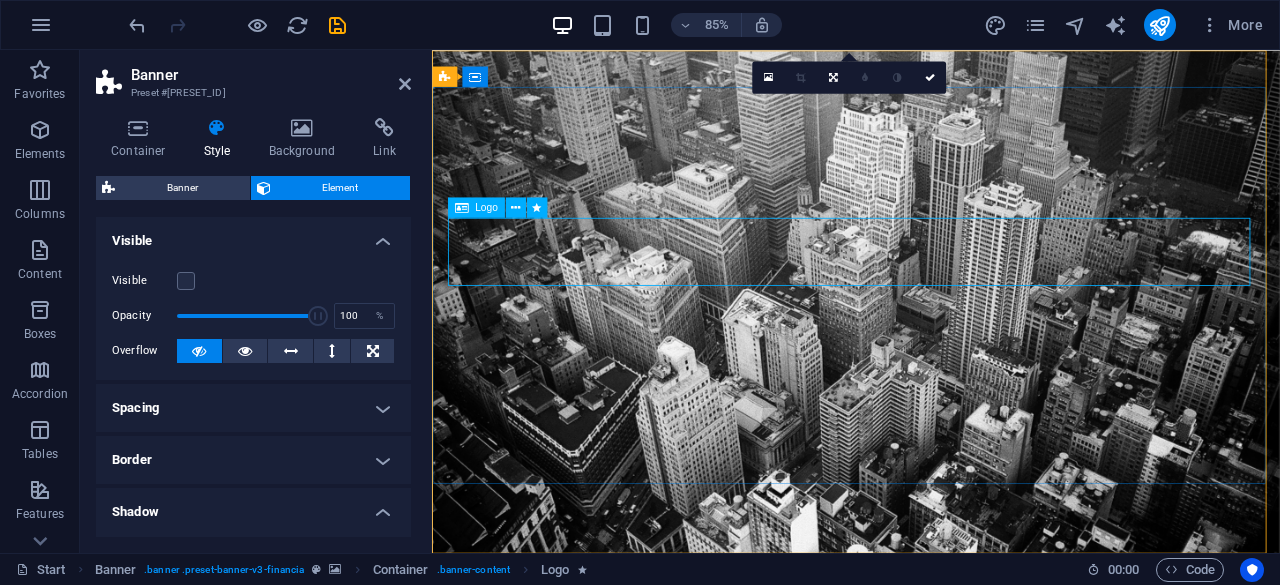 click on "[COMPANY]" at bounding box center (931, 902) 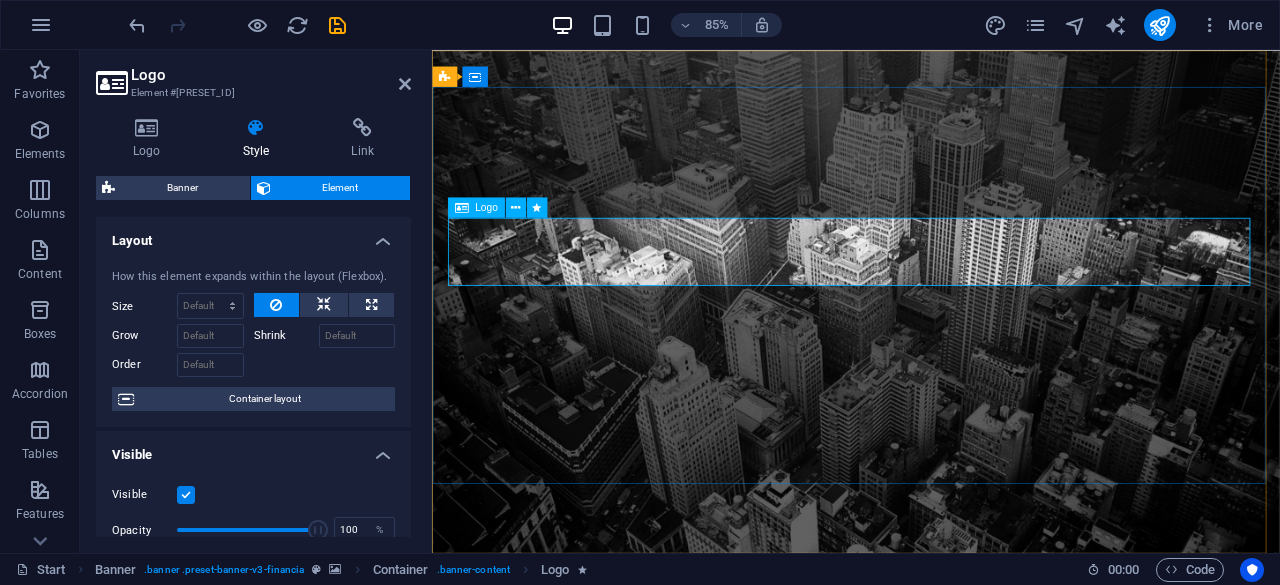 click on "[COMPANY]" at bounding box center (931, 902) 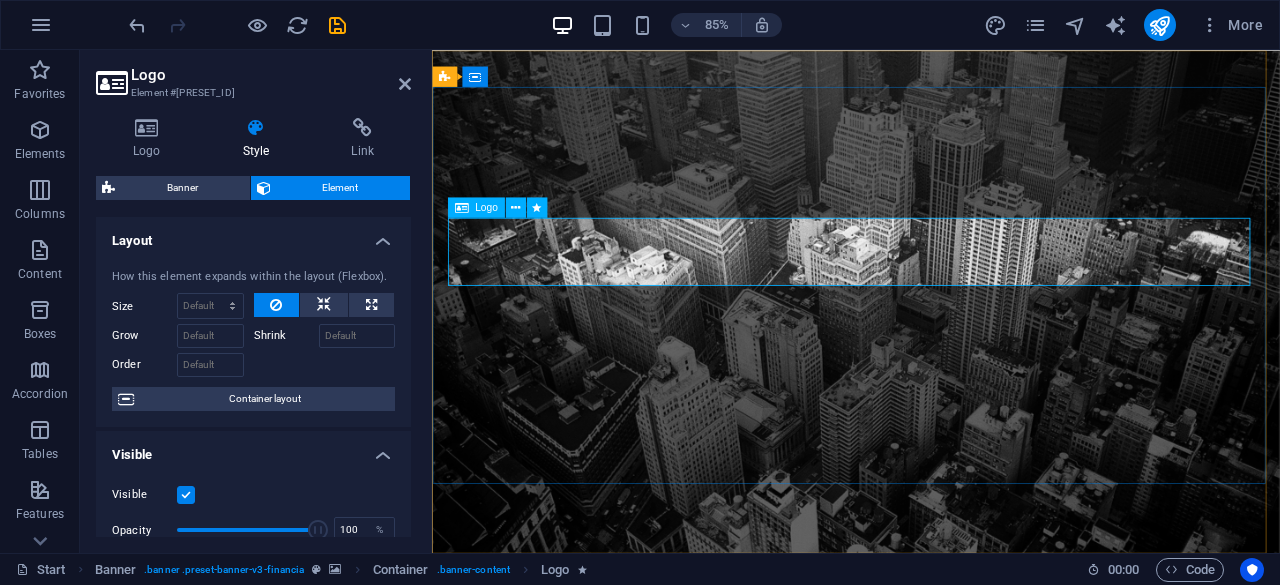 click on "[COMPANY]" at bounding box center (931, 902) 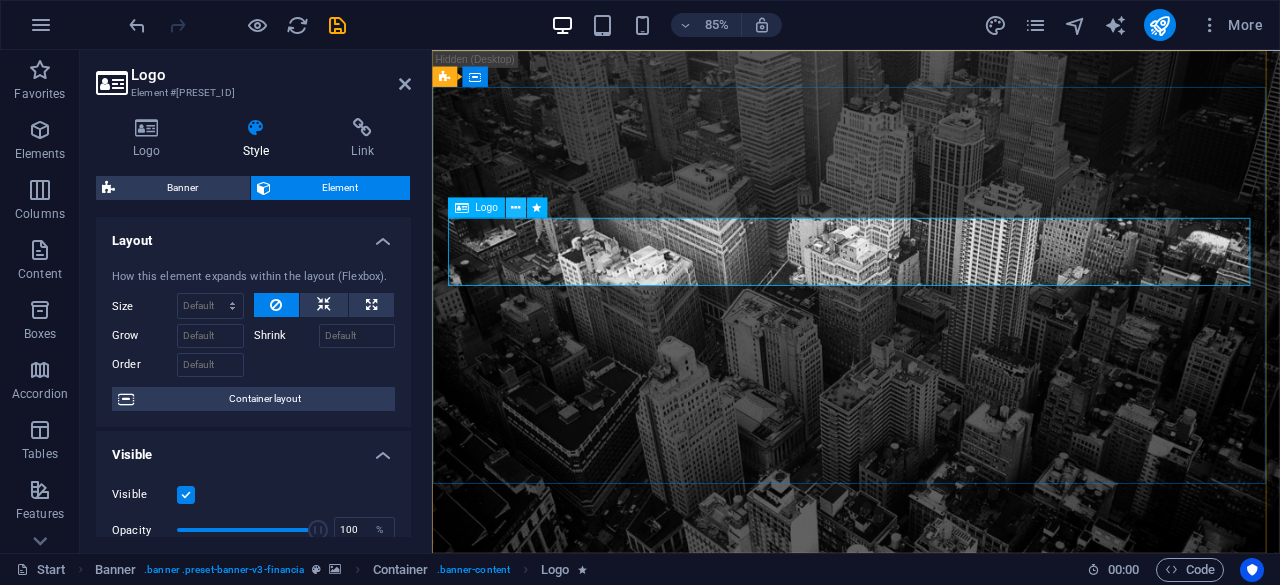 click at bounding box center (516, 207) 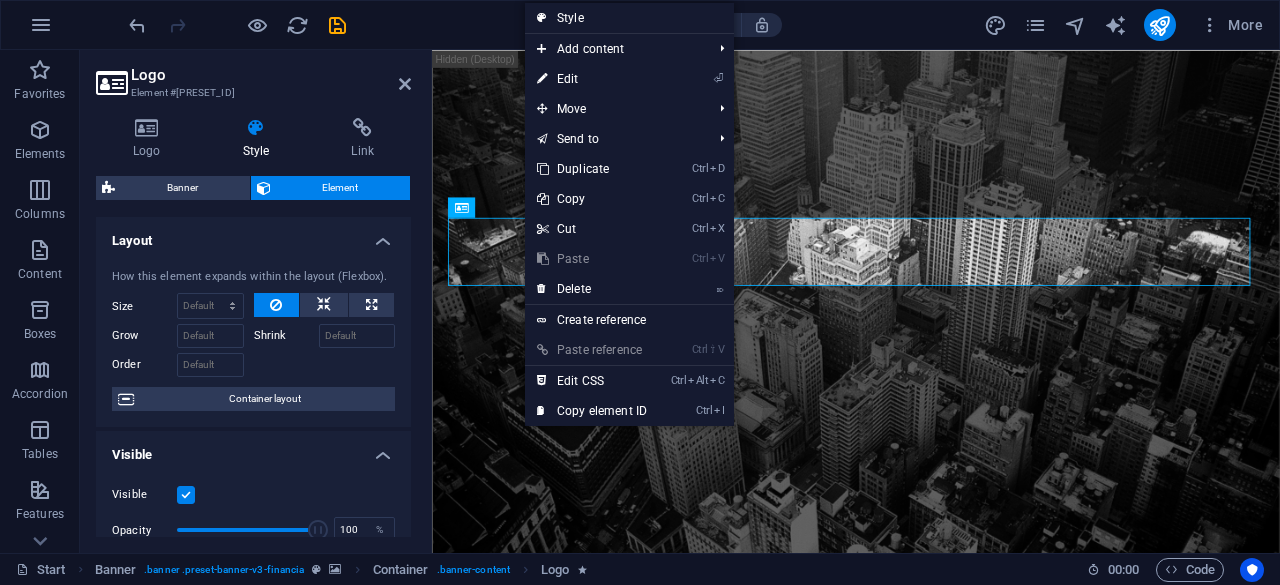 click on "How this element expands within the layout (Flexbox). Size Default auto px % 1/1 1/2 1/3 1/4 1/5 1/6 1/7 1/8 1/9 1/10 Grow Shrink Order Container layout" at bounding box center (253, 340) 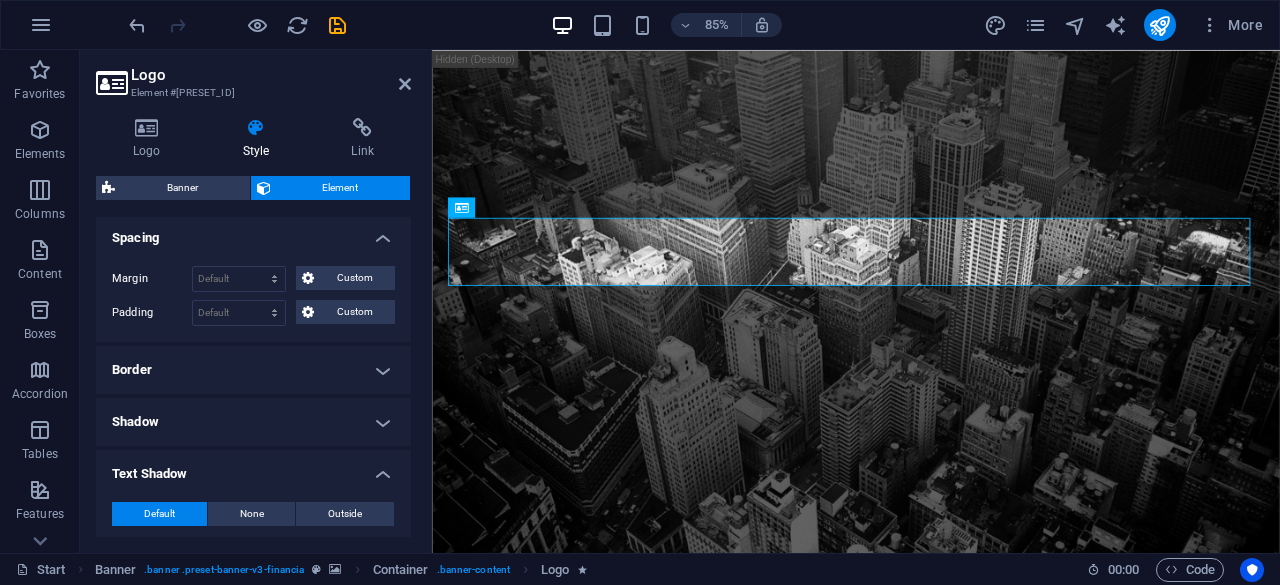 scroll, scrollTop: 400, scrollLeft: 0, axis: vertical 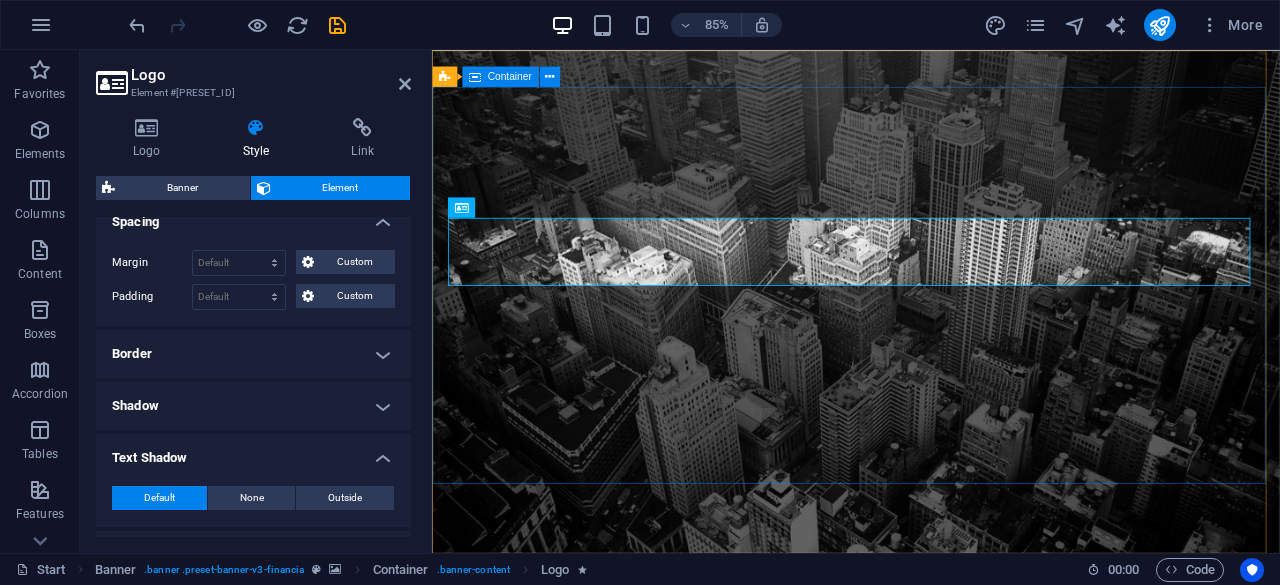 click on "[COMPANY] Finance Service in [CITY], [STATE]" at bounding box center [931, 941] 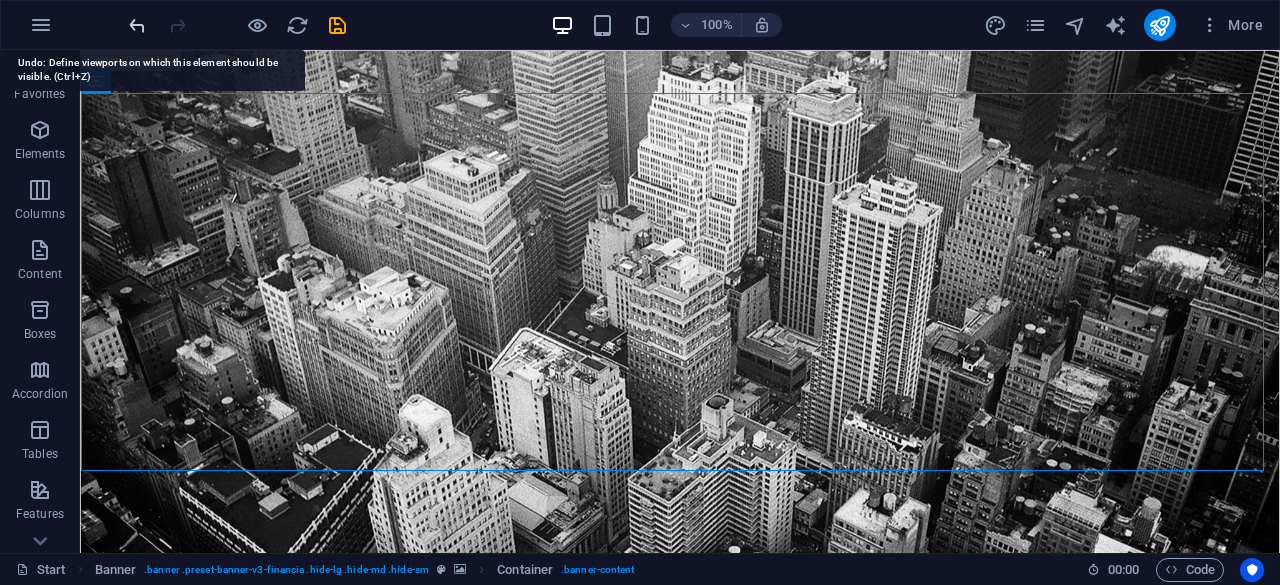click at bounding box center [137, 25] 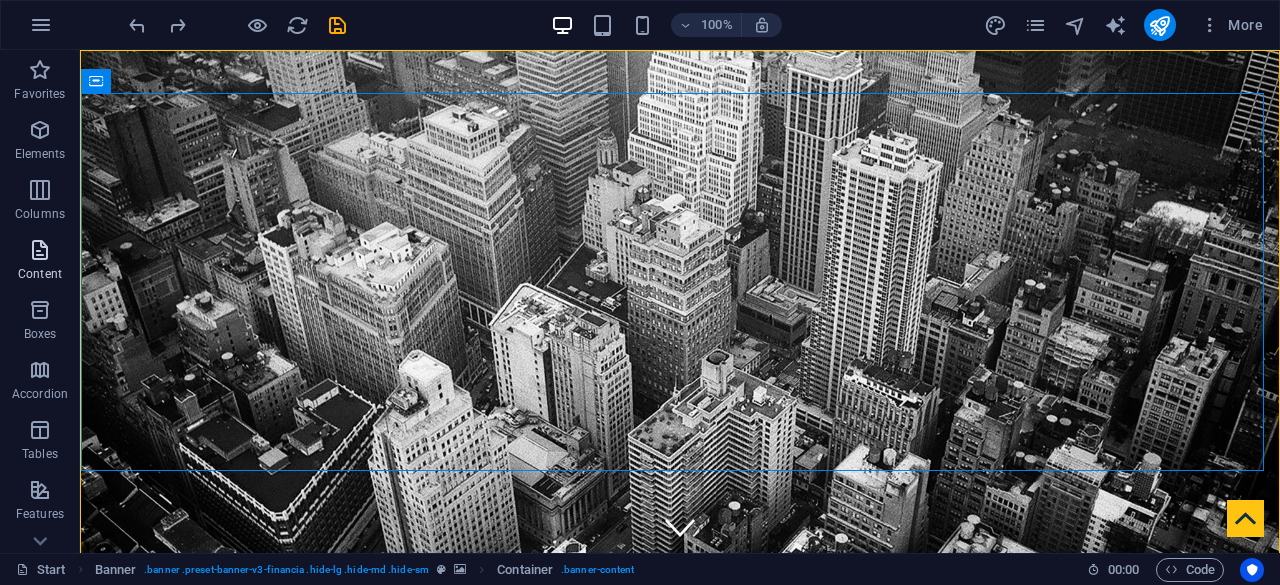 click on "Content" at bounding box center (40, 260) 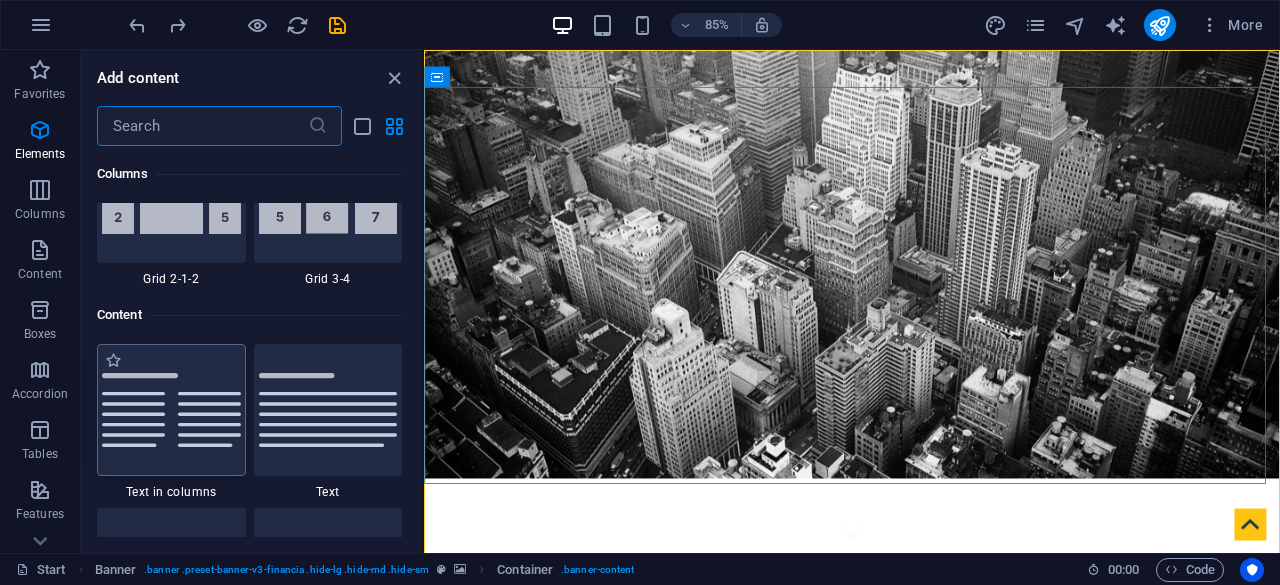 scroll, scrollTop: 3499, scrollLeft: 0, axis: vertical 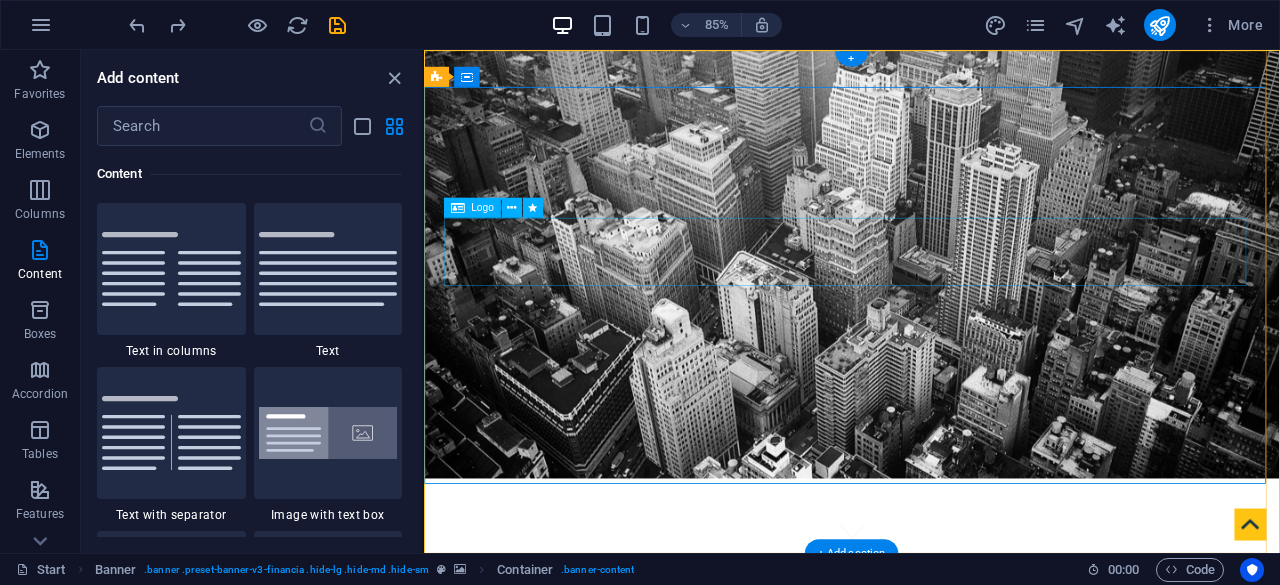 click on "[COMPANY]" at bounding box center (928, 813) 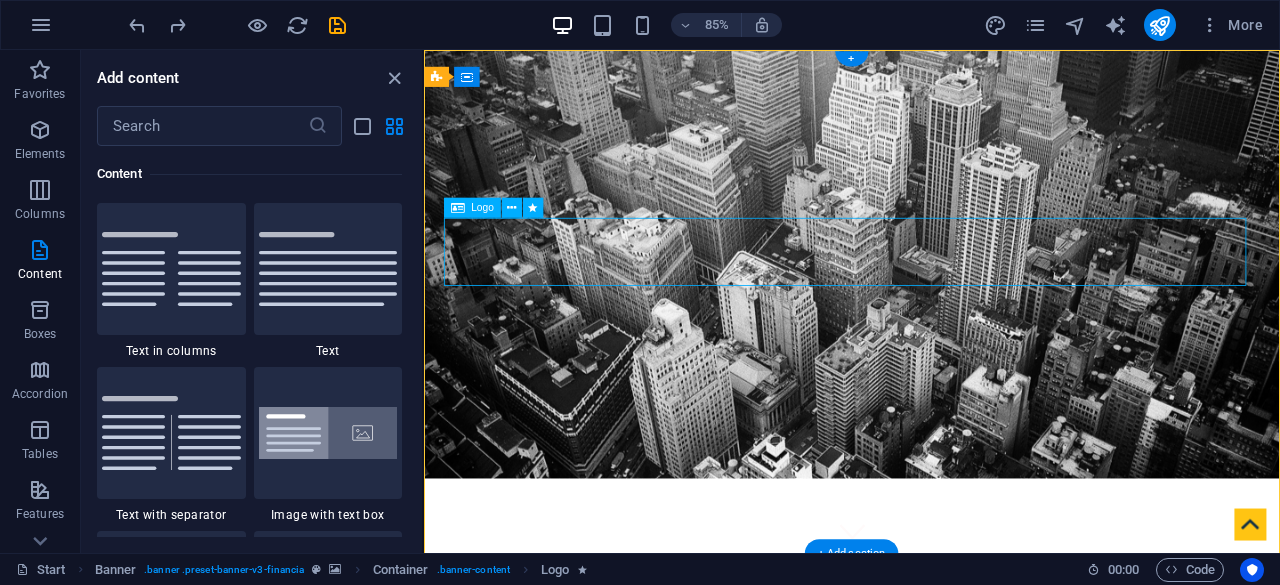 click on "[COMPANY]" at bounding box center (928, 813) 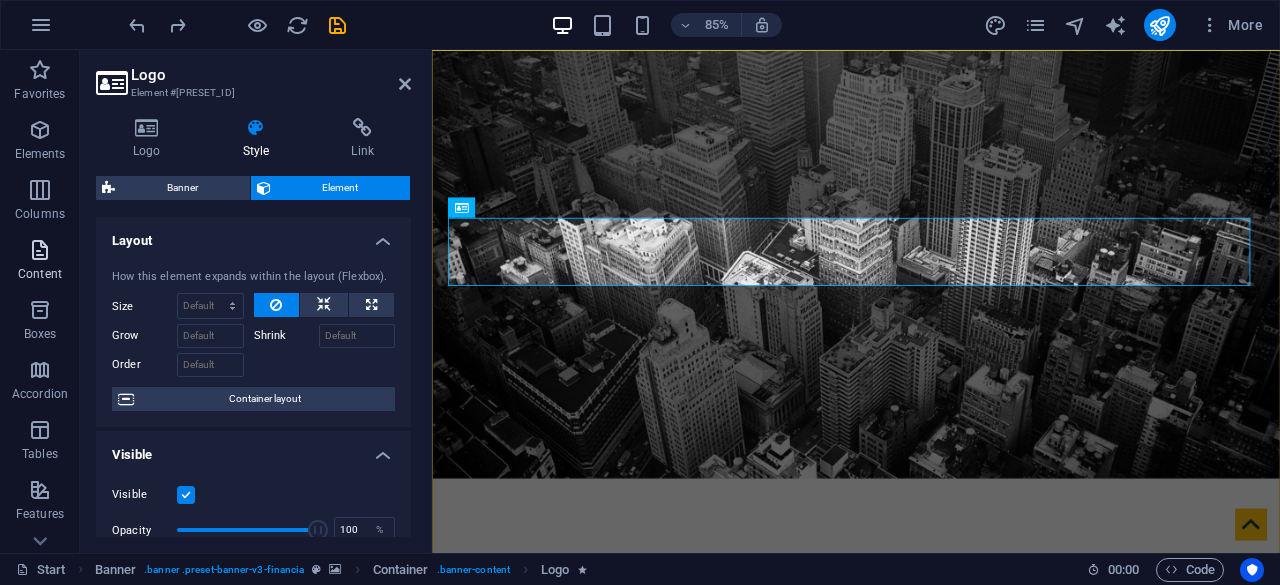 click on "Content" at bounding box center (40, 262) 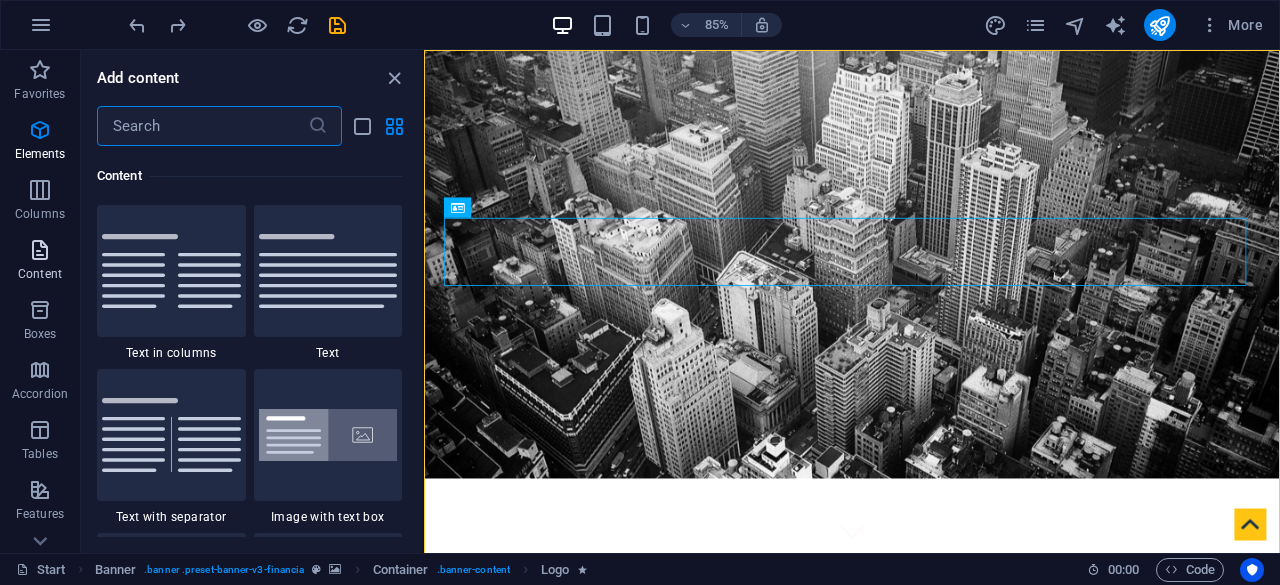 scroll, scrollTop: 3499, scrollLeft: 0, axis: vertical 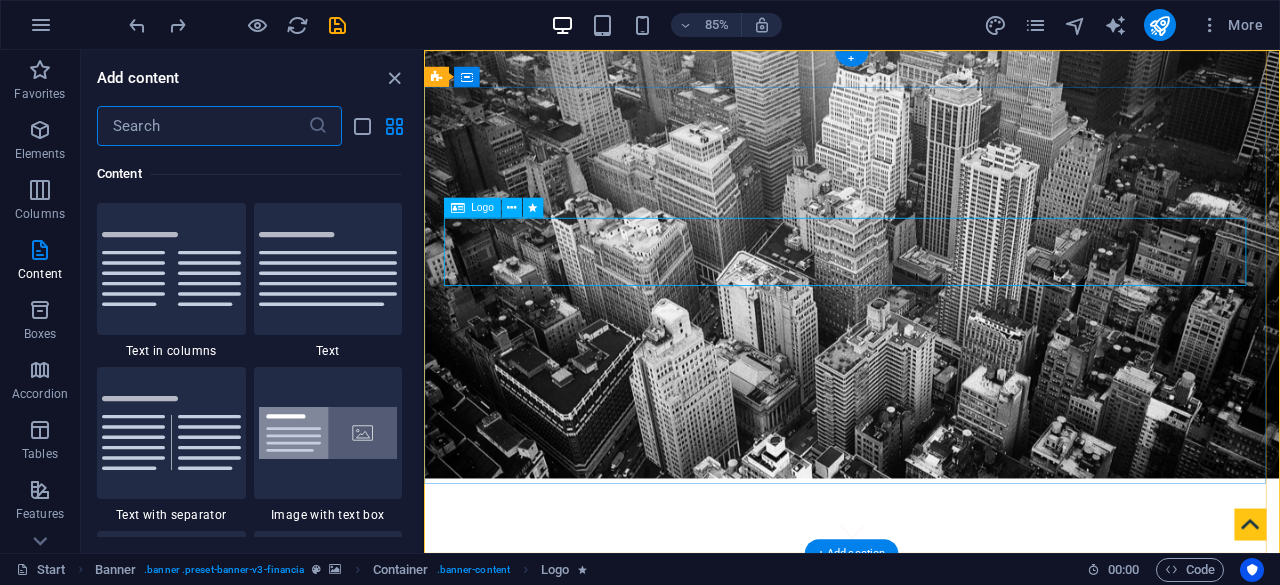 click on "[COMPANY]" at bounding box center (928, 813) 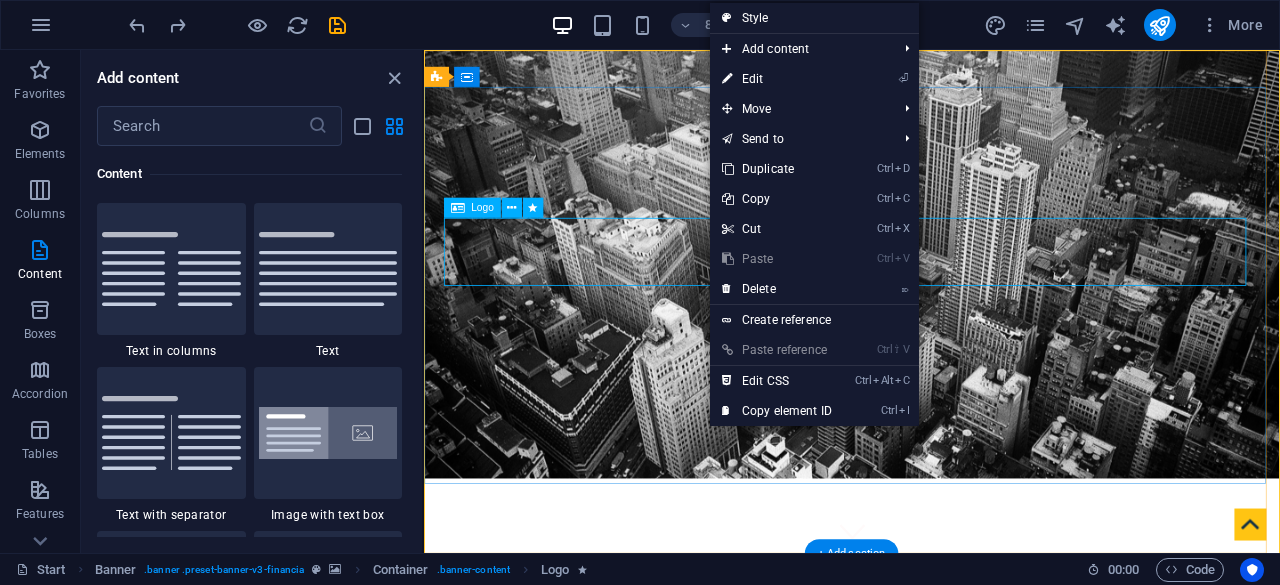 click on "[COMPANY]" at bounding box center (928, 813) 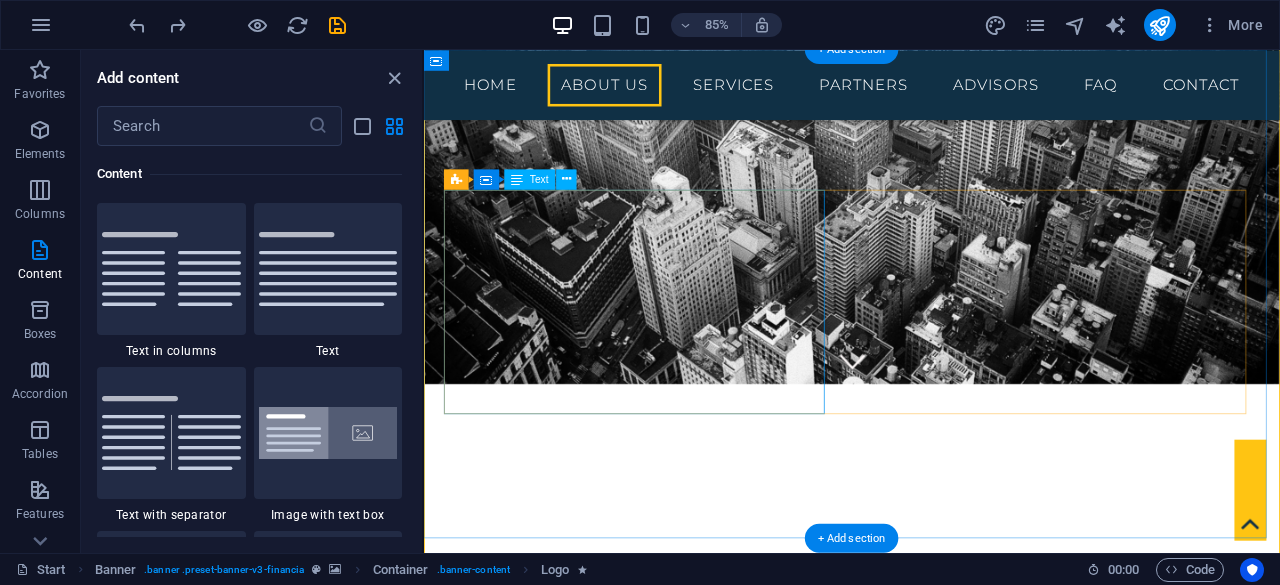 scroll, scrollTop: 600, scrollLeft: 0, axis: vertical 